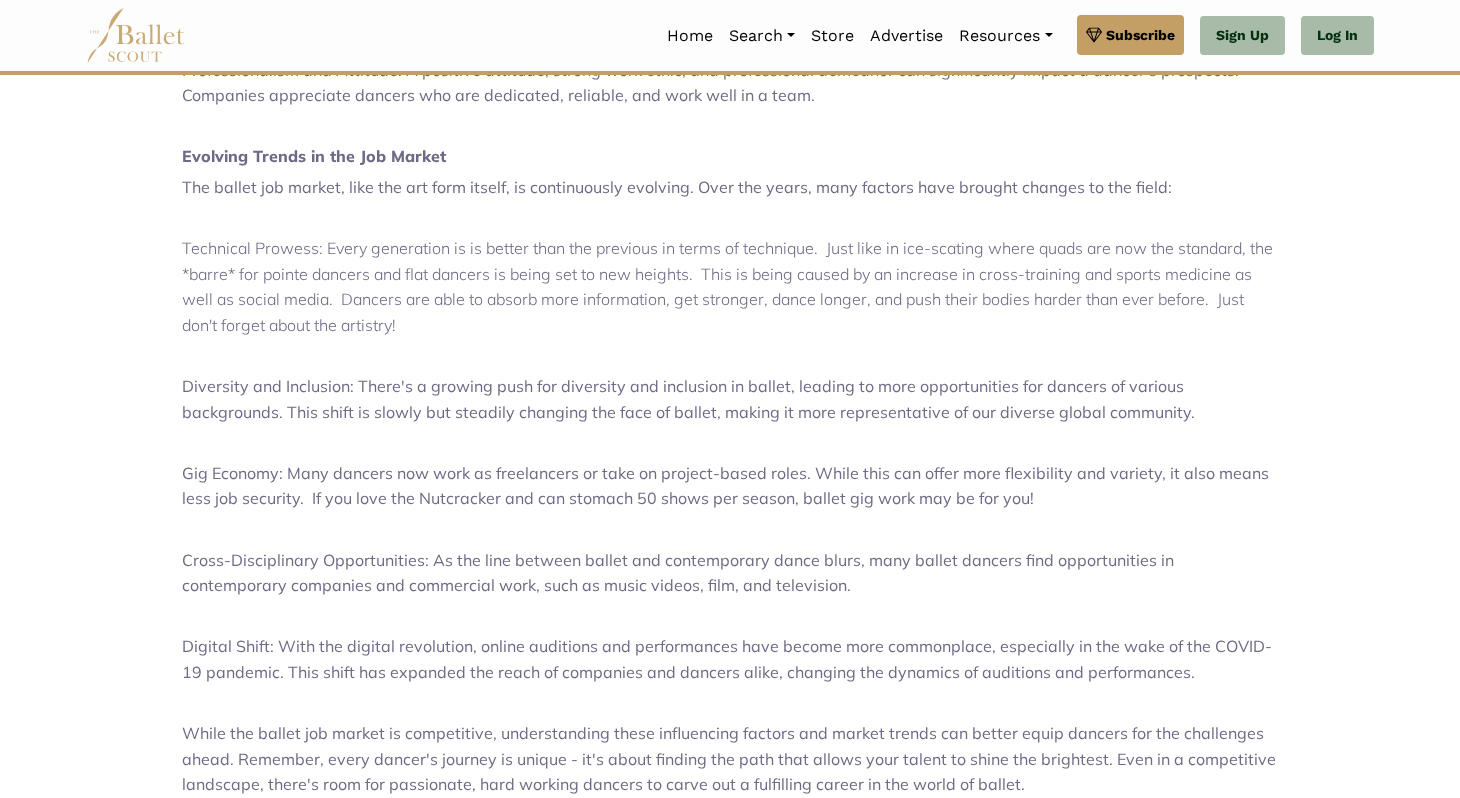 scroll, scrollTop: 1654, scrollLeft: 0, axis: vertical 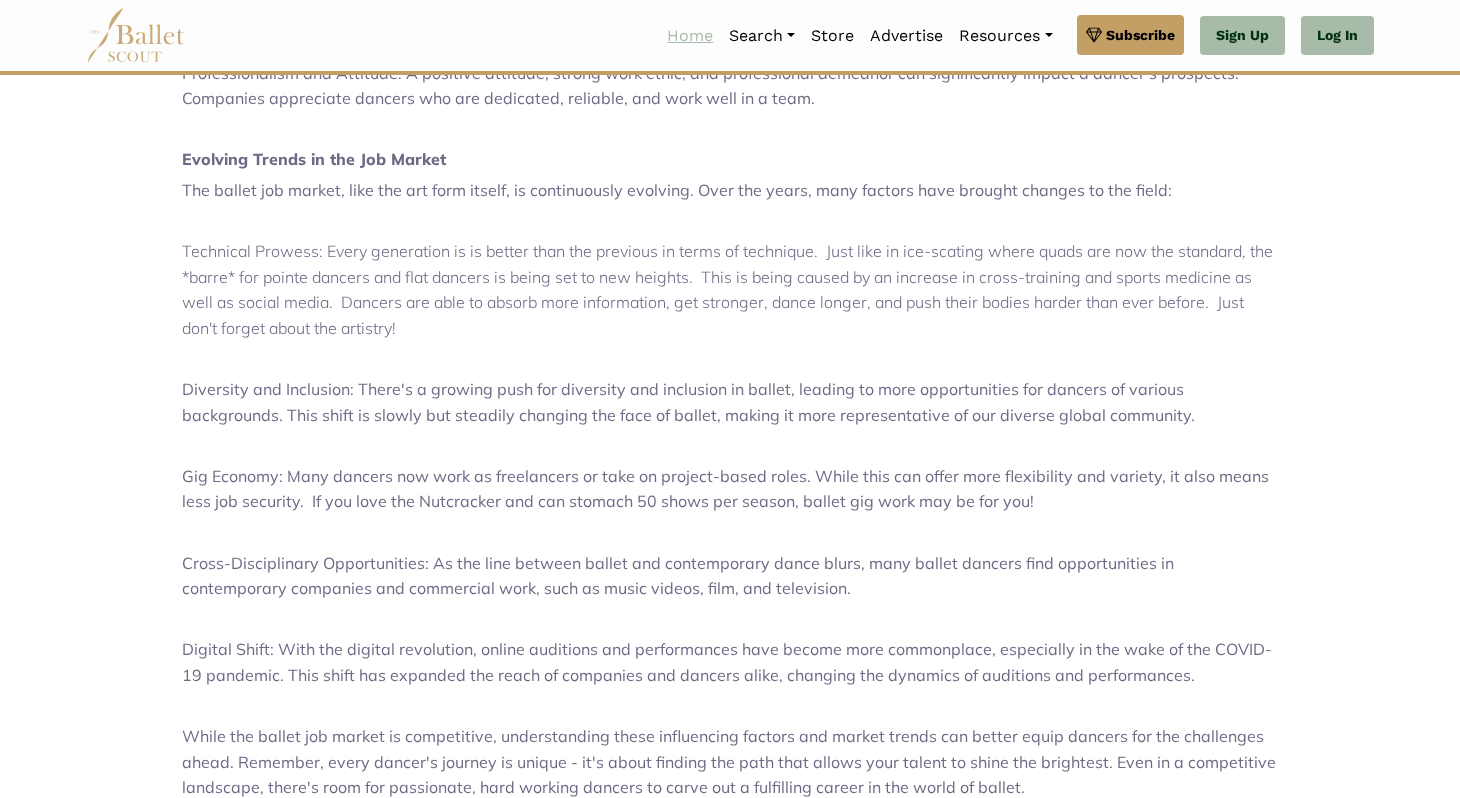 click on "Home" at bounding box center (690, 36) 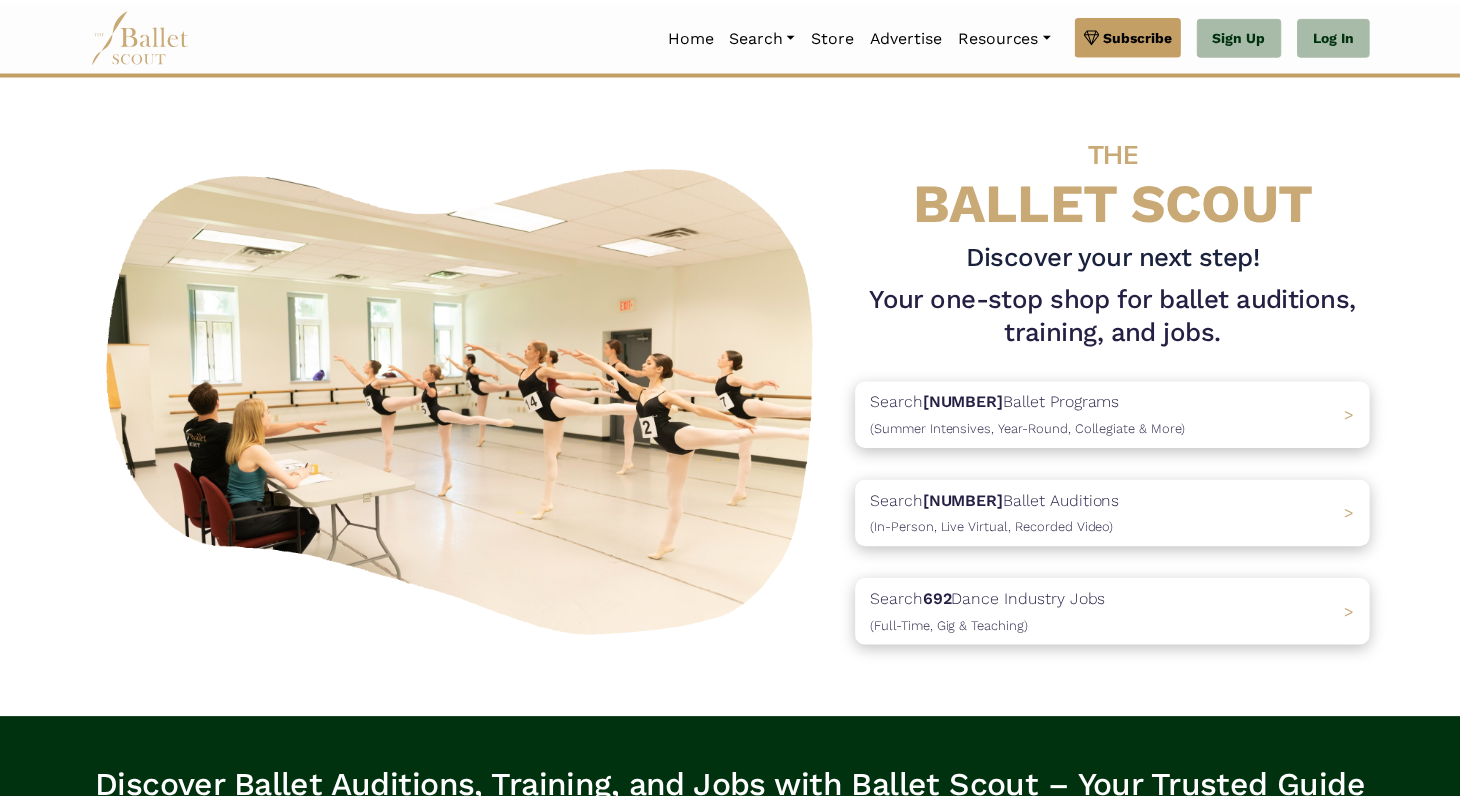 scroll, scrollTop: 0, scrollLeft: 0, axis: both 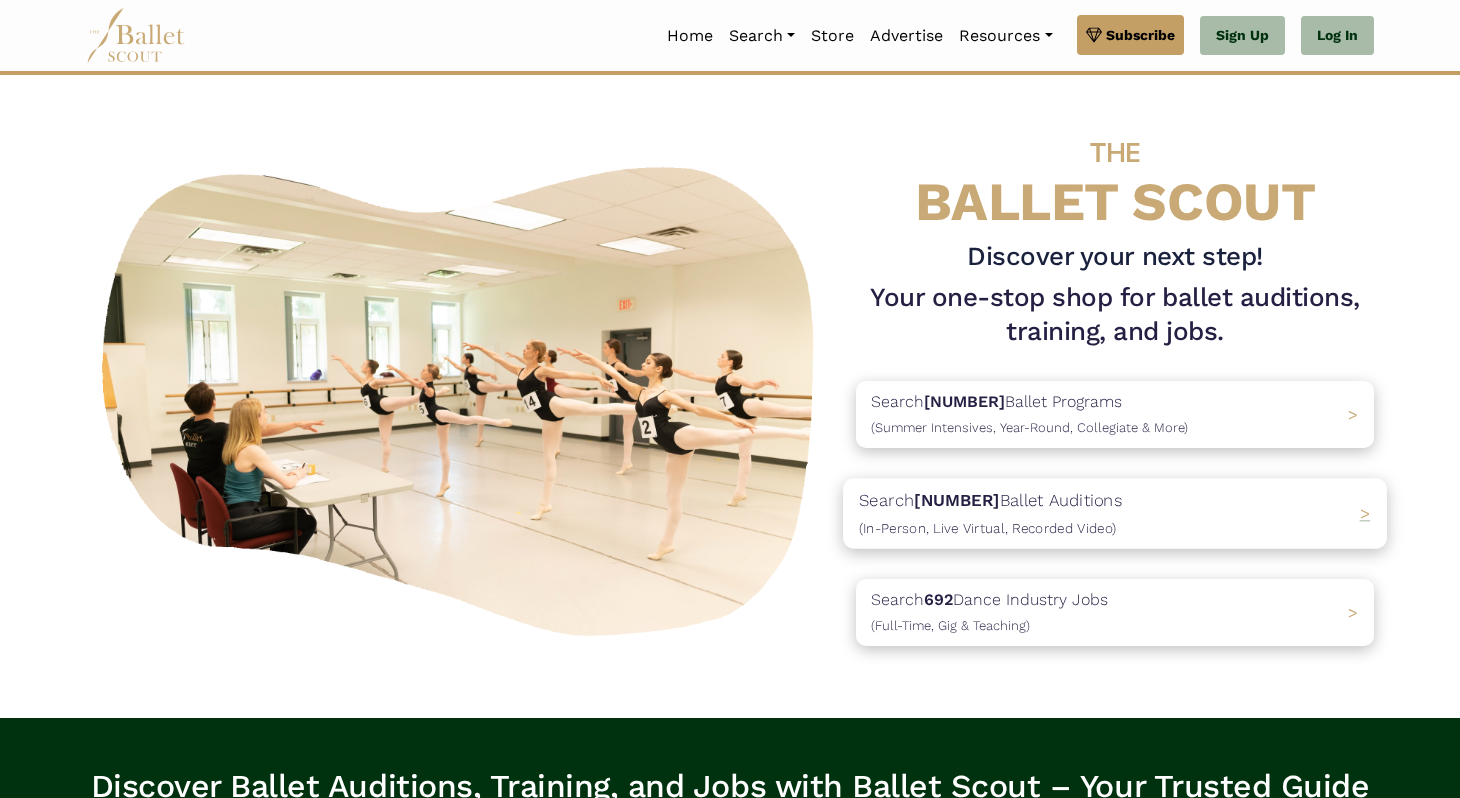 click on "(In-Person, Live Virtual, Recorded Video)" at bounding box center [987, 528] 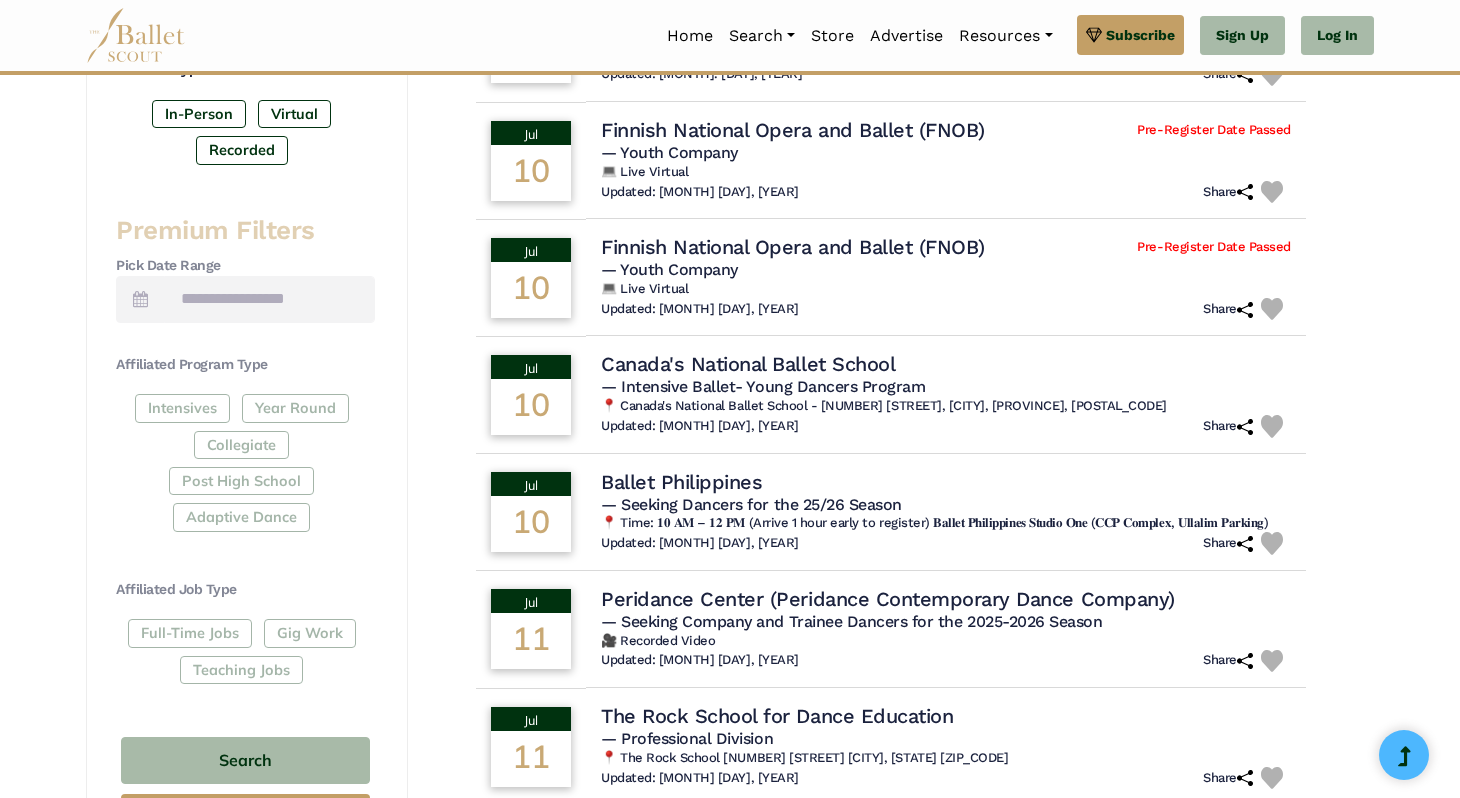 scroll, scrollTop: 693, scrollLeft: 0, axis: vertical 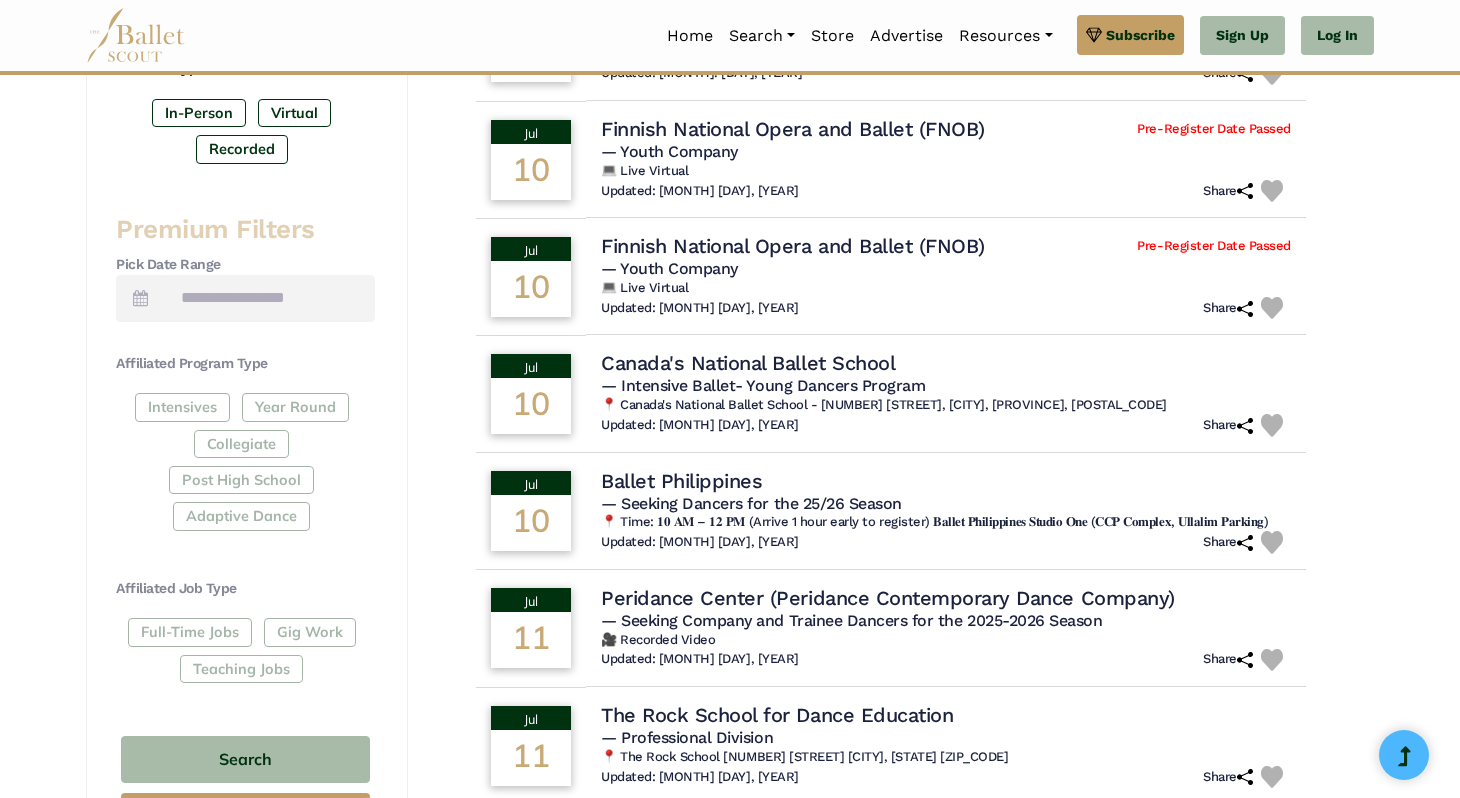 click on "Full-Time Jobs
Gig Work
Teaching Jobs" at bounding box center [245, 654] 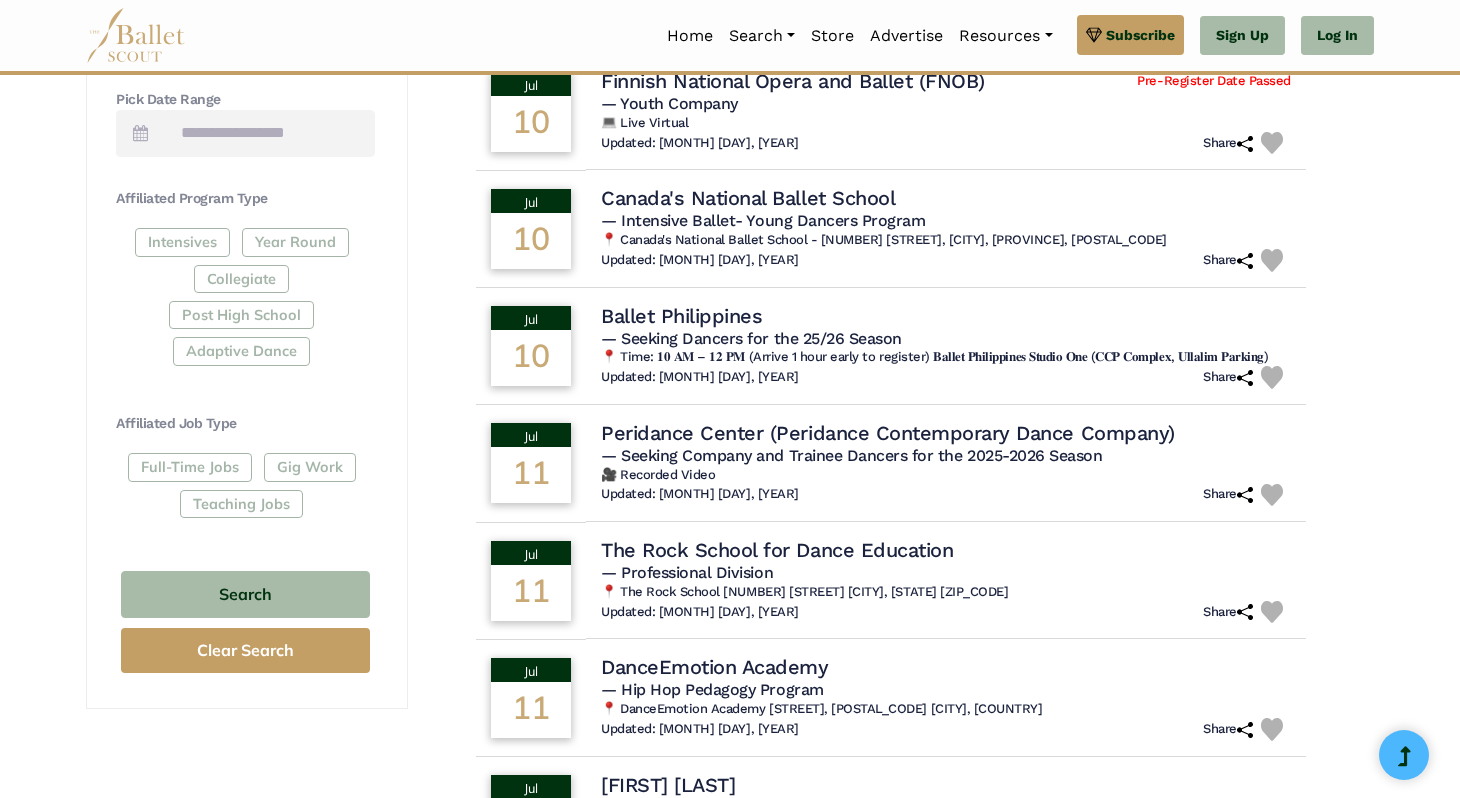 scroll, scrollTop: 859, scrollLeft: 0, axis: vertical 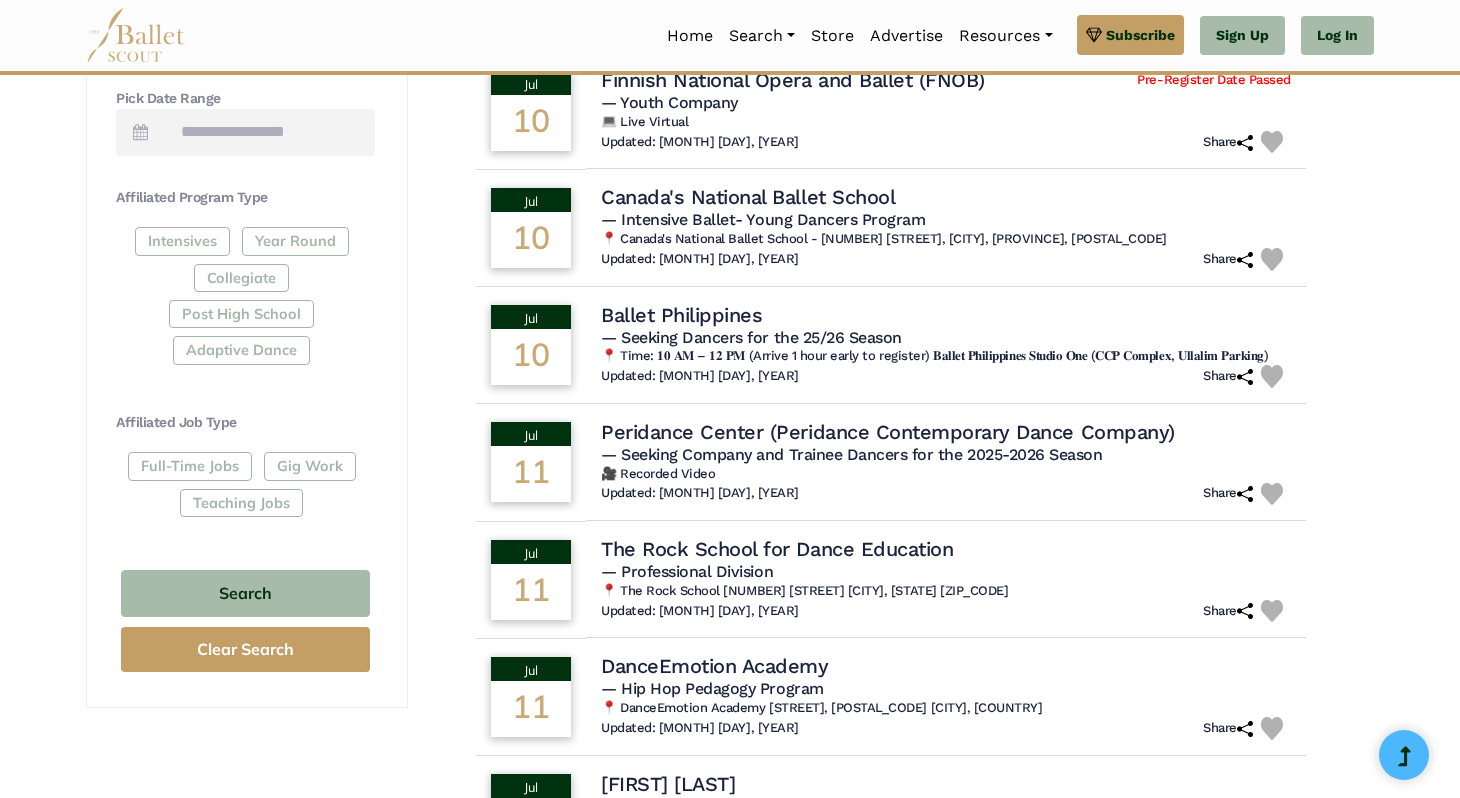 click on "Full-Time Jobs
Gig Work
Teaching Jobs" at bounding box center [245, 488] 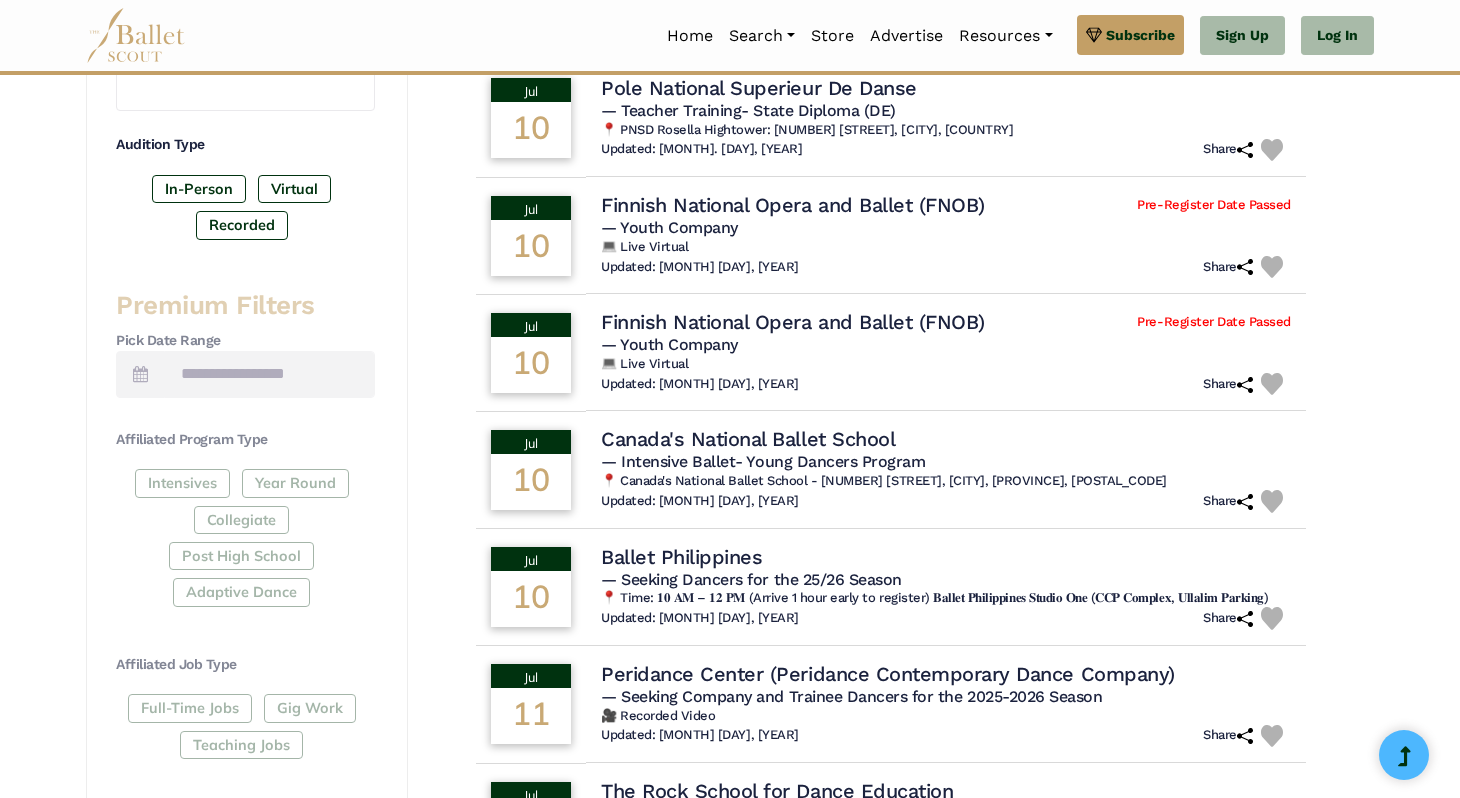 scroll, scrollTop: 601, scrollLeft: 0, axis: vertical 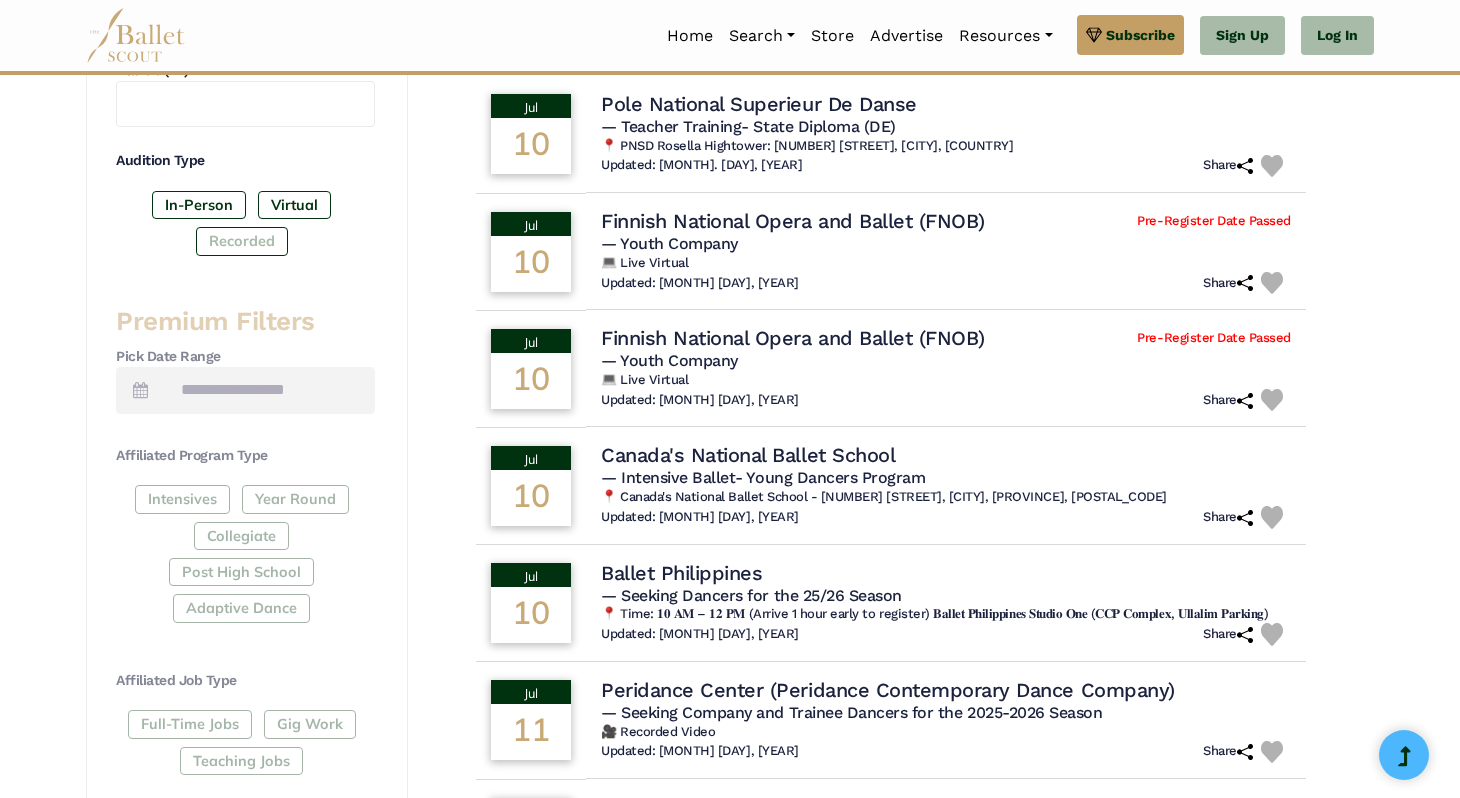 click on "Recorded" at bounding box center (242, 241) 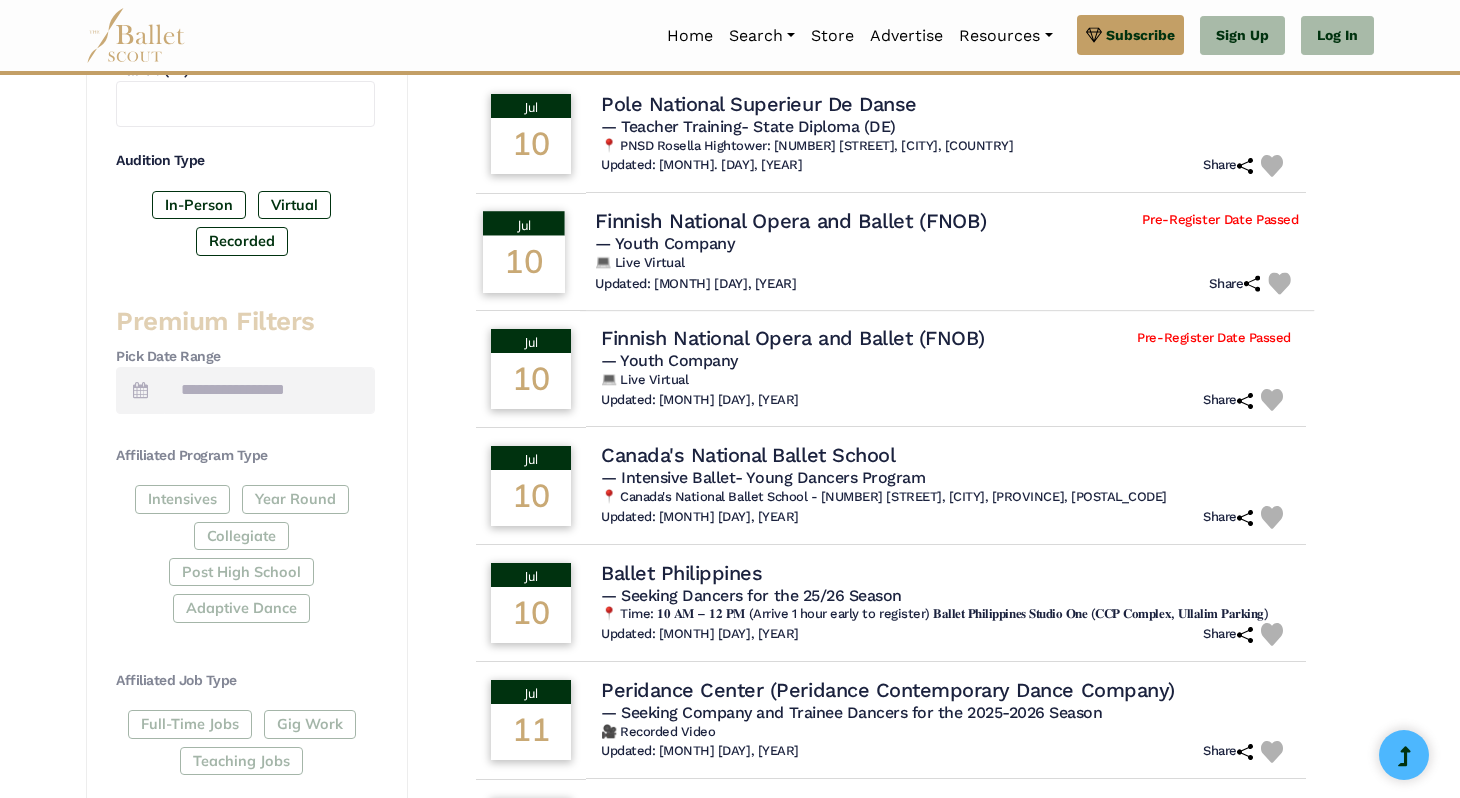 click on "— Youth Company" at bounding box center (947, 244) 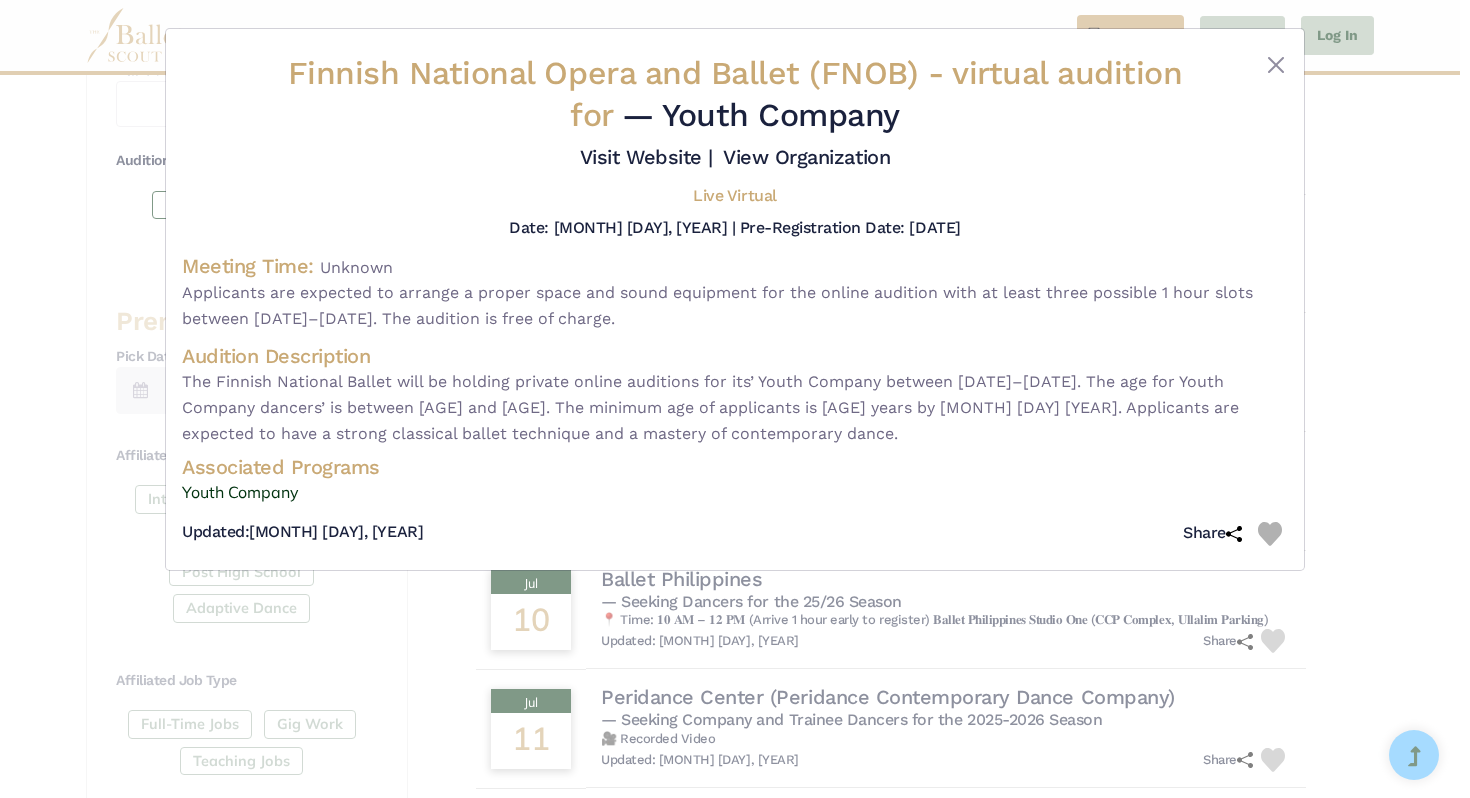 click at bounding box center [1242, 98] 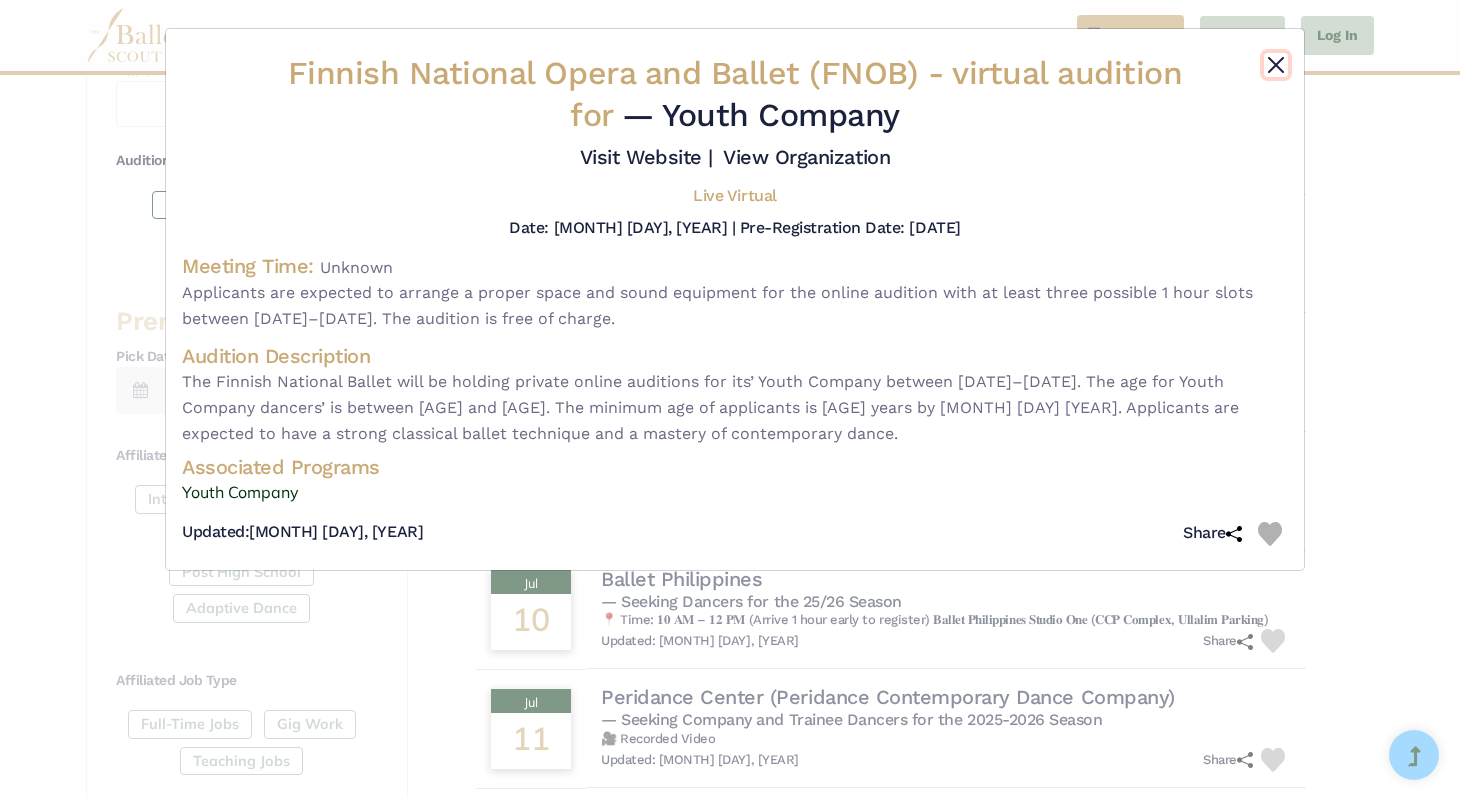 click at bounding box center [1276, 65] 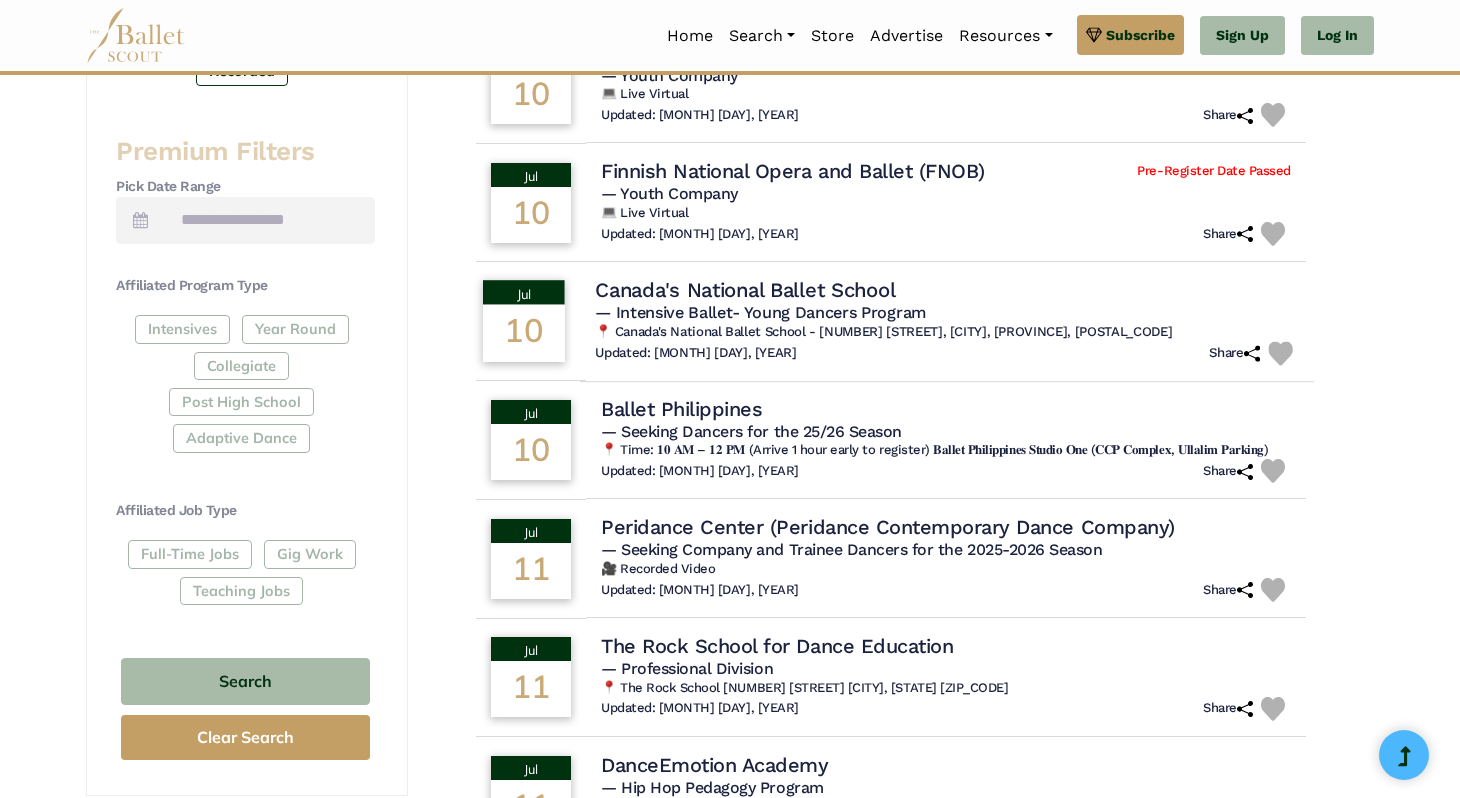 scroll, scrollTop: 774, scrollLeft: 0, axis: vertical 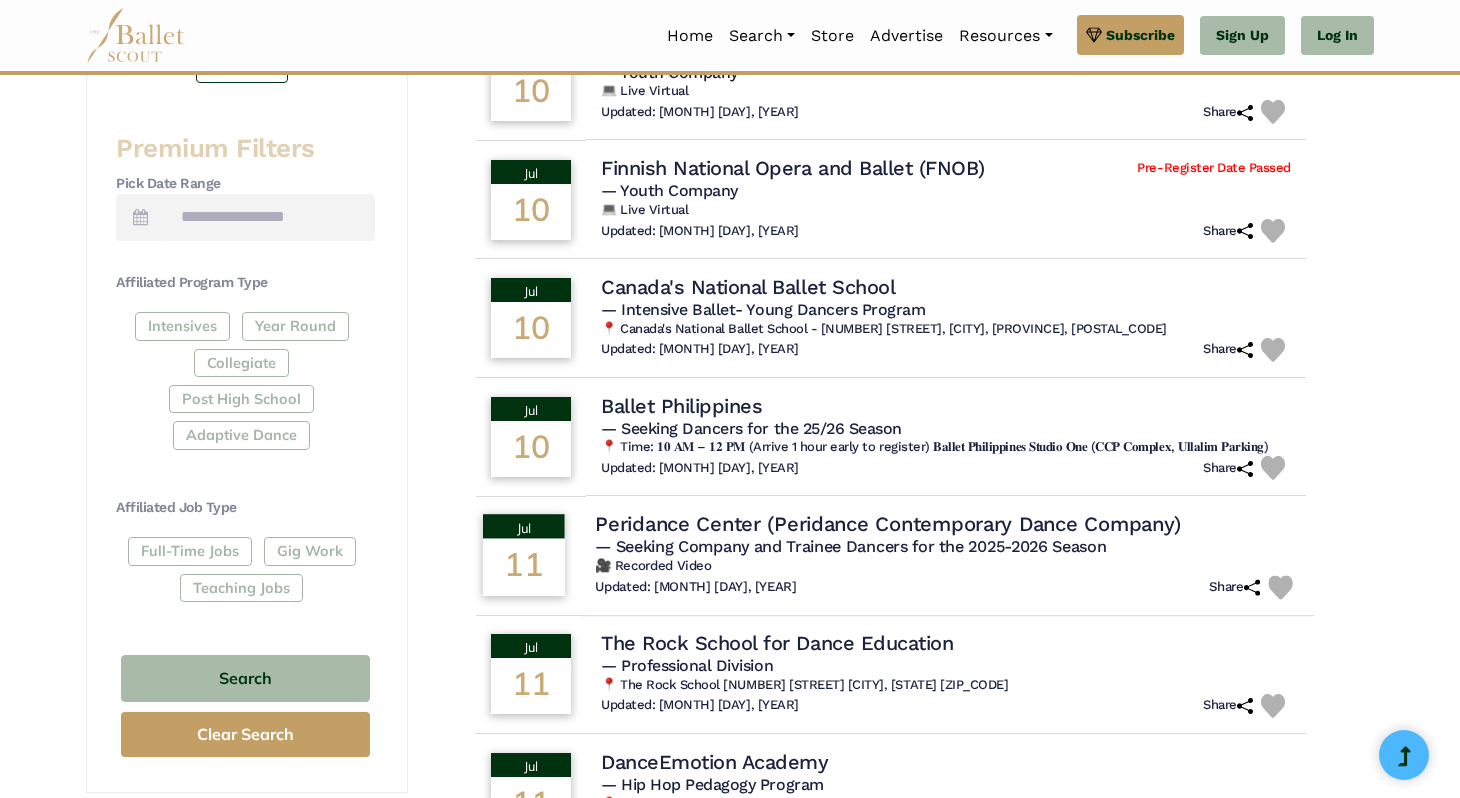 click on "Peridance Center (Peridance Contemporary Dance Company)" at bounding box center (887, 524) 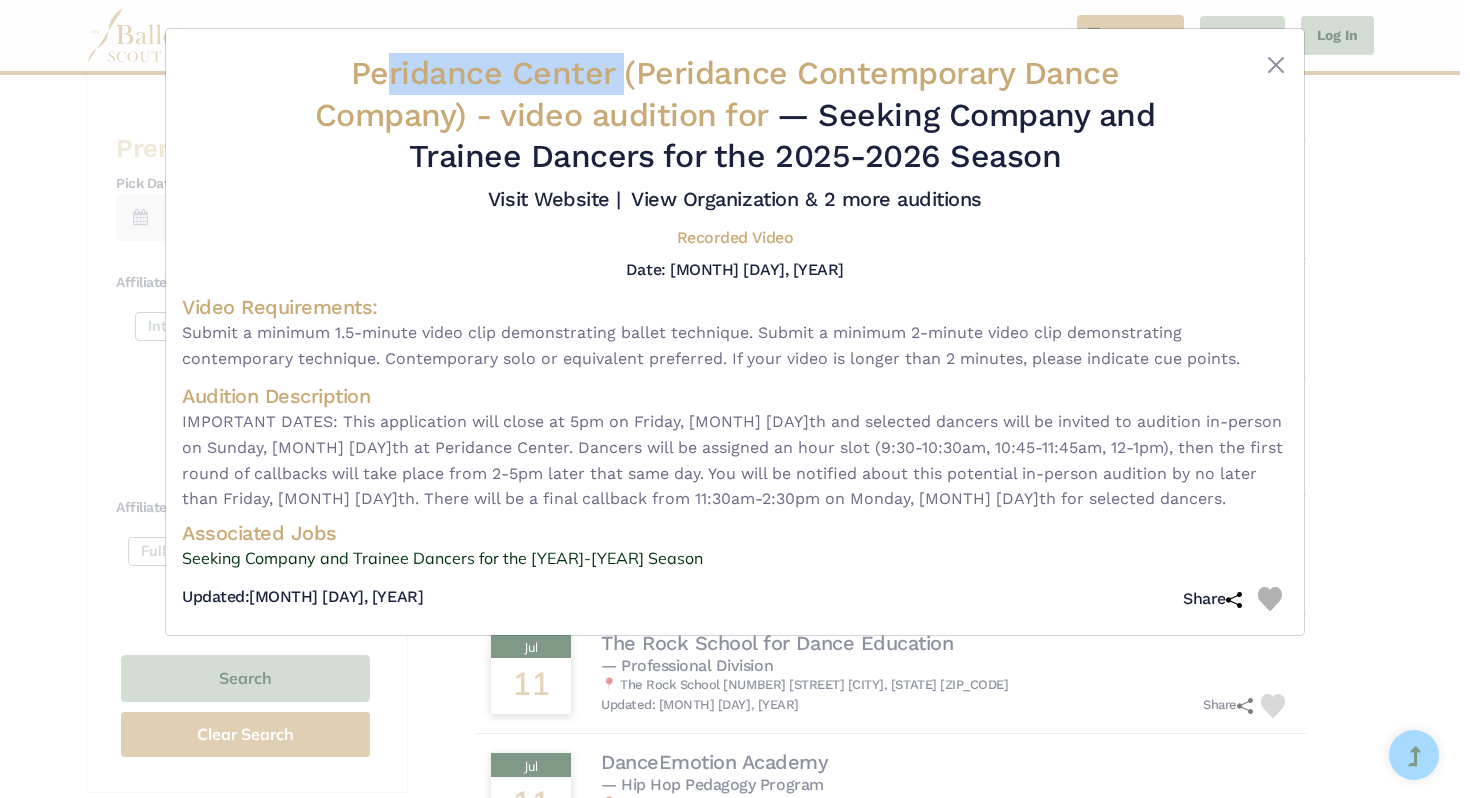drag, startPoint x: 382, startPoint y: 75, endPoint x: 622, endPoint y: 90, distance: 240.46829 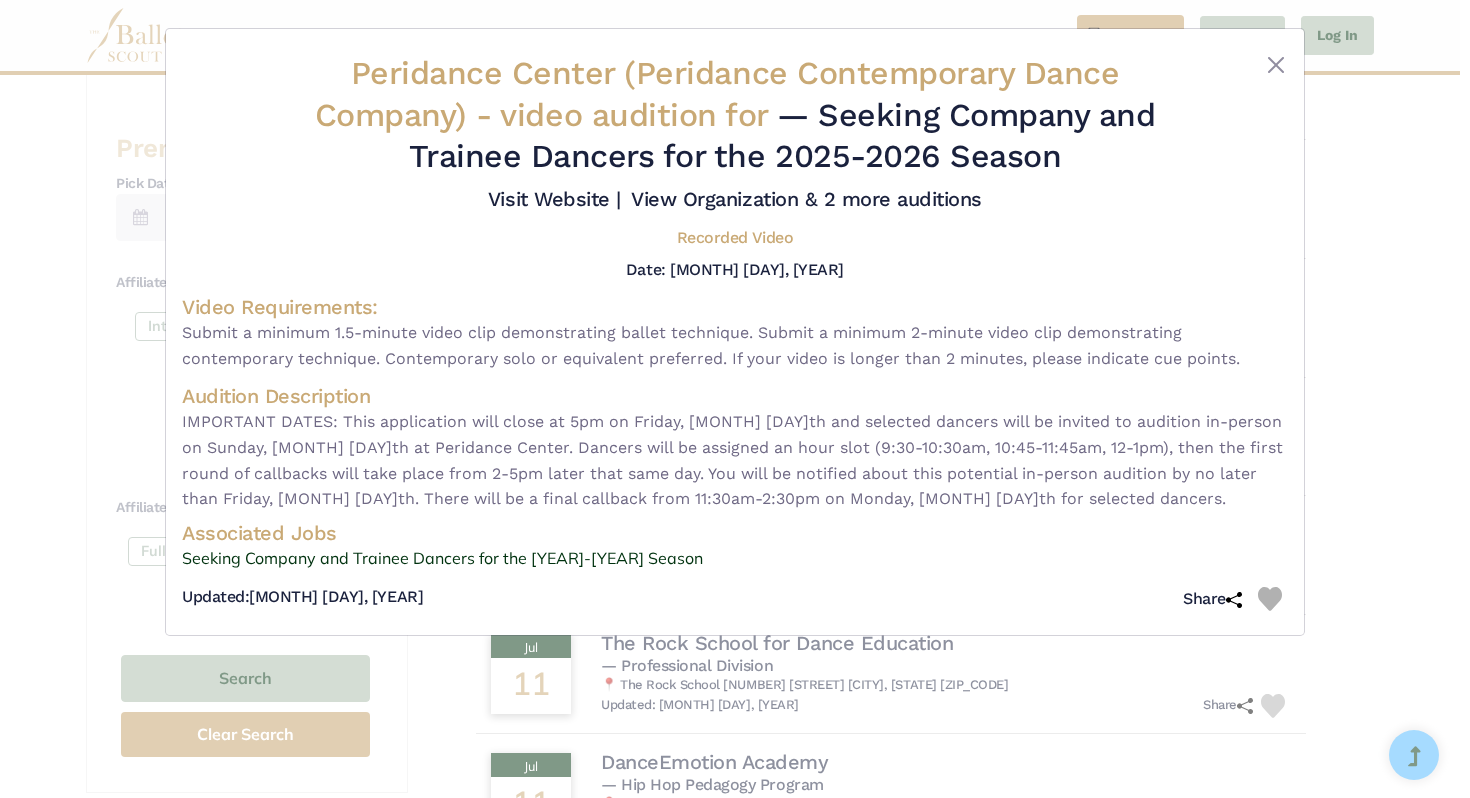 click on "Peridance Center (Peridance Contemporary Dance Company)
-
video audition for
— Seeking Company and Trainee Dancers for the 2025-2026 Season" at bounding box center [735, 115] 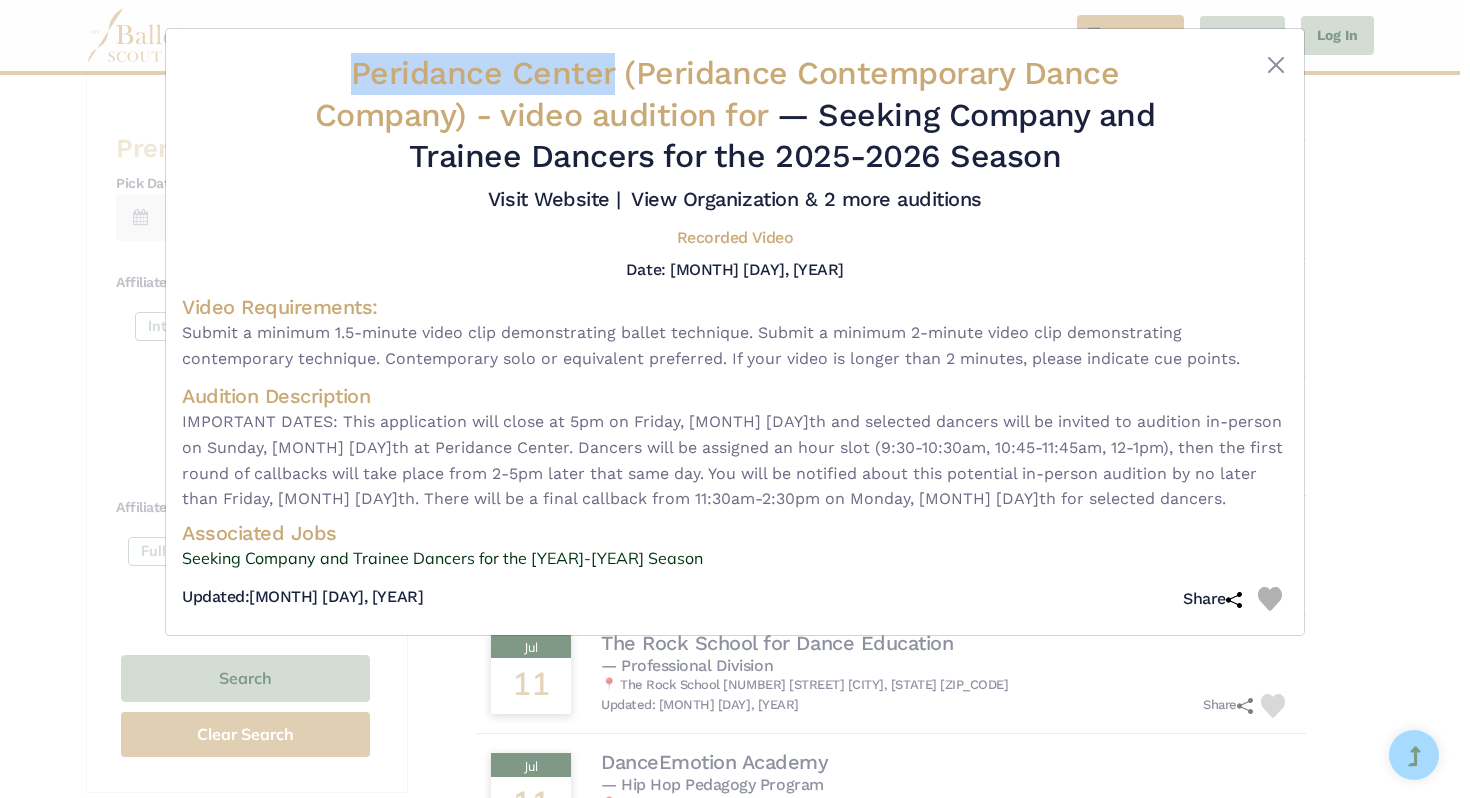 drag, startPoint x: 342, startPoint y: 75, endPoint x: 562, endPoint y: 68, distance: 220.11133 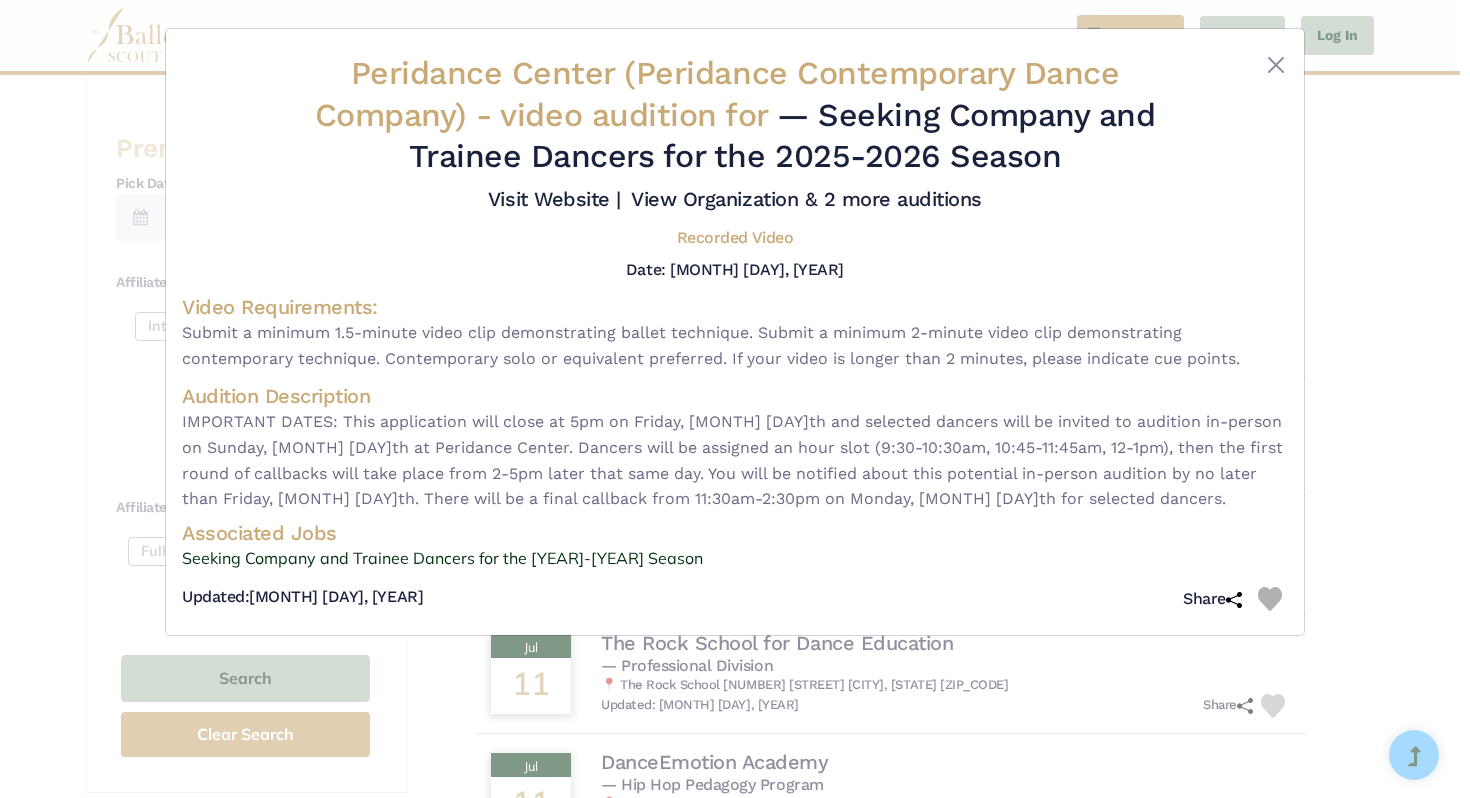 click on "Peridance Center (Peridance Contemporary Dance Company)
-
video audition for
— Seeking Company and Trainee Dancers for the 2025-2026 Season
Visit Website |" at bounding box center (735, 332) 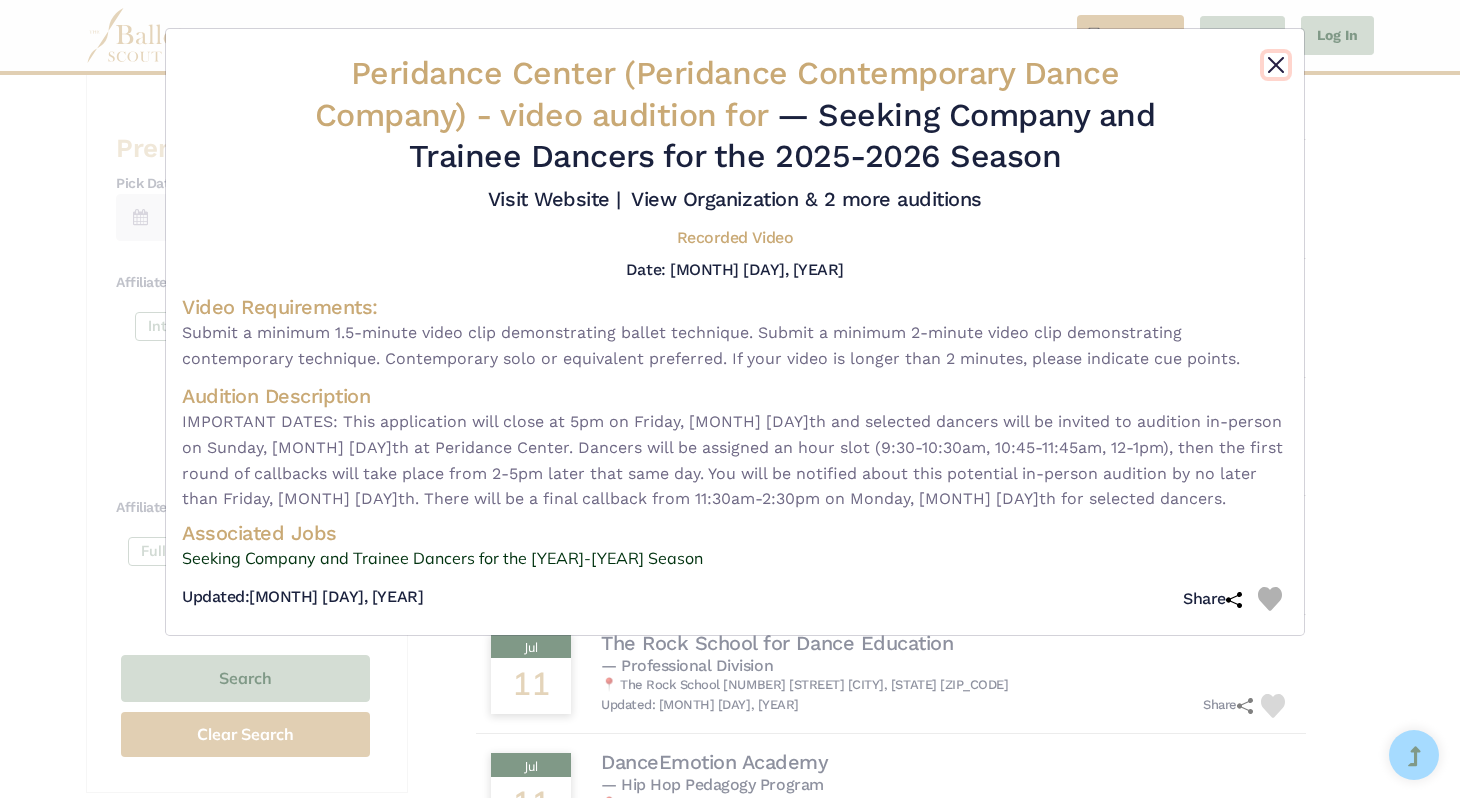 click at bounding box center (1276, 65) 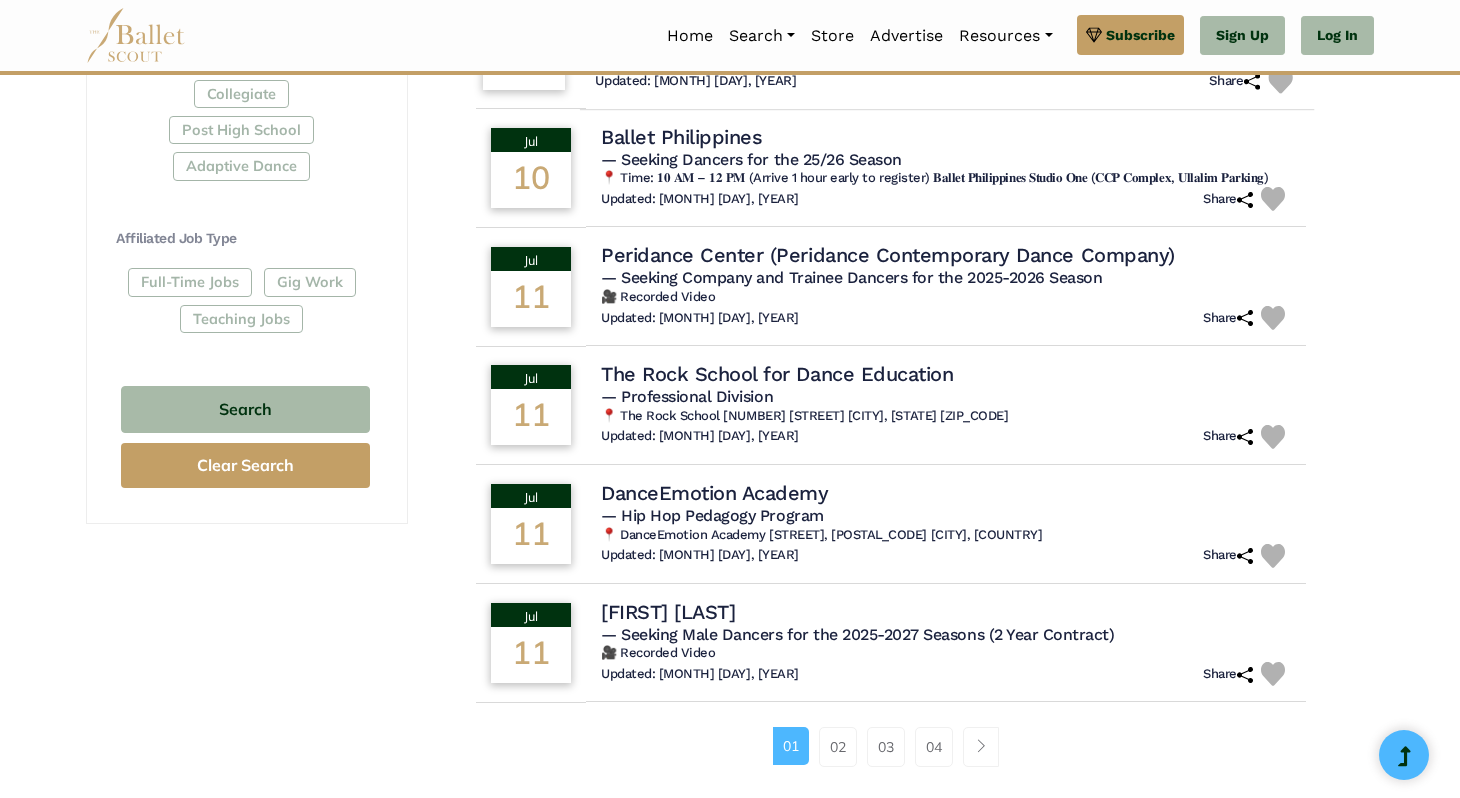 scroll, scrollTop: 1075, scrollLeft: 0, axis: vertical 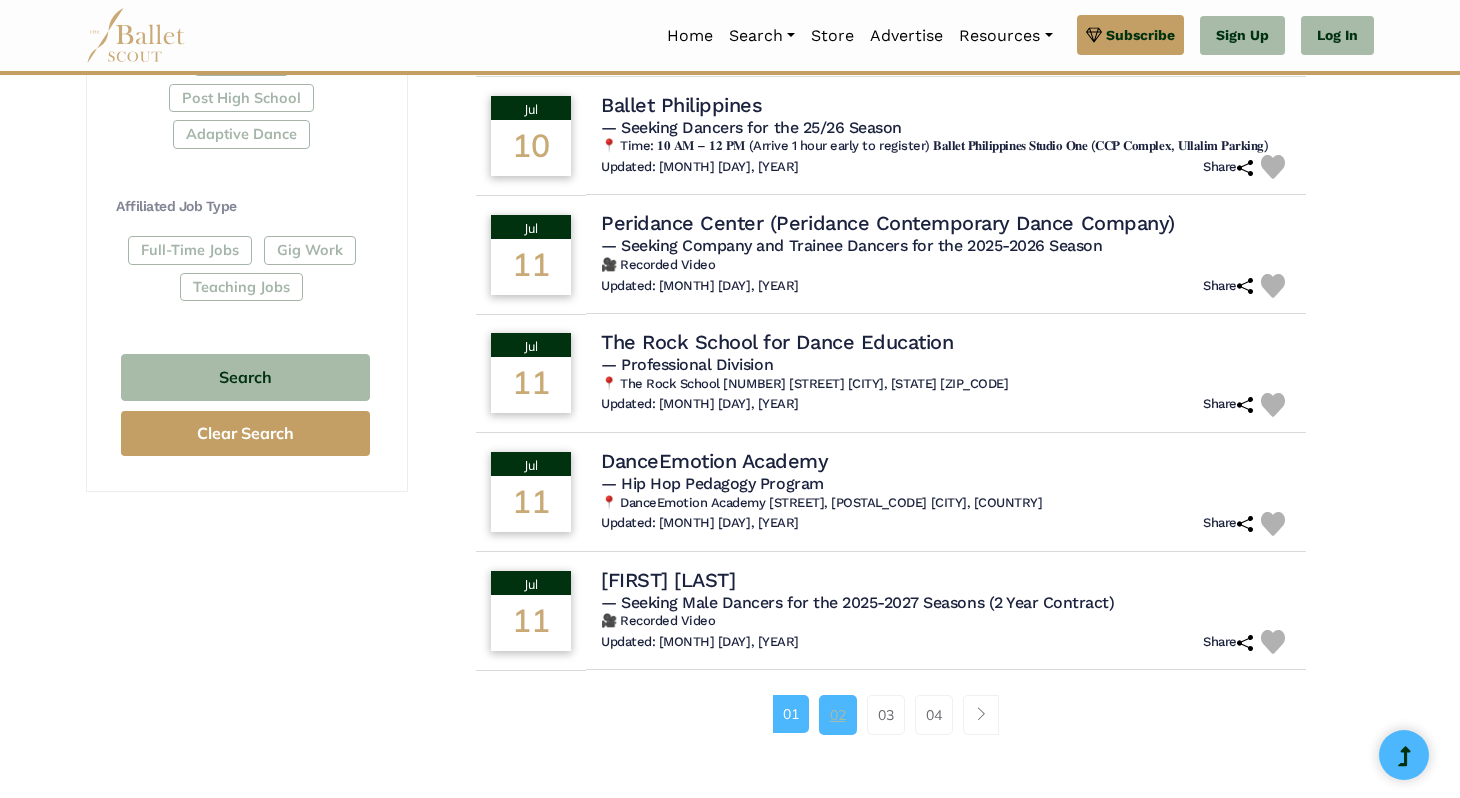 click on "02" at bounding box center (838, 715) 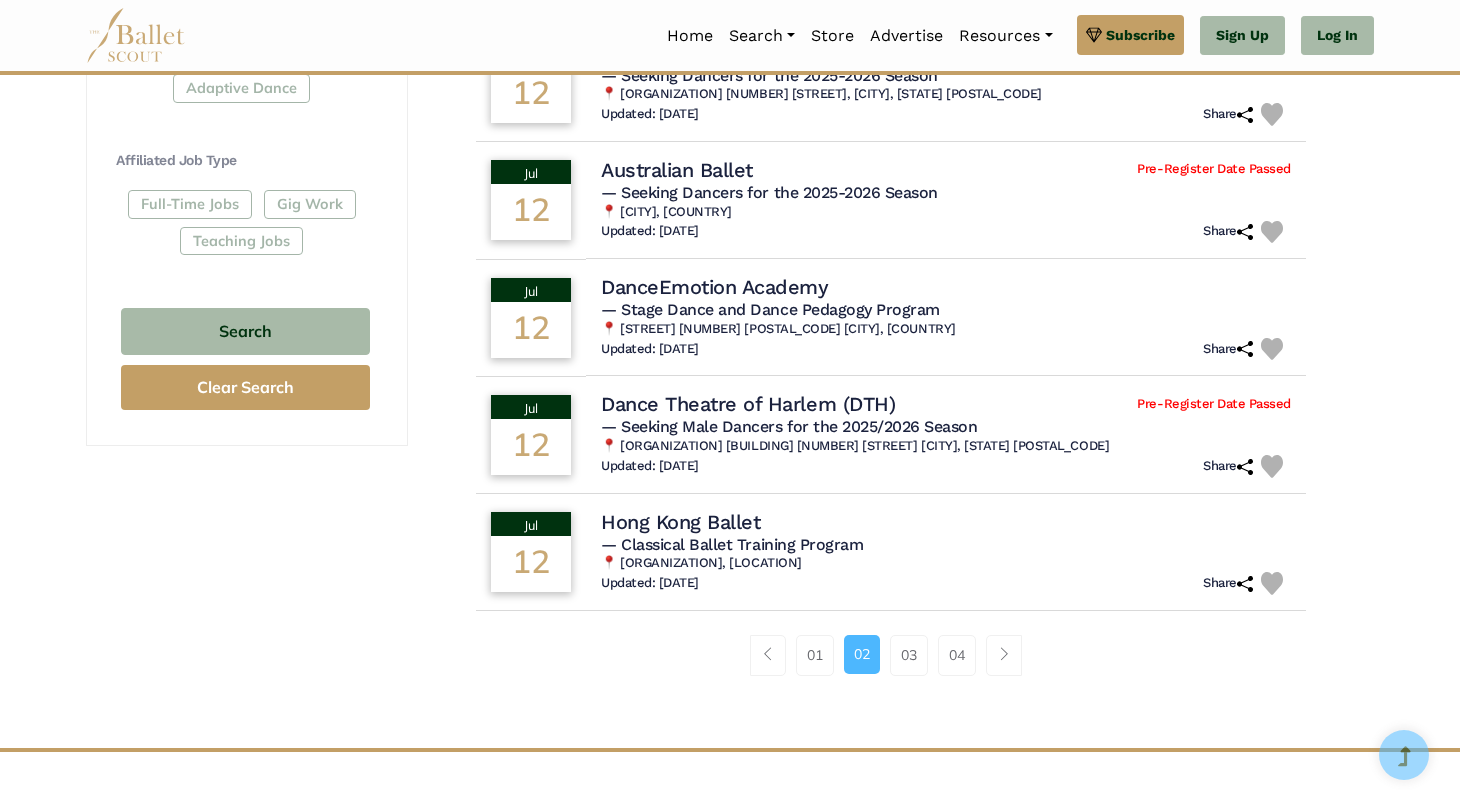 scroll, scrollTop: 1356, scrollLeft: 0, axis: vertical 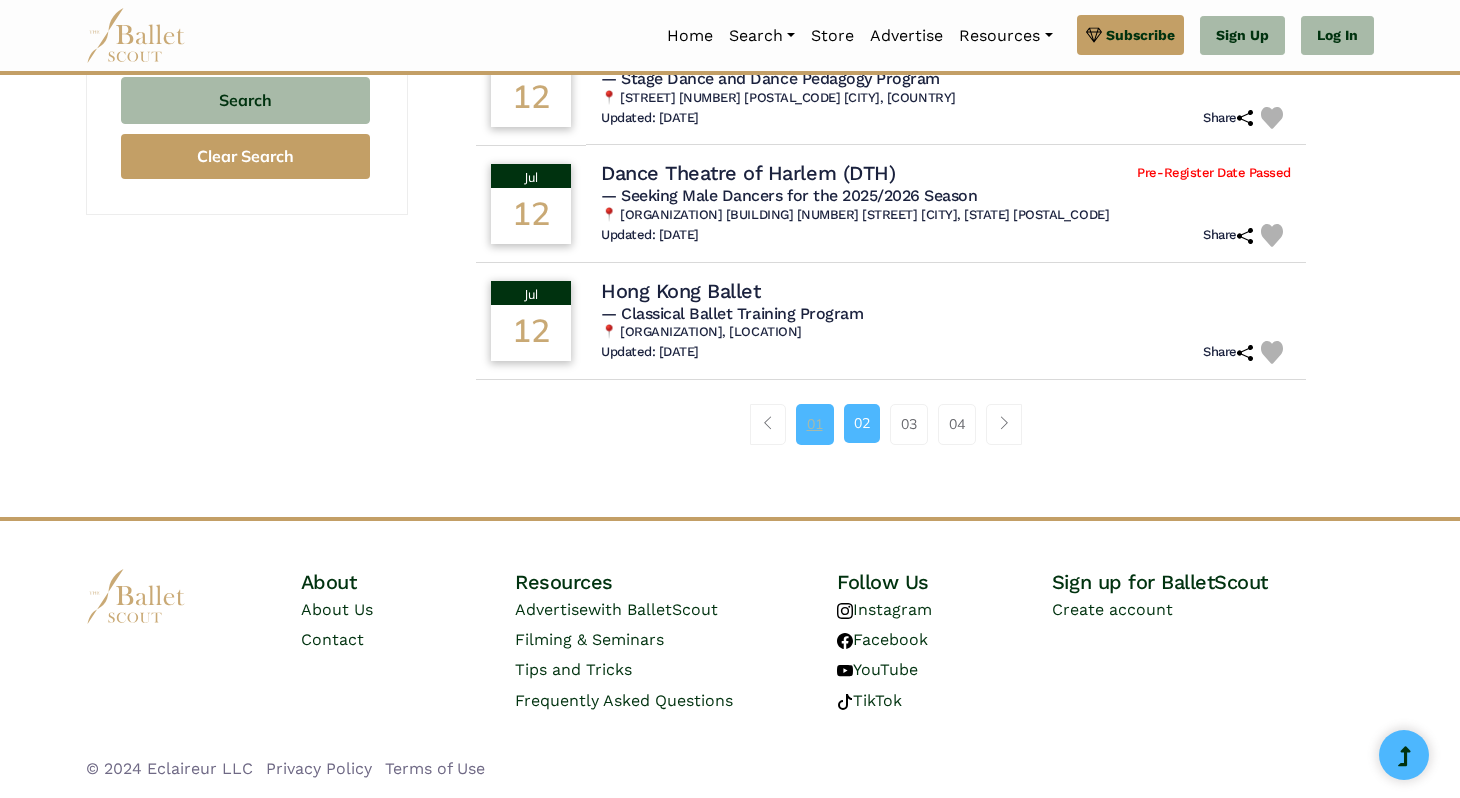 click on "01" at bounding box center (815, 424) 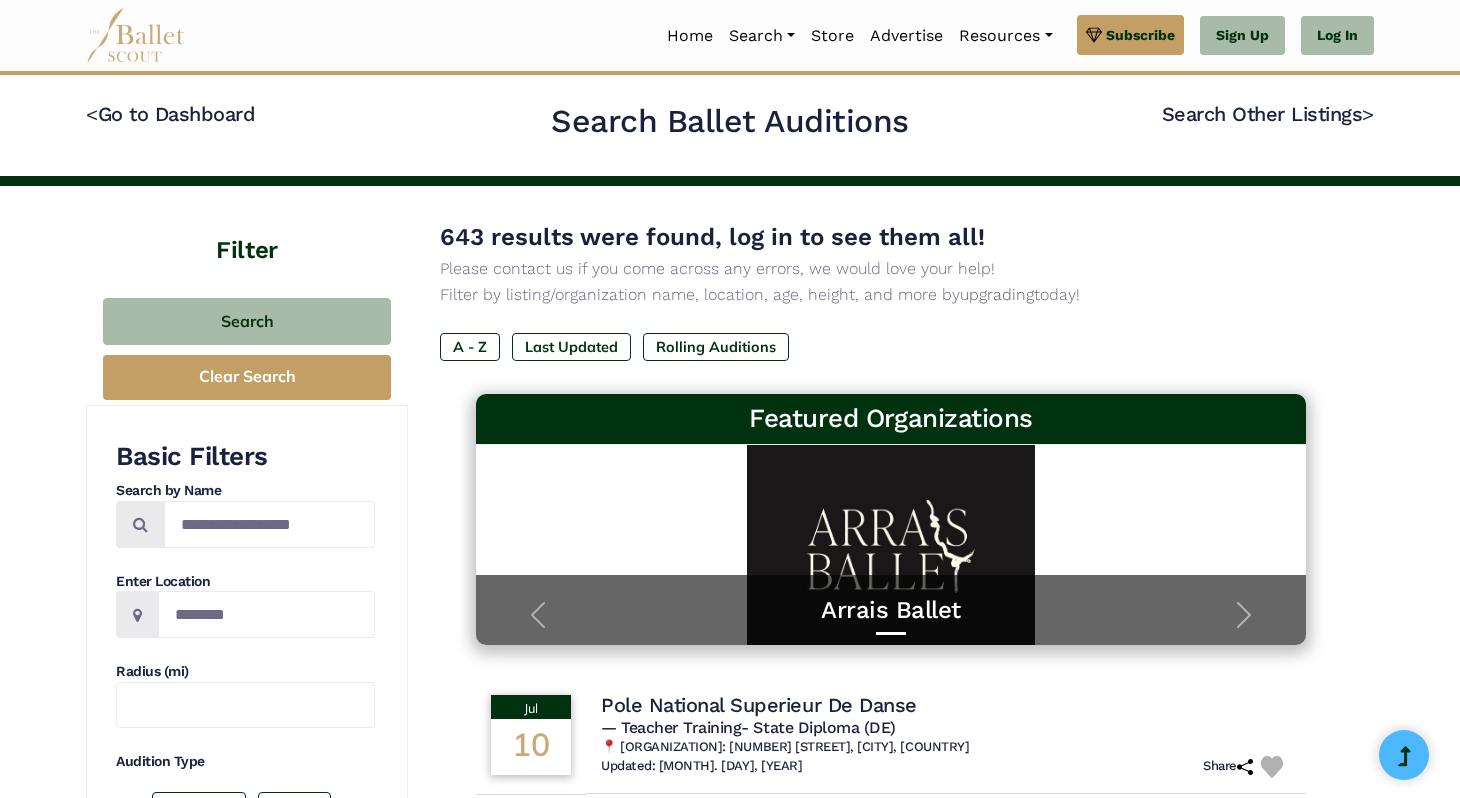 scroll, scrollTop: 0, scrollLeft: 0, axis: both 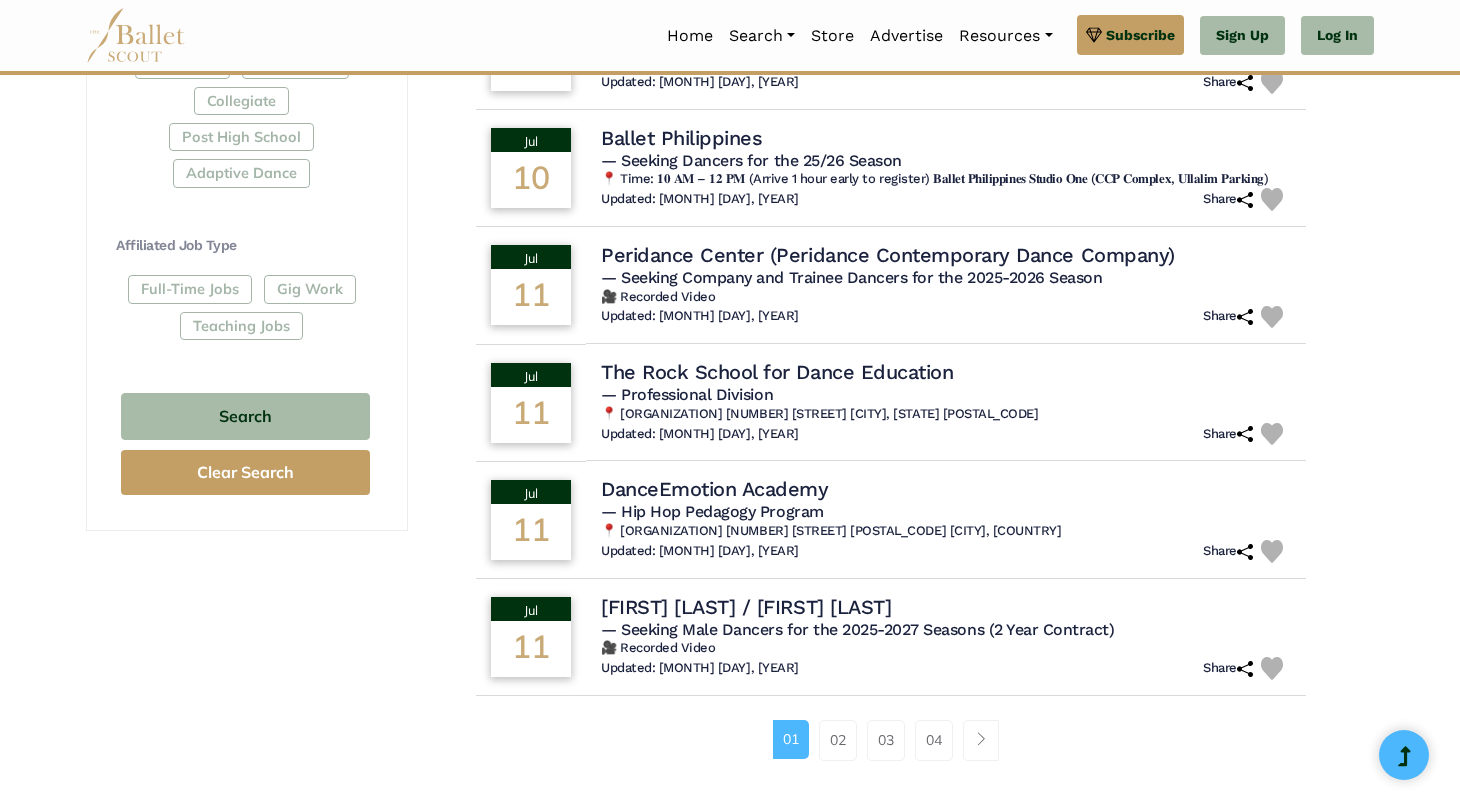 click on "01
02
03
04" at bounding box center (891, 748) 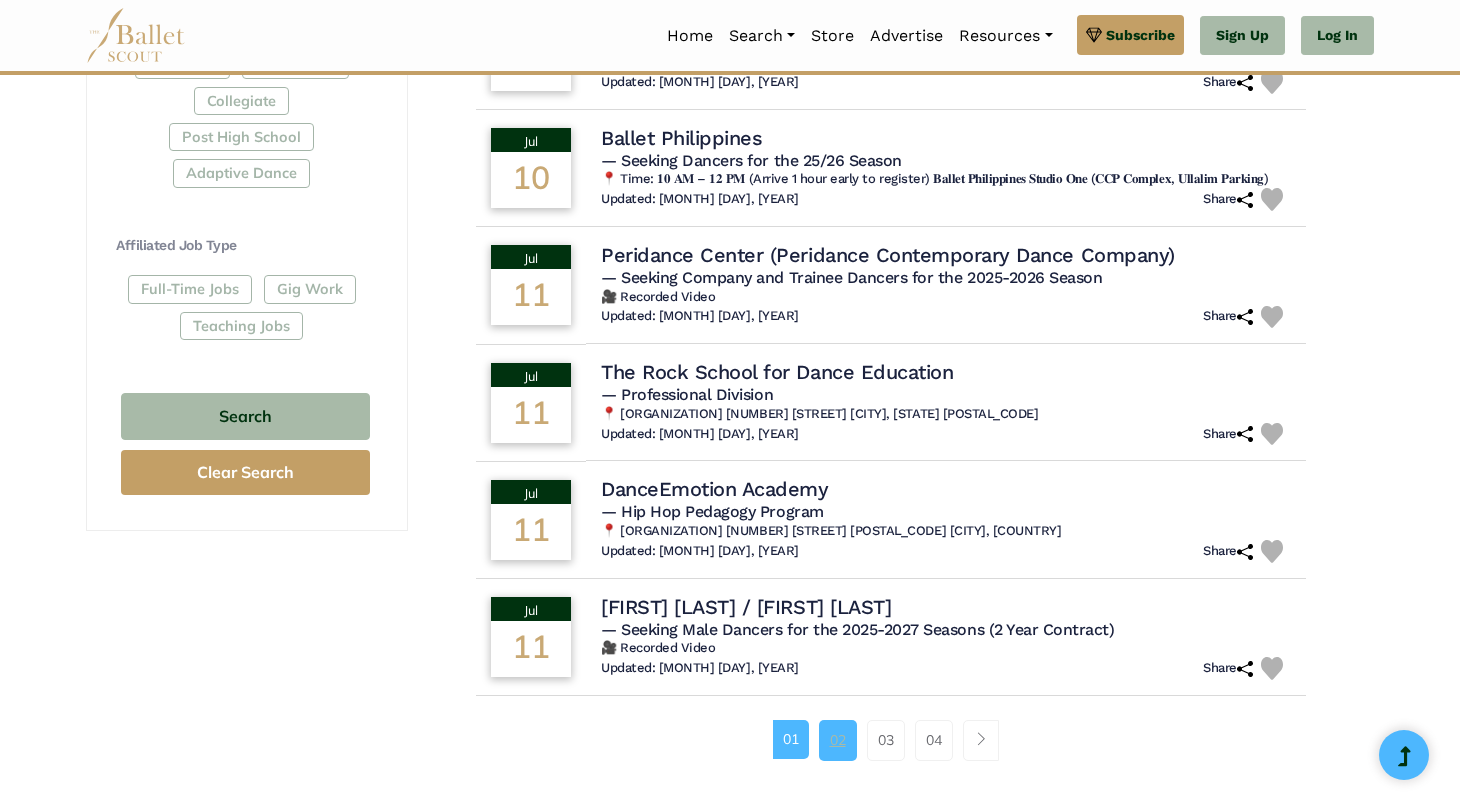 click on "02" at bounding box center (838, 740) 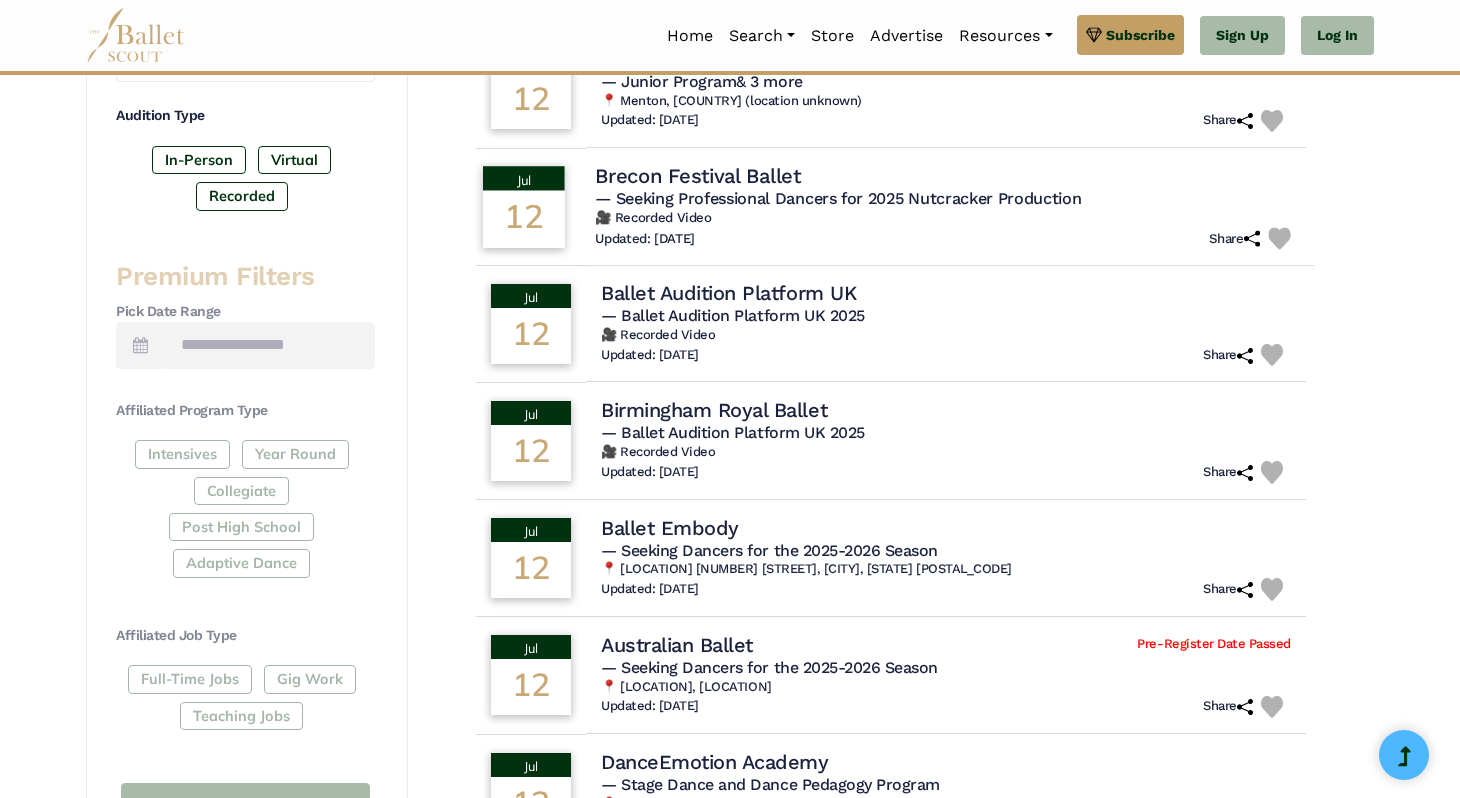 scroll, scrollTop: 647, scrollLeft: 0, axis: vertical 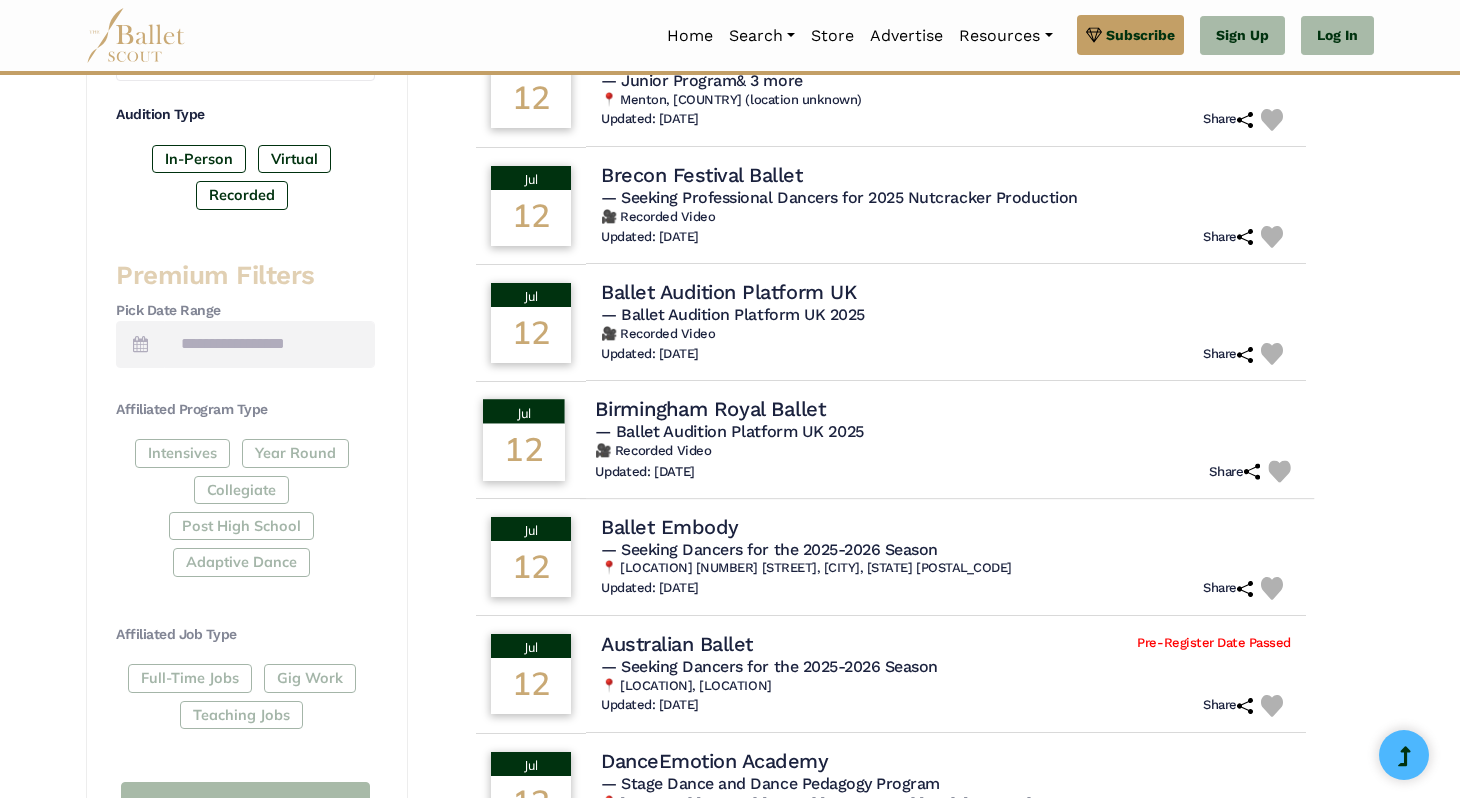 click on "— Ballet Audition Platform UK 2025" at bounding box center (729, 431) 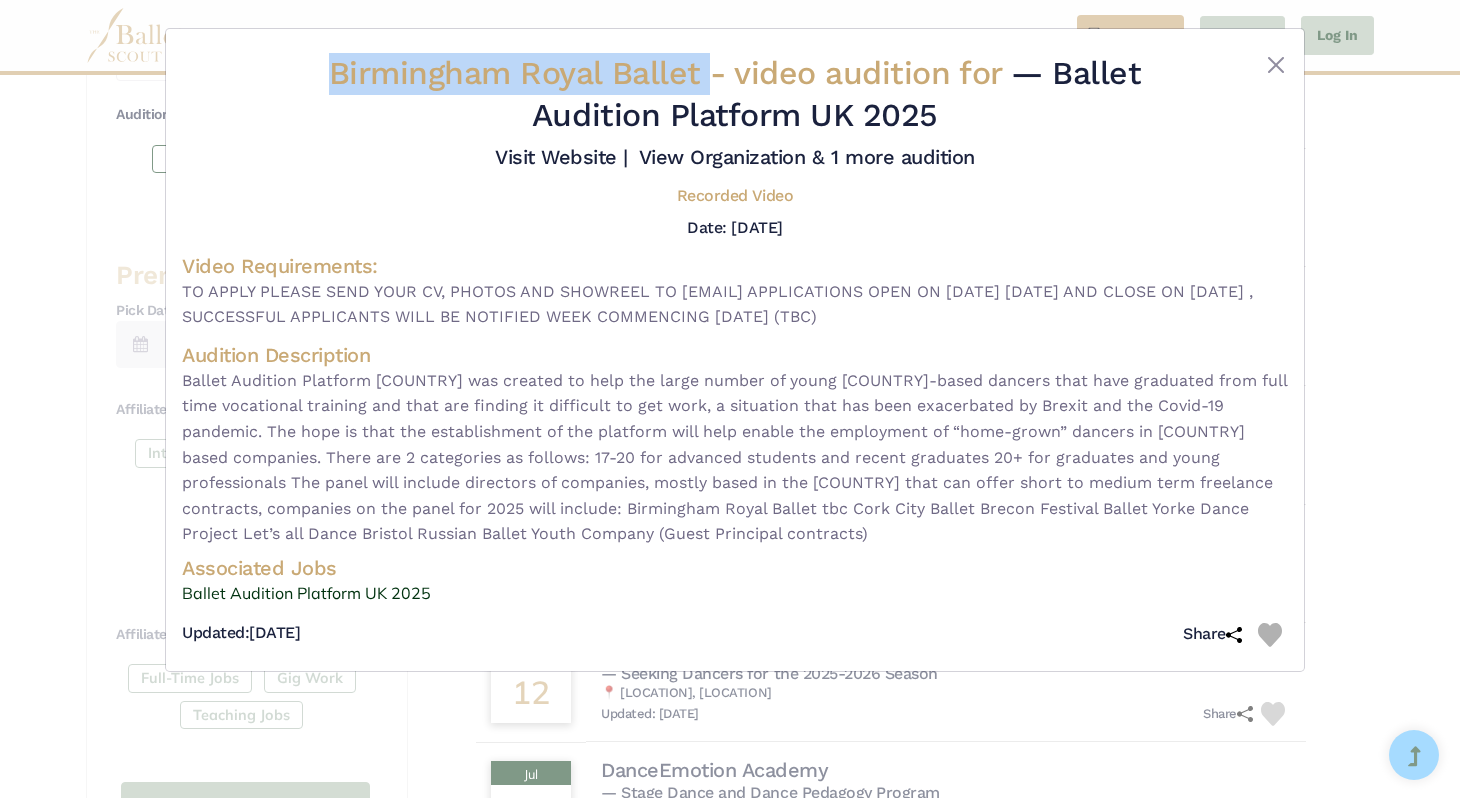 drag, startPoint x: 709, startPoint y: 85, endPoint x: 269, endPoint y: 55, distance: 441.02155 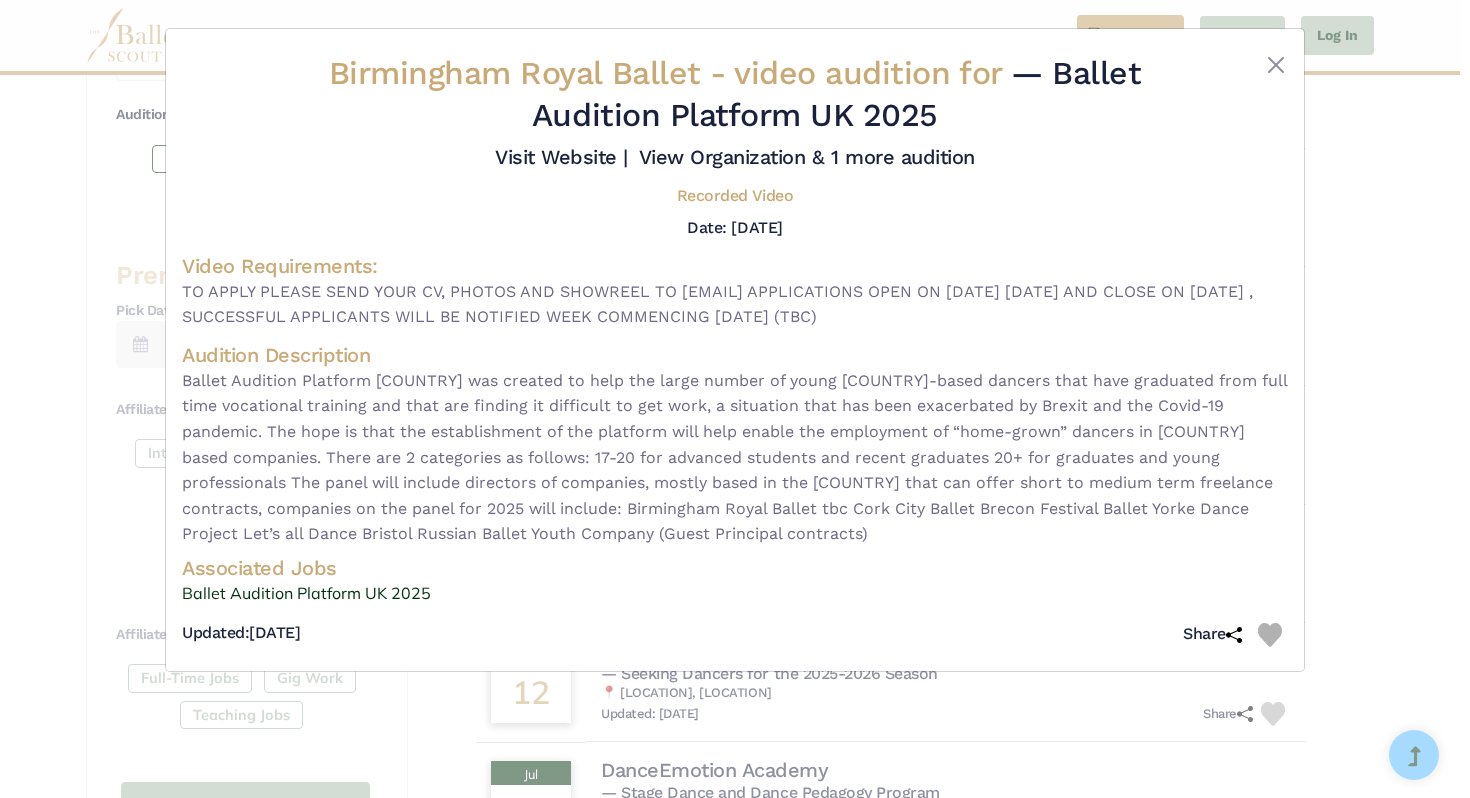 click on "Ballet Audition Platform UK was created to help the large number of young UK-based dancers that have graduated from full time vocational  training and that are finding it difficult to get work, a situation that has been exacerbated by Brexit and the Covid-19 pandemic. The hope is that the establishment of the platform will help enable the employment of “home-grown” dancers in UK based companies.
There are 2 categories as follows:
17-20 for advanced students and recent graduates
20+ for graduates and young professionals
The panel will include directors of companies, mostly based in the UK that can offer short to medium term freelance contracts, companies on the panel for 2025 will include:
Birmingham Royal Ballet tbc
Cork City Ballet
Brecon Festival Ballet
Yorke Dance Project
Let’s all Dance
Bristol Russian Ballet Youth Company (Guest Principal contracts)" at bounding box center (735, 457) 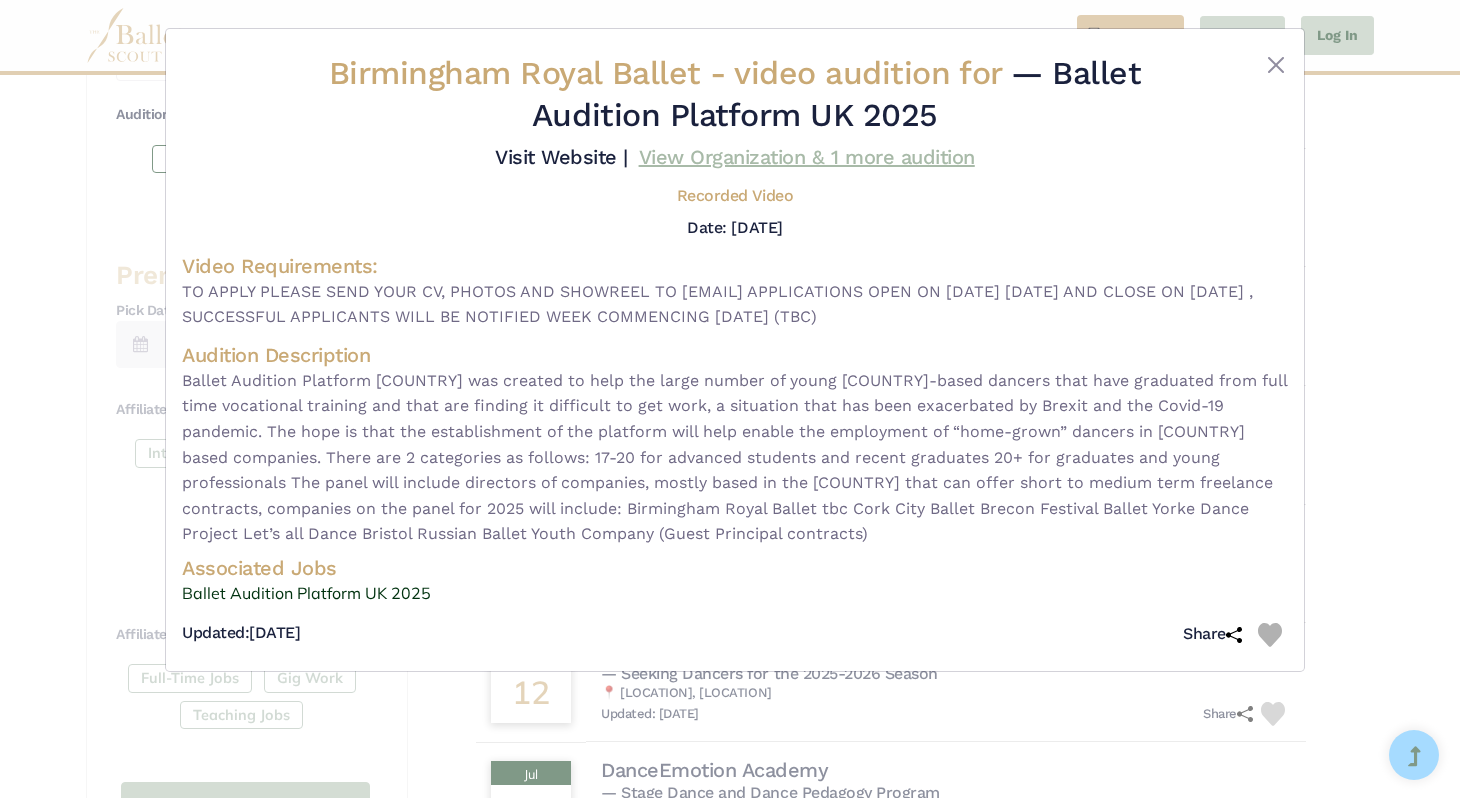 click on "View Organization
& 1 more audition" at bounding box center [807, 157] 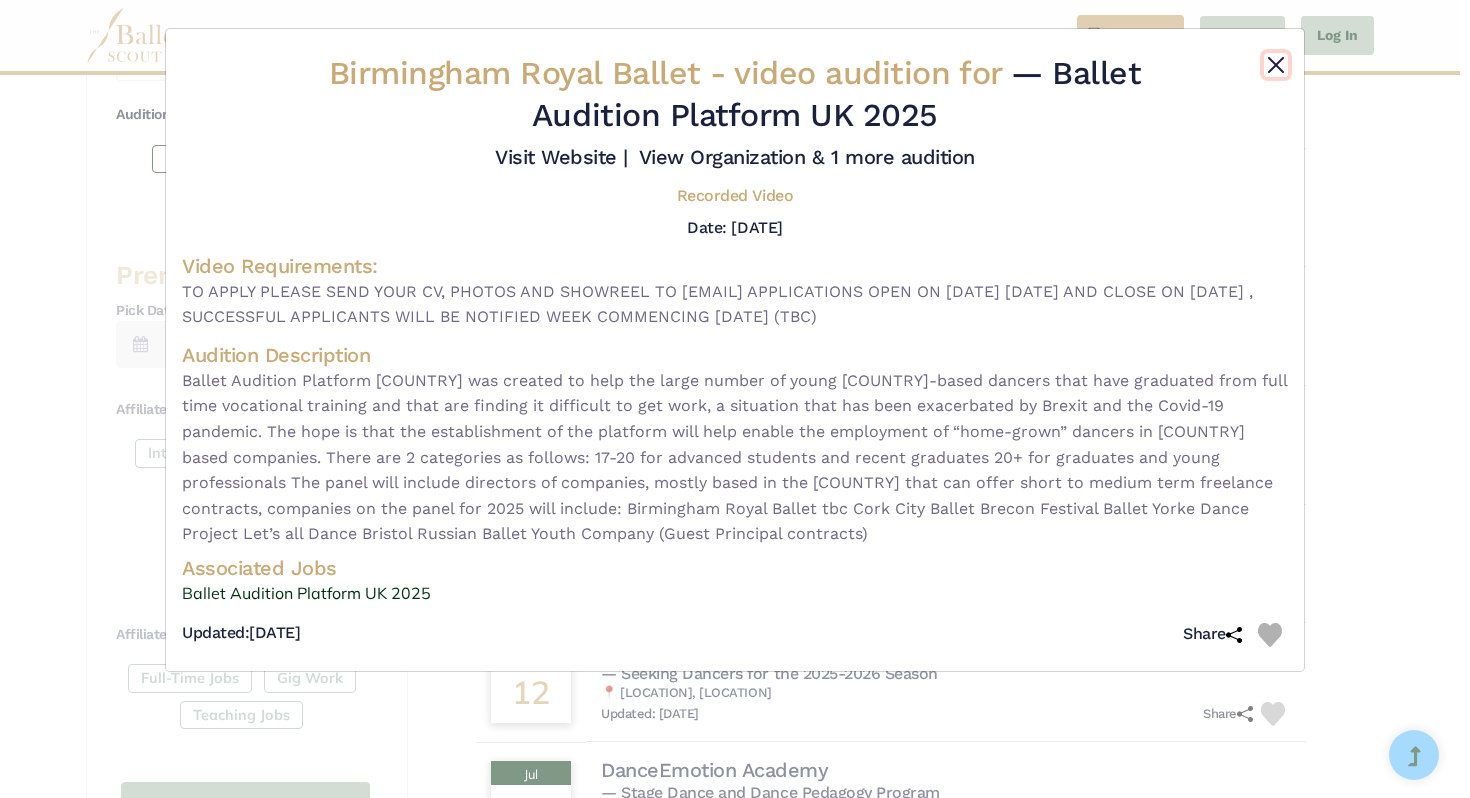 click at bounding box center [1276, 65] 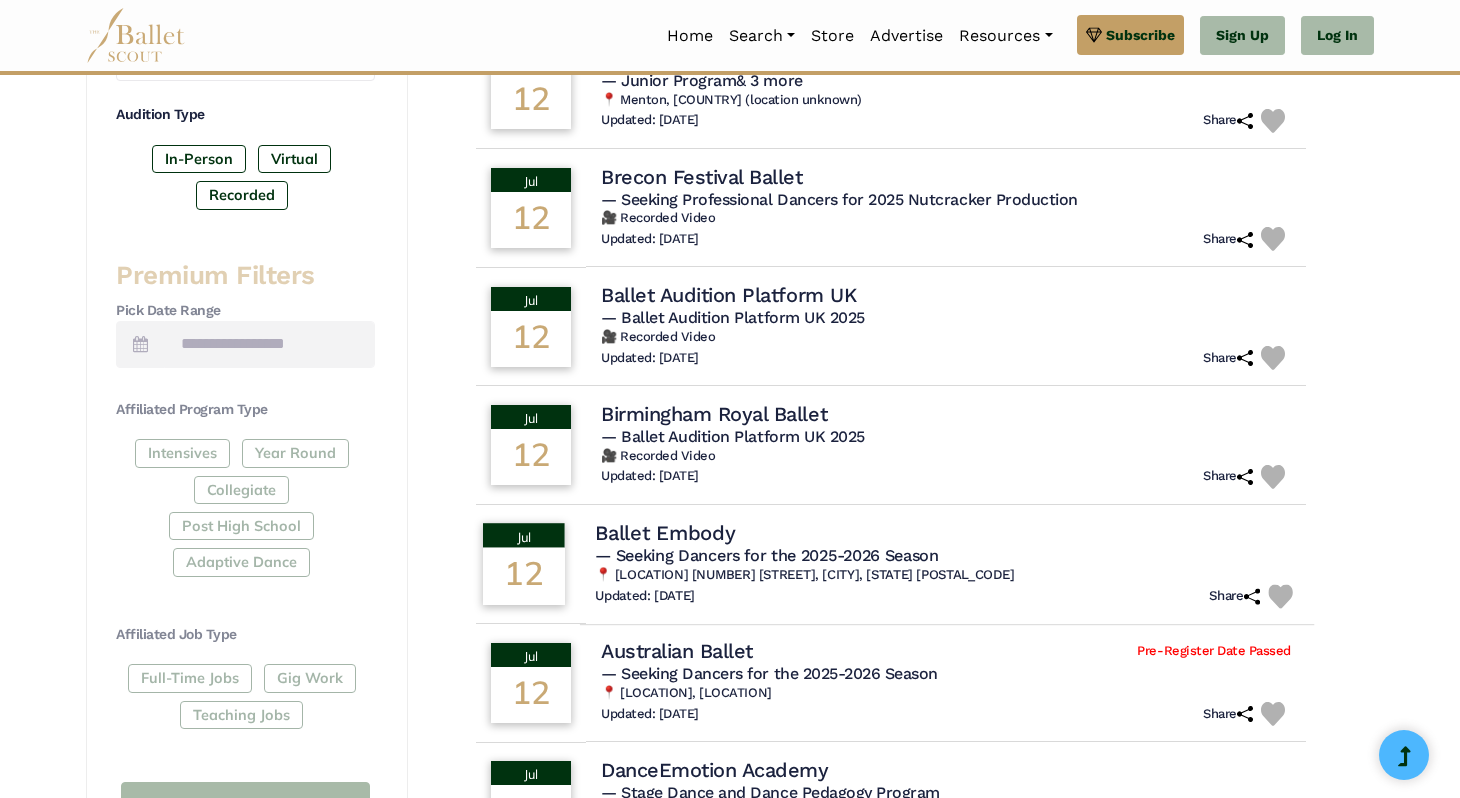 click on "Ballet Embody" at bounding box center (665, 532) 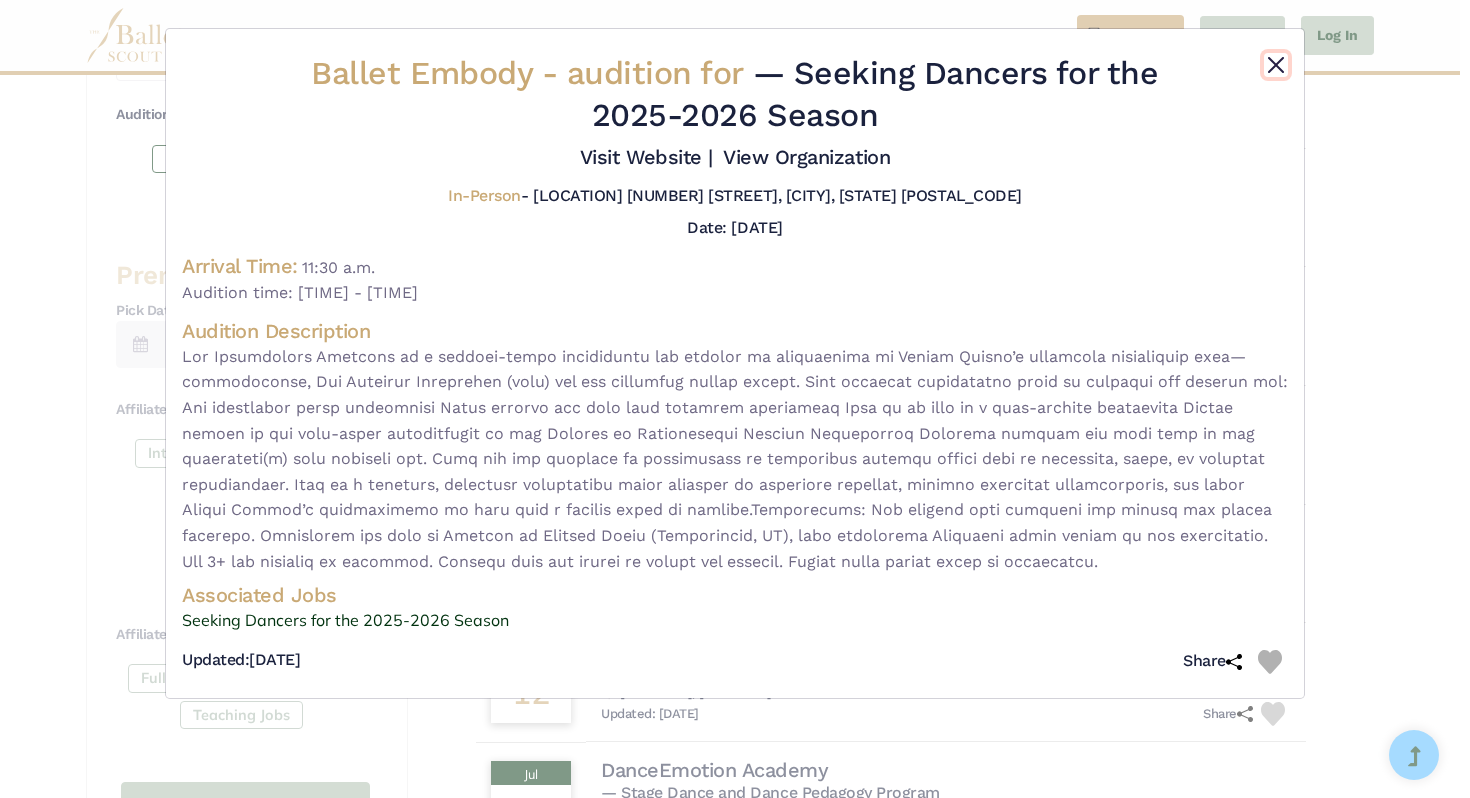 click at bounding box center [1276, 65] 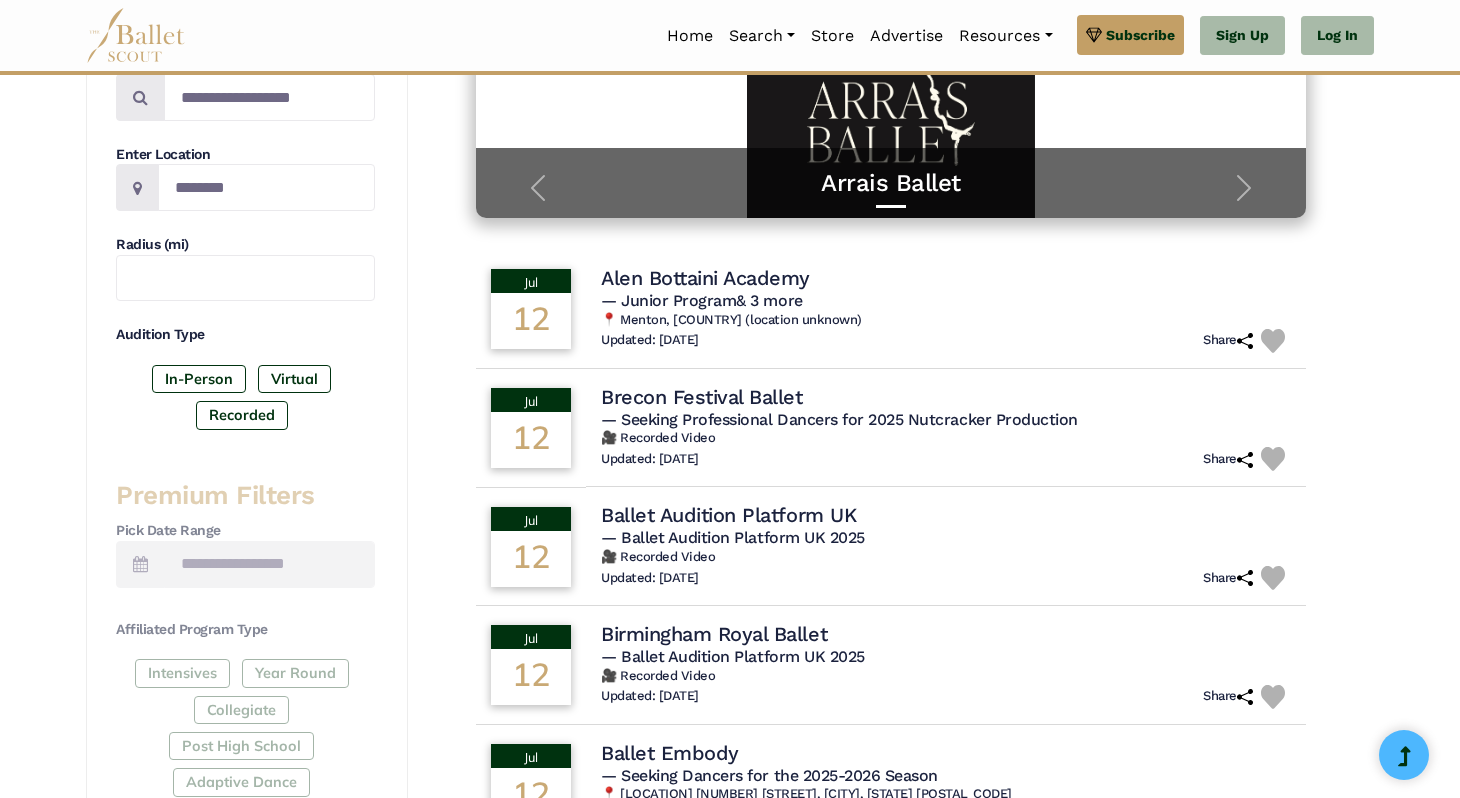 scroll, scrollTop: 425, scrollLeft: 0, axis: vertical 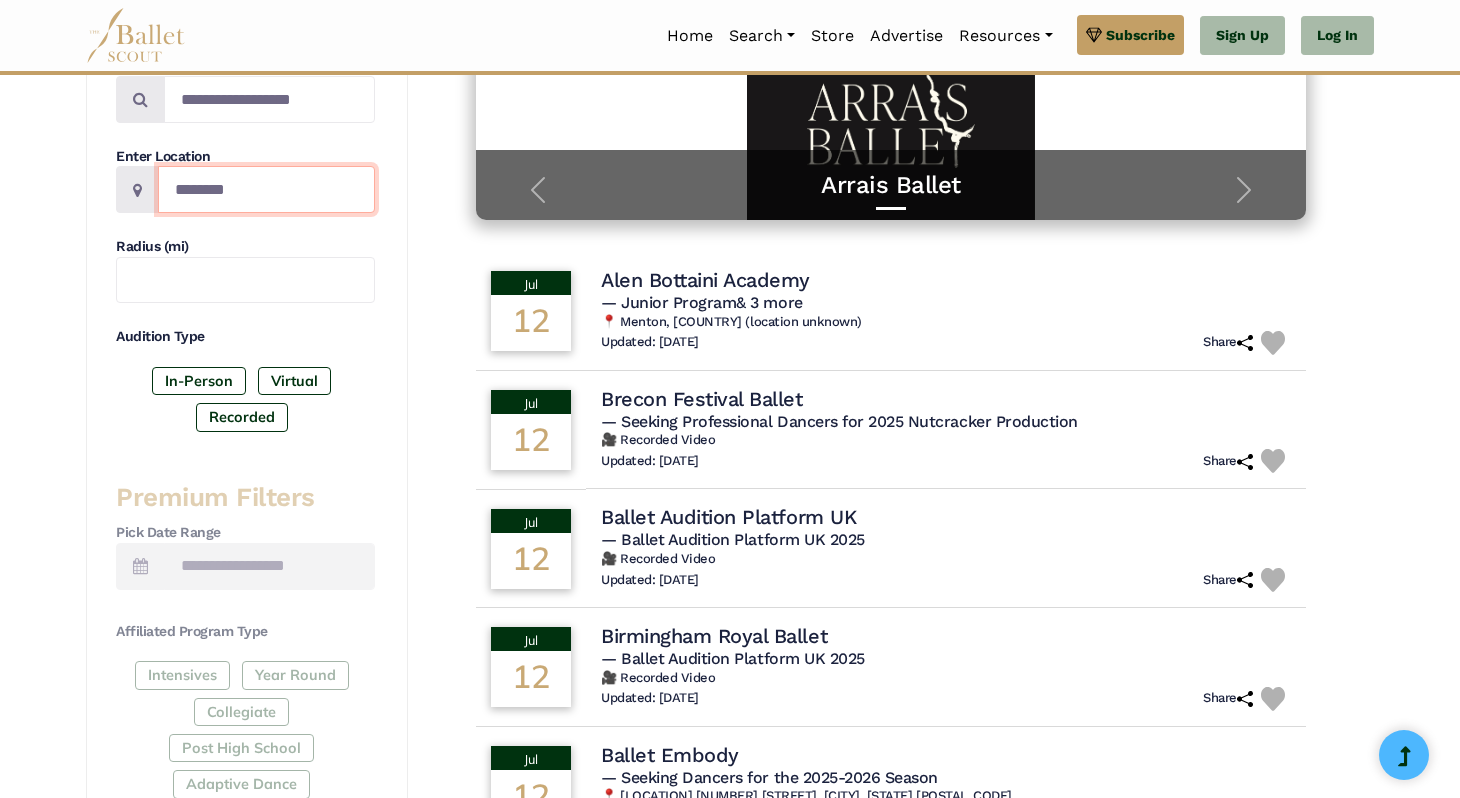 click at bounding box center [266, 189] 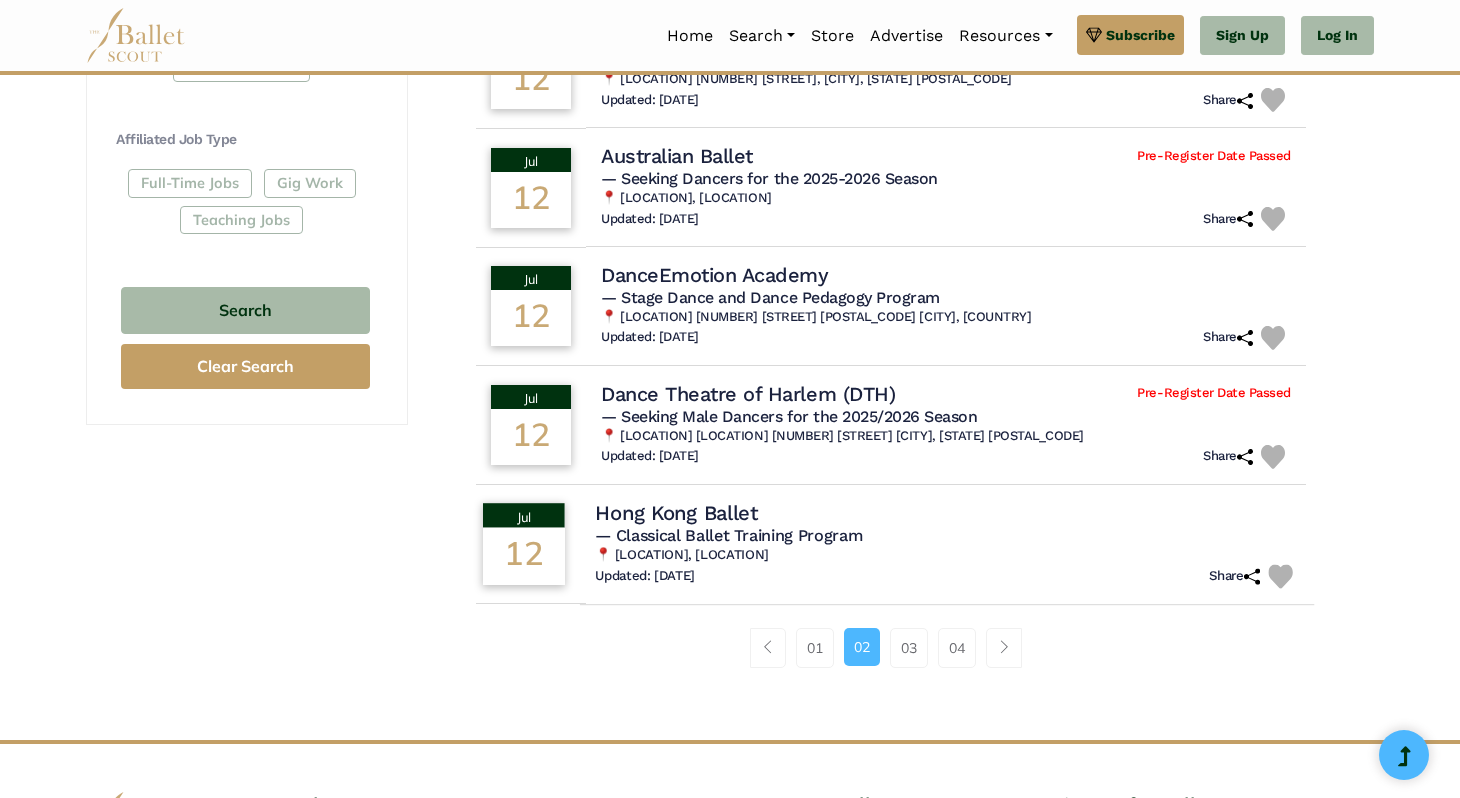 scroll, scrollTop: 1165, scrollLeft: 0, axis: vertical 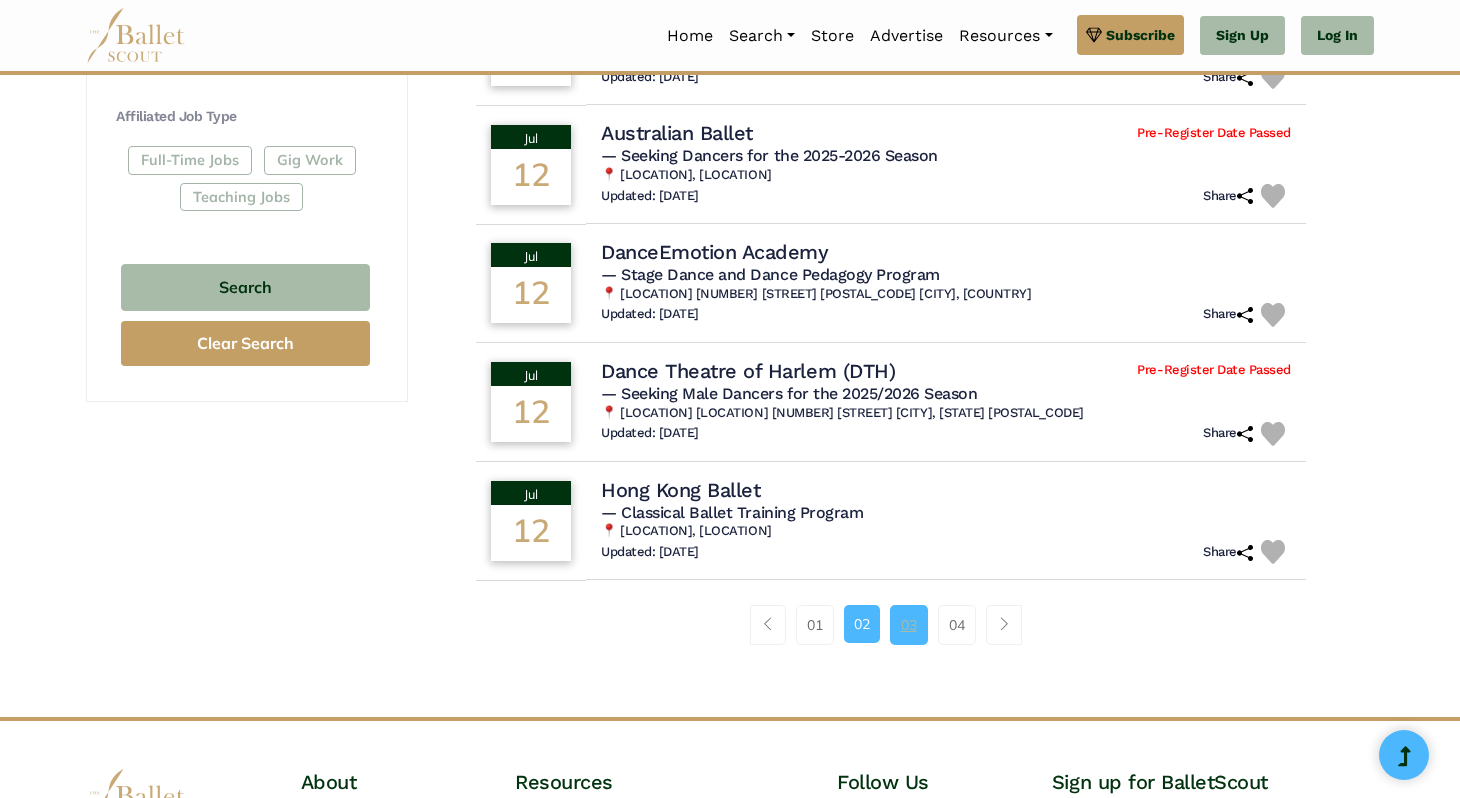 click on "03" at bounding box center [909, 625] 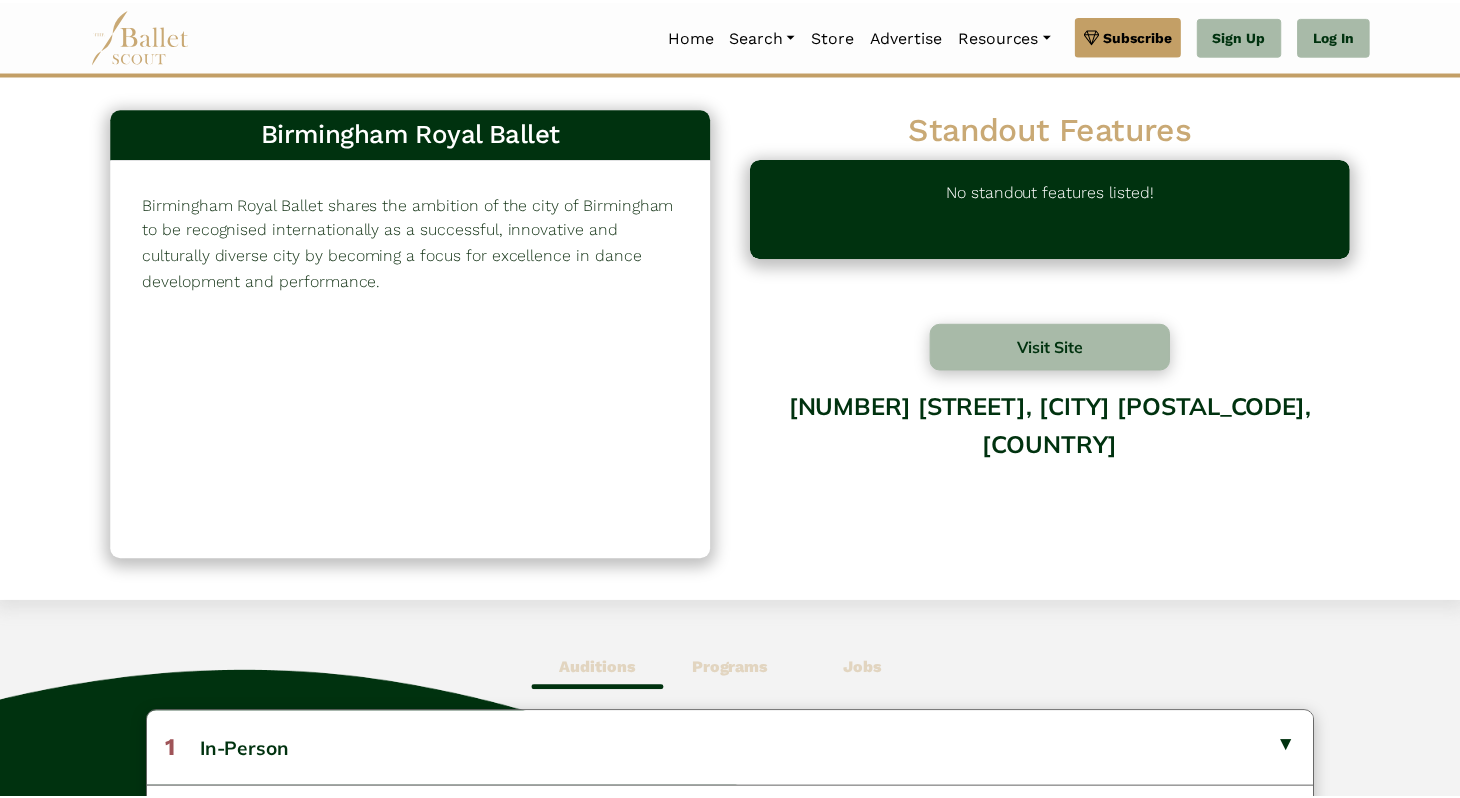 scroll, scrollTop: 0, scrollLeft: 0, axis: both 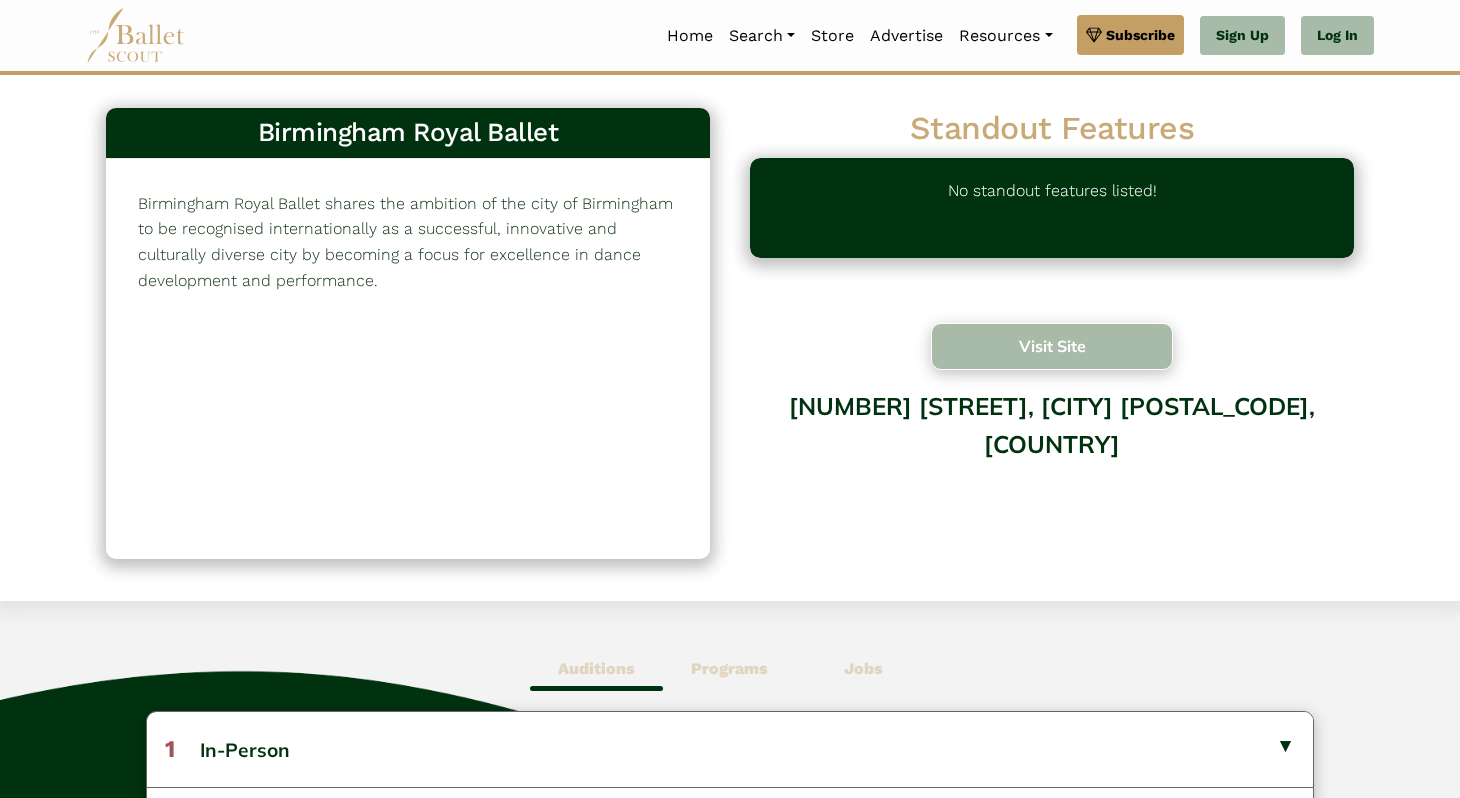 click on "Visit Site" at bounding box center [1052, 346] 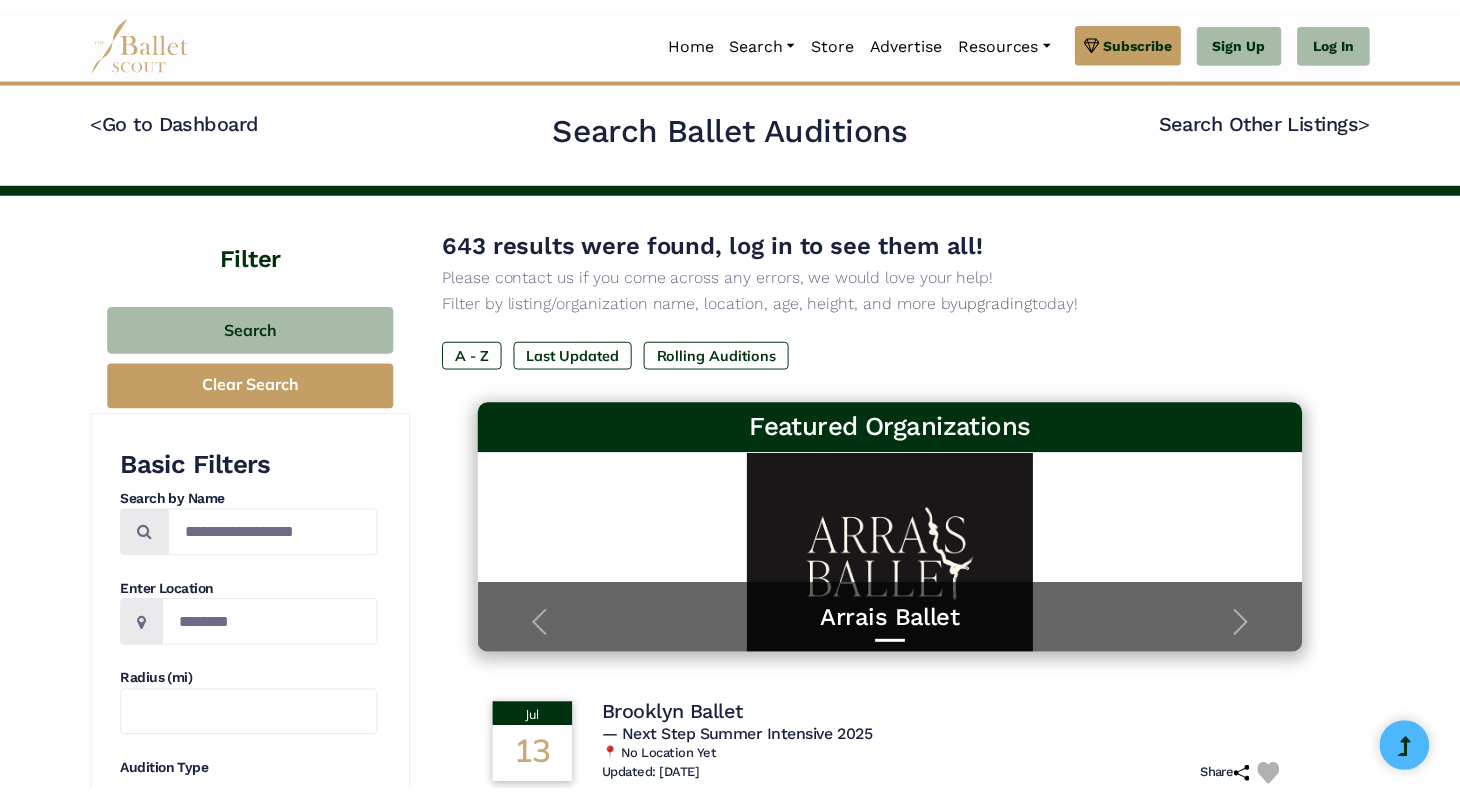 scroll, scrollTop: 0, scrollLeft: 0, axis: both 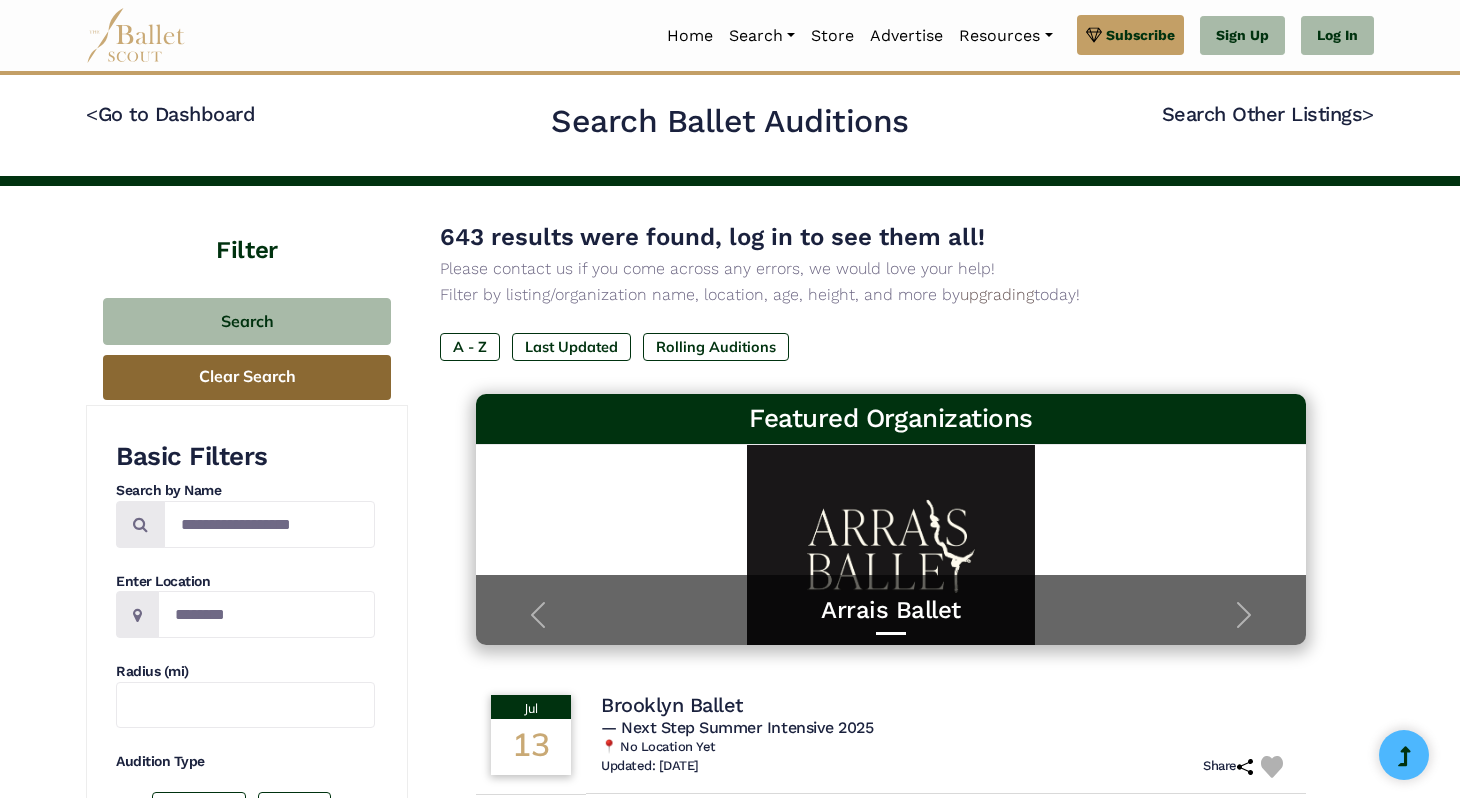 click on "Clear Search" at bounding box center (247, 377) 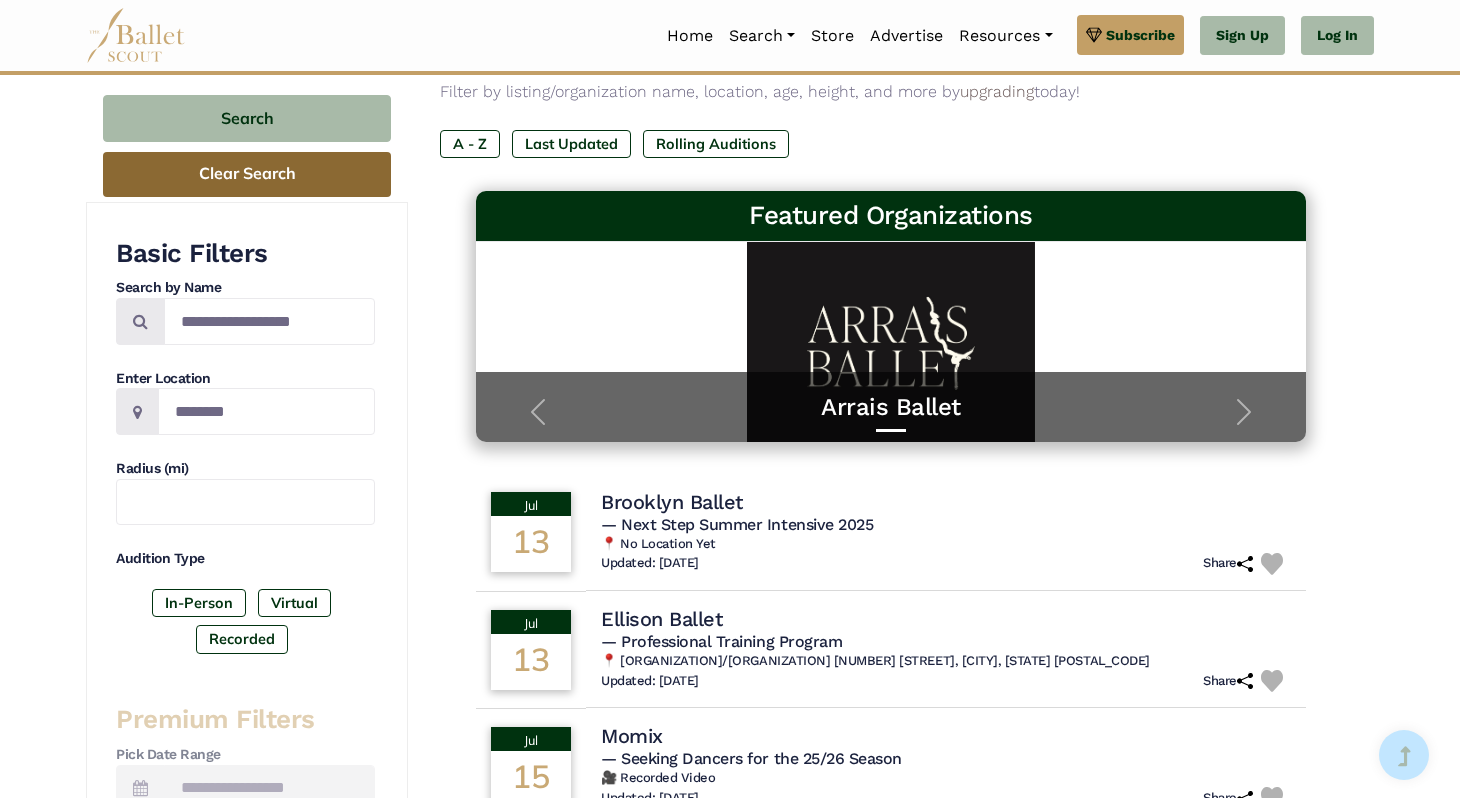 scroll, scrollTop: 219, scrollLeft: 0, axis: vertical 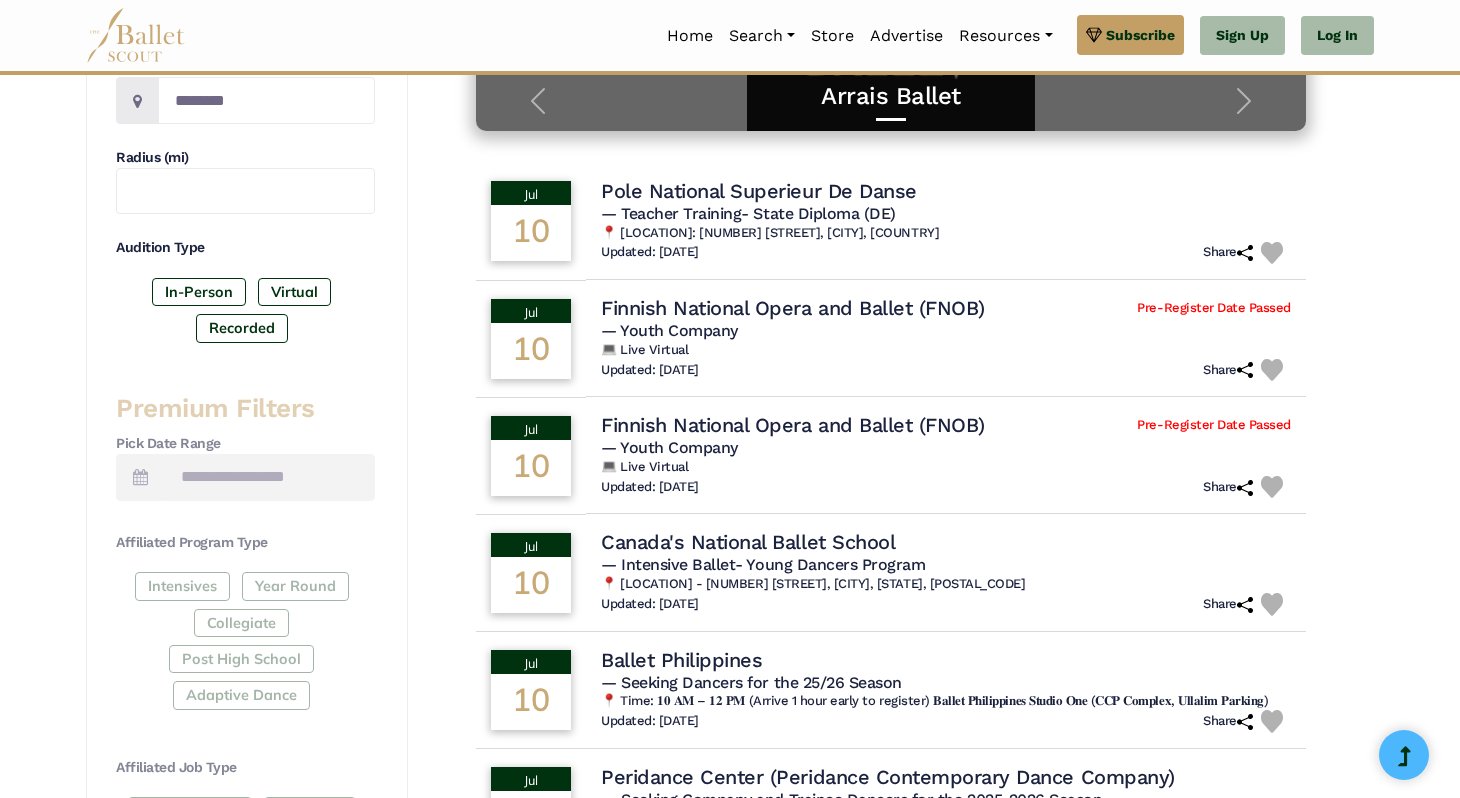 click on "In-Person
Virtual
Recorded" at bounding box center [245, 314] 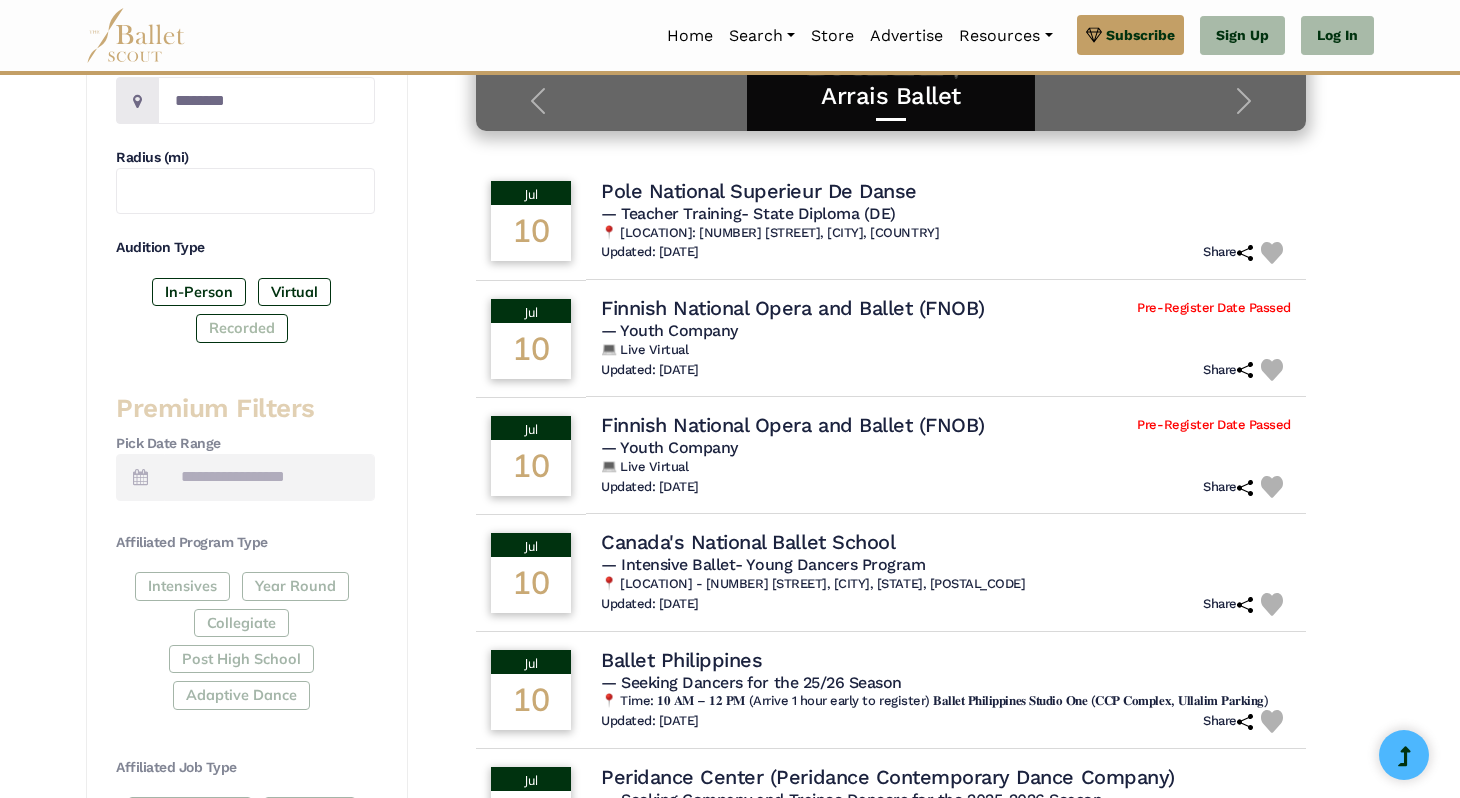 click on "Recorded" at bounding box center (242, 328) 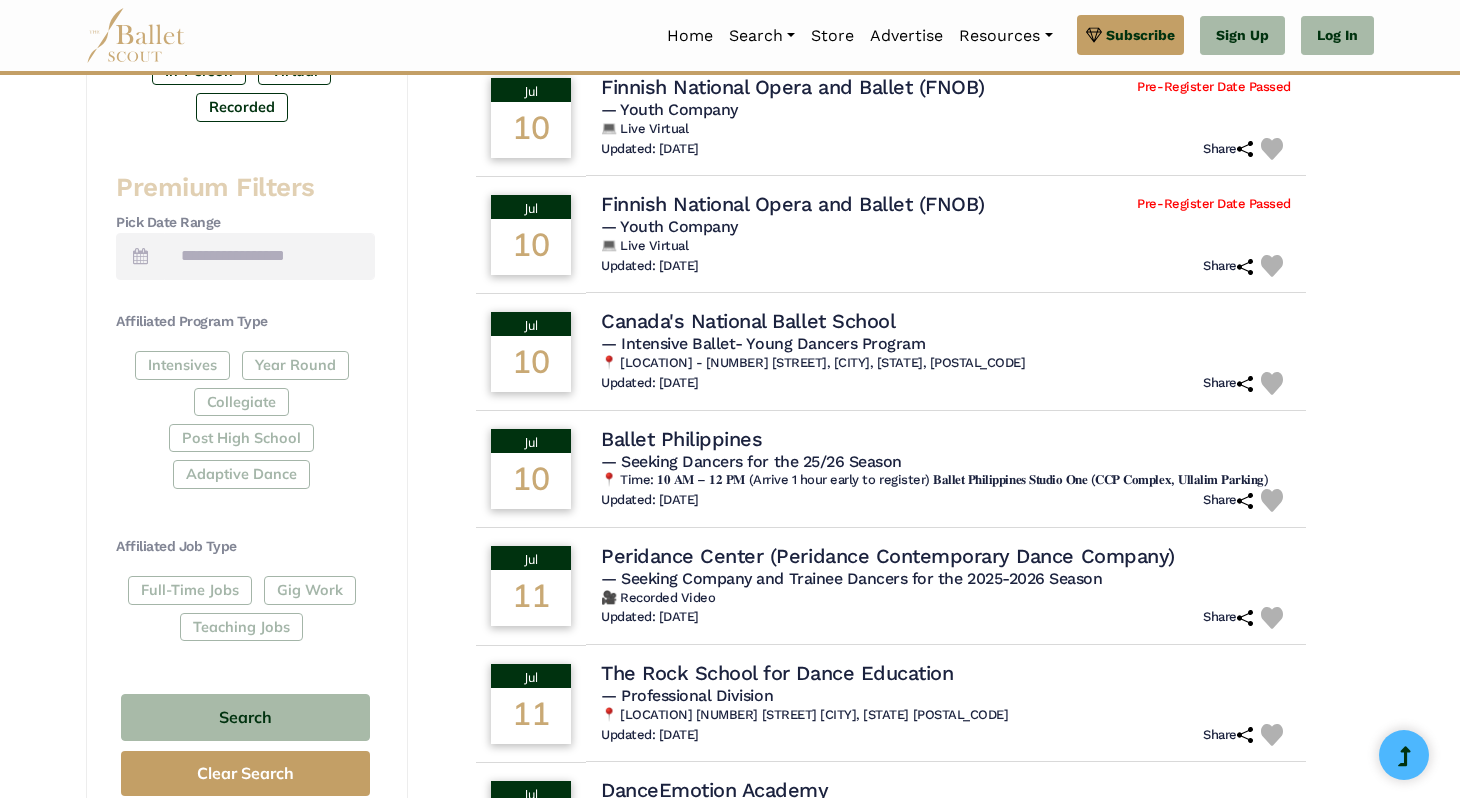 scroll, scrollTop: 741, scrollLeft: 0, axis: vertical 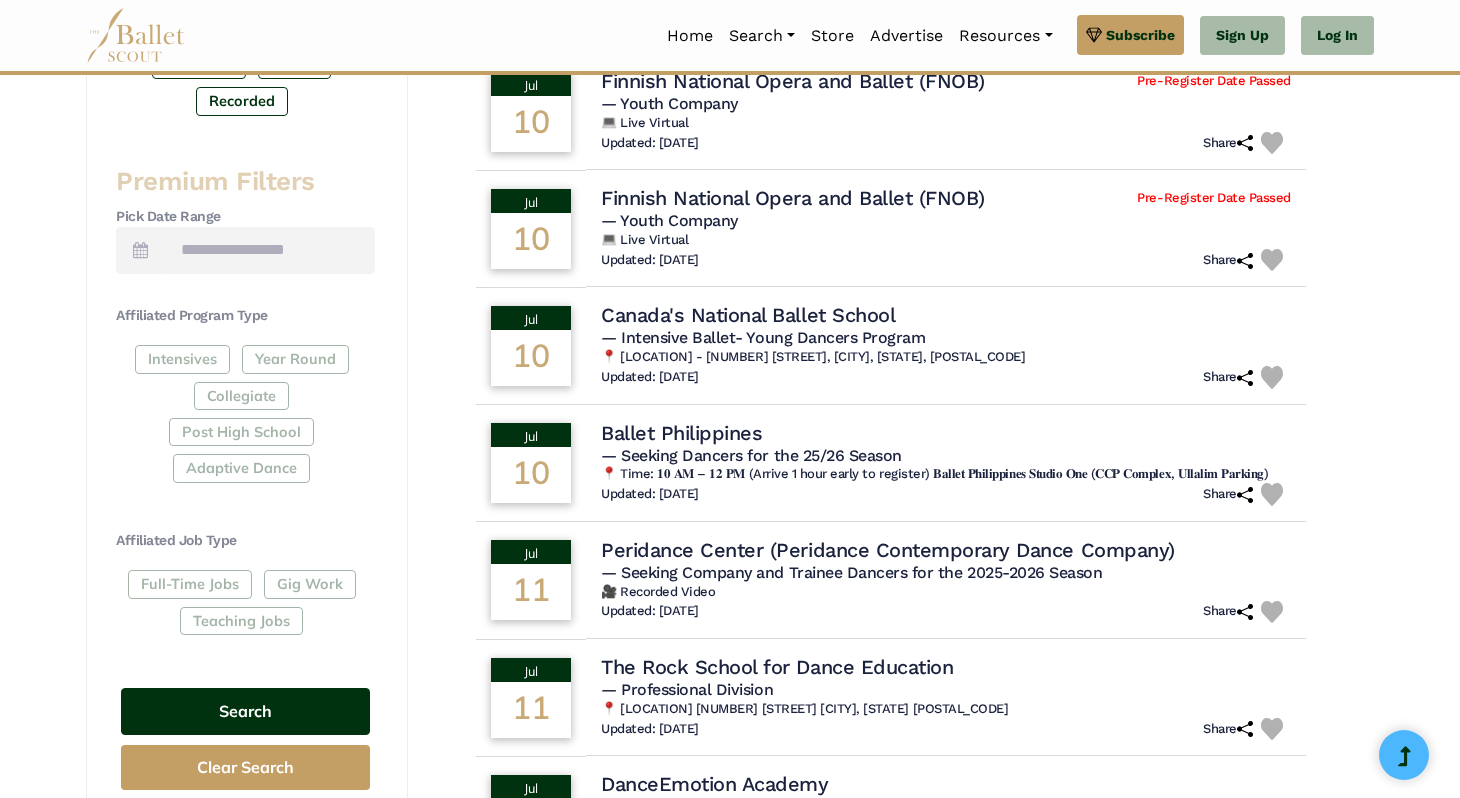 click on "Search" at bounding box center (245, 711) 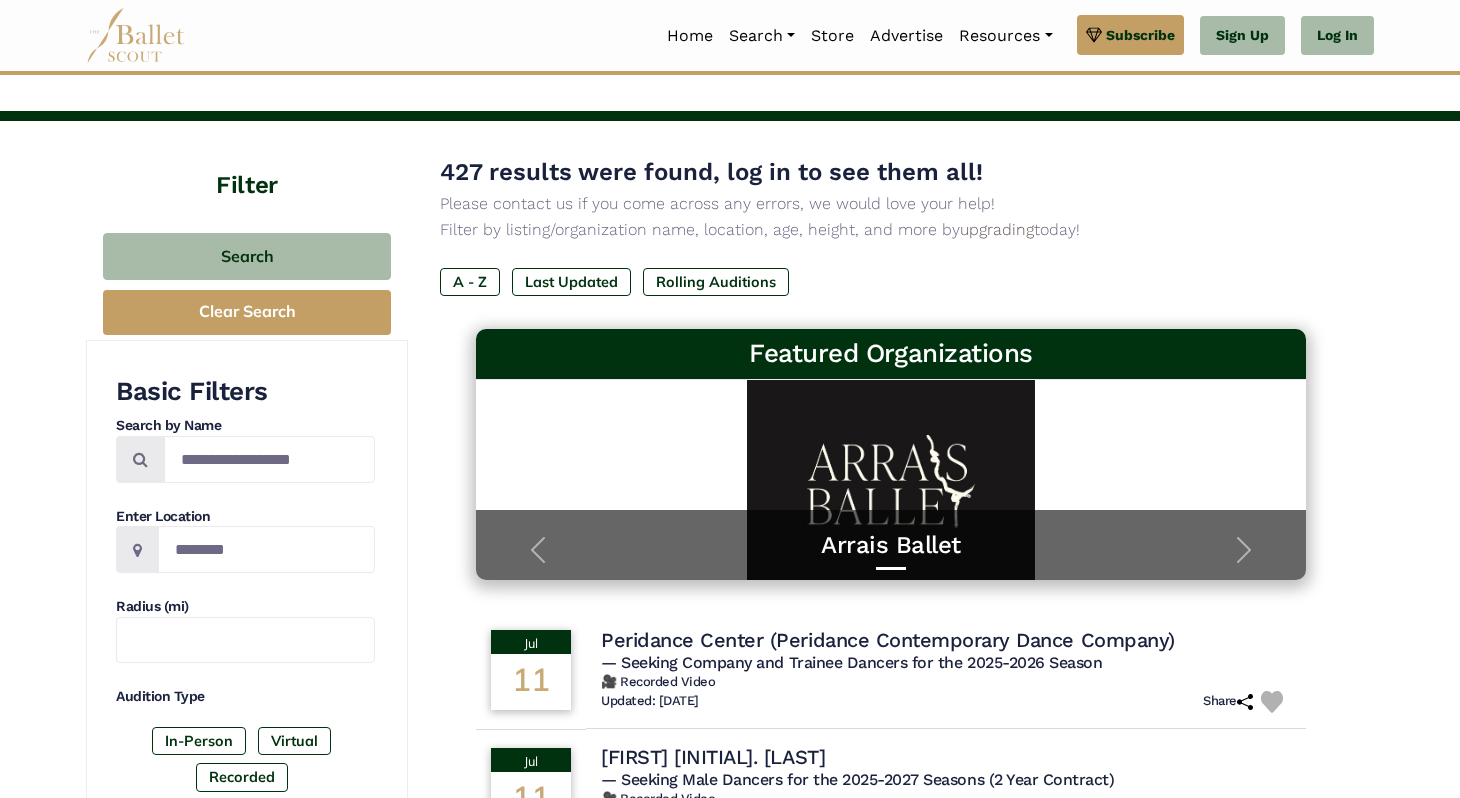 scroll, scrollTop: 50, scrollLeft: 0, axis: vertical 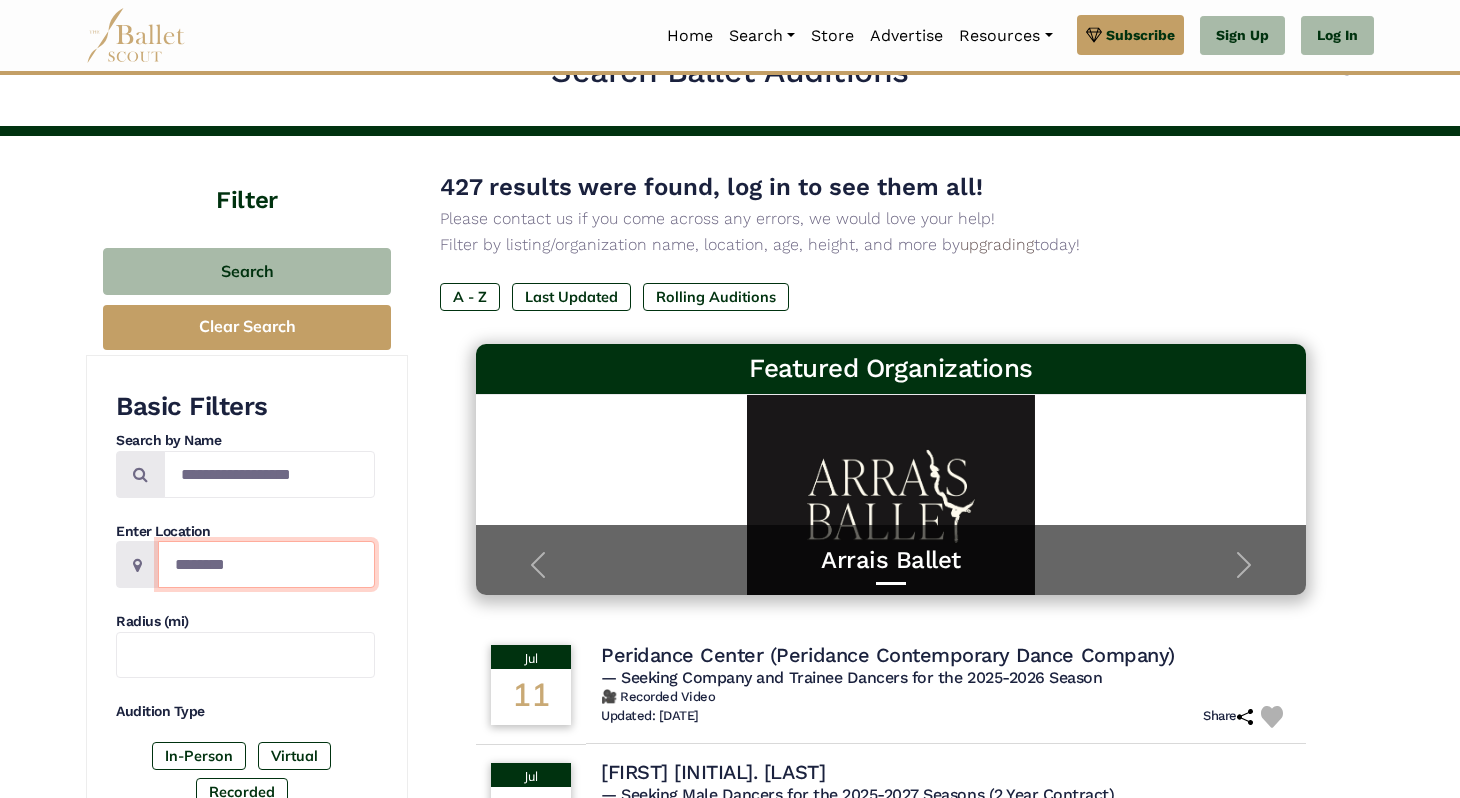 click at bounding box center (266, 564) 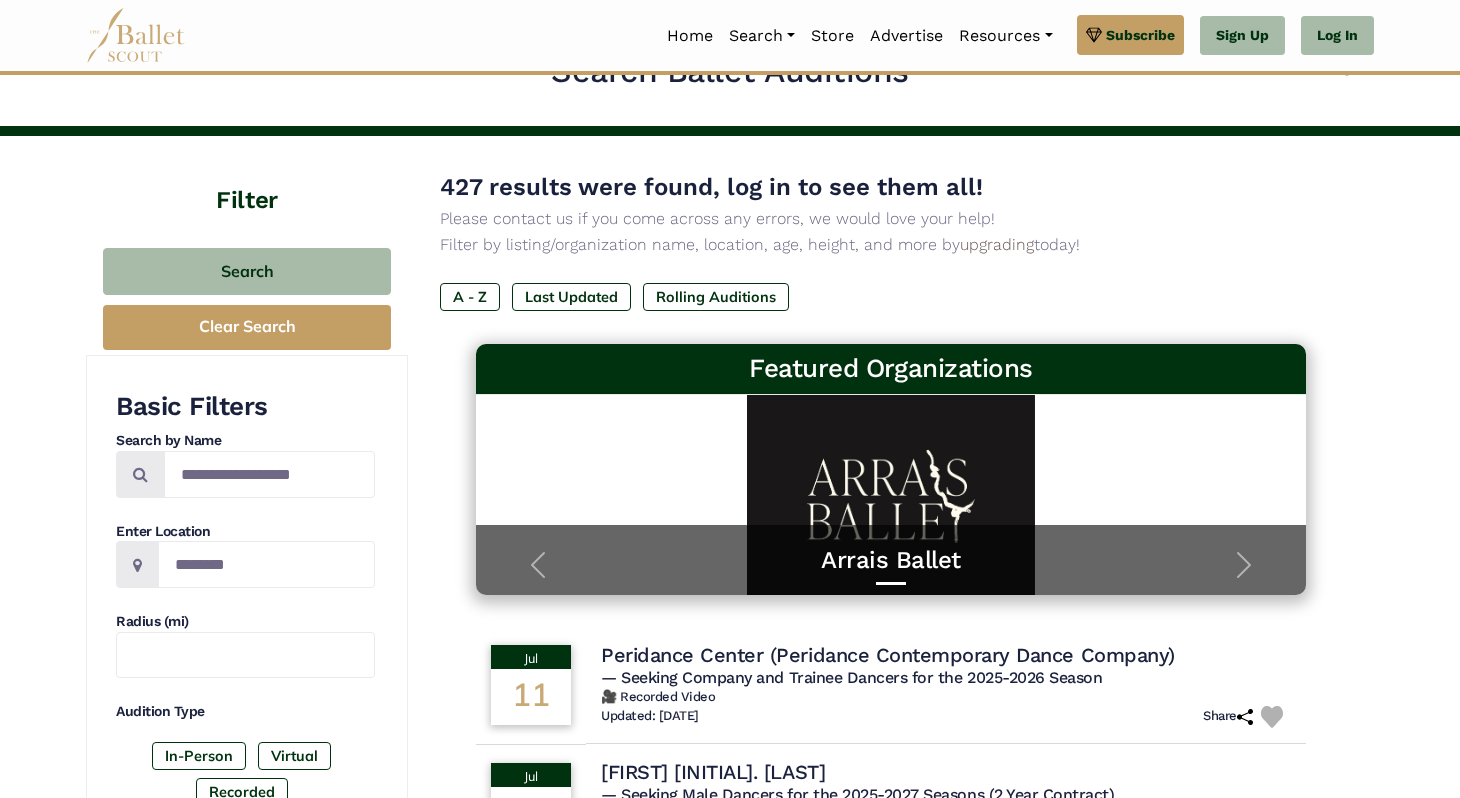 click at bounding box center (137, 565) 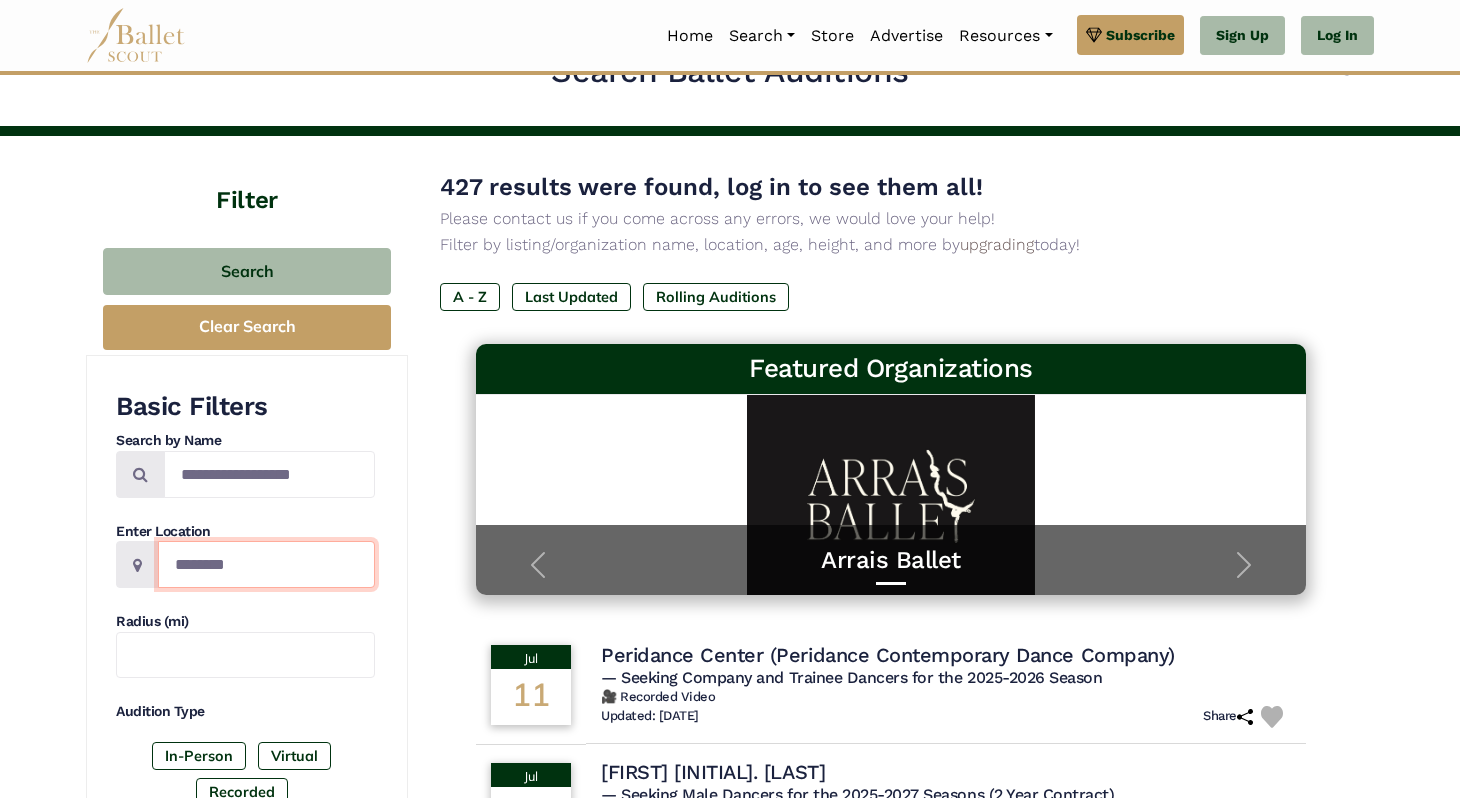 click at bounding box center (266, 564) 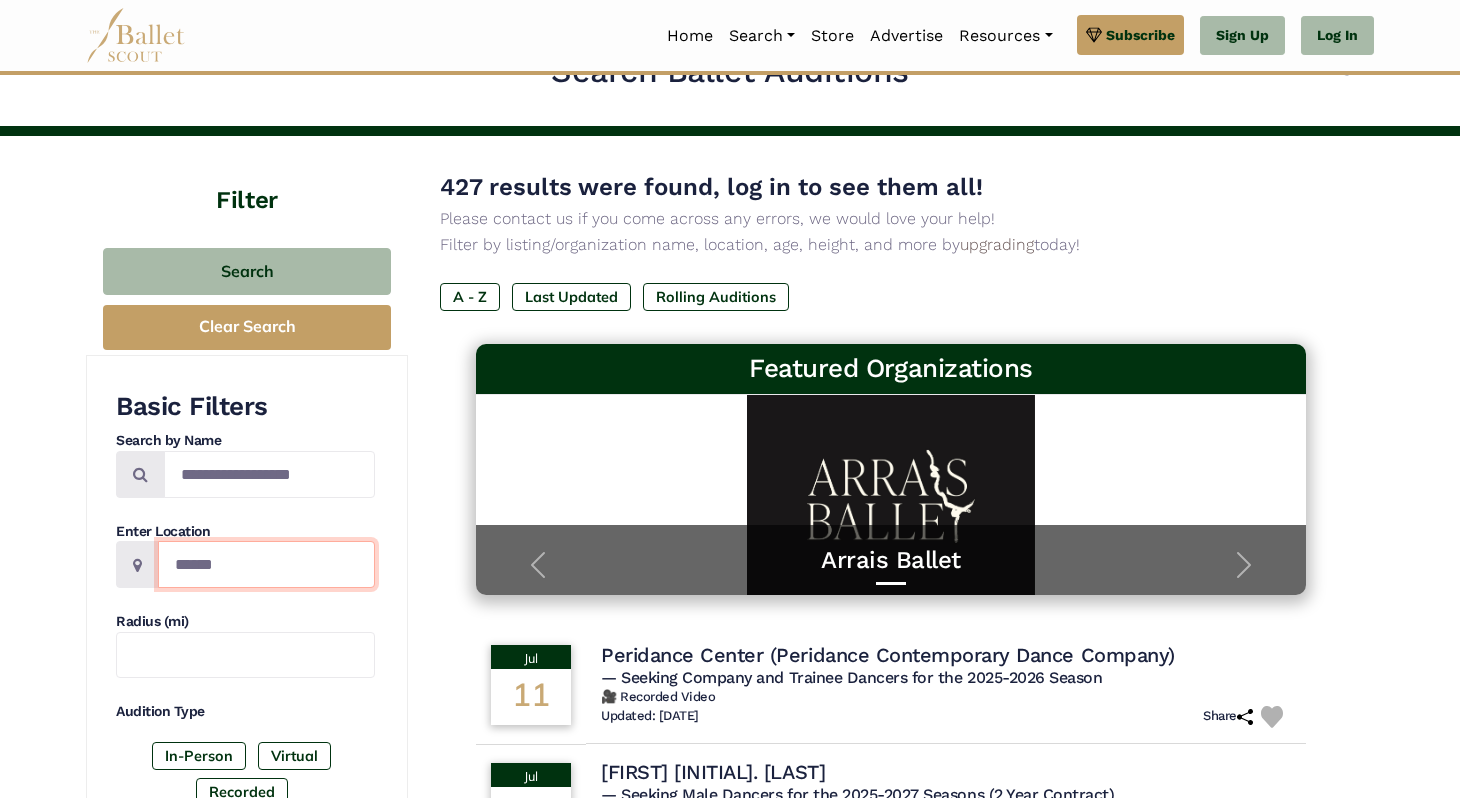 type on "******" 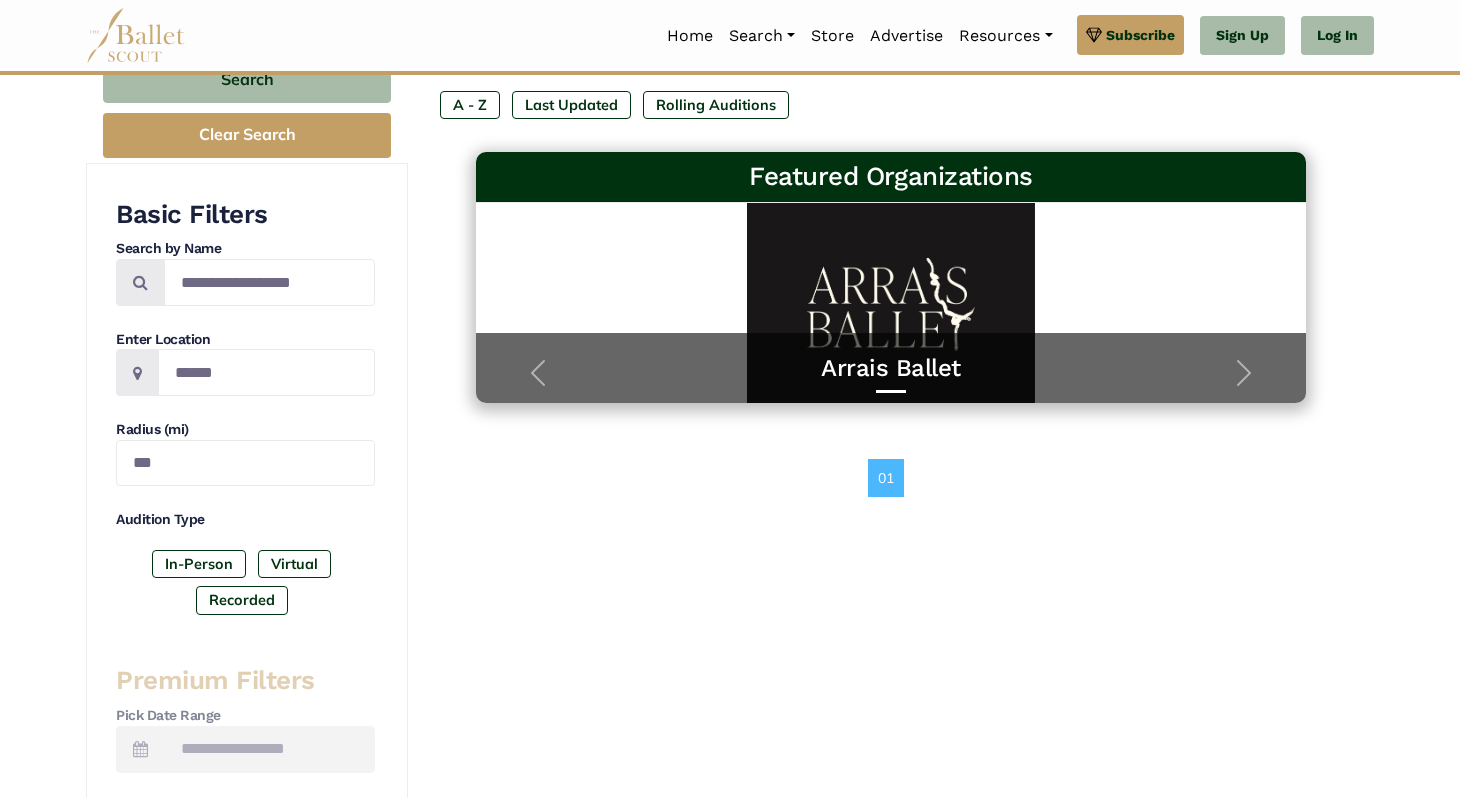 scroll, scrollTop: 194, scrollLeft: 0, axis: vertical 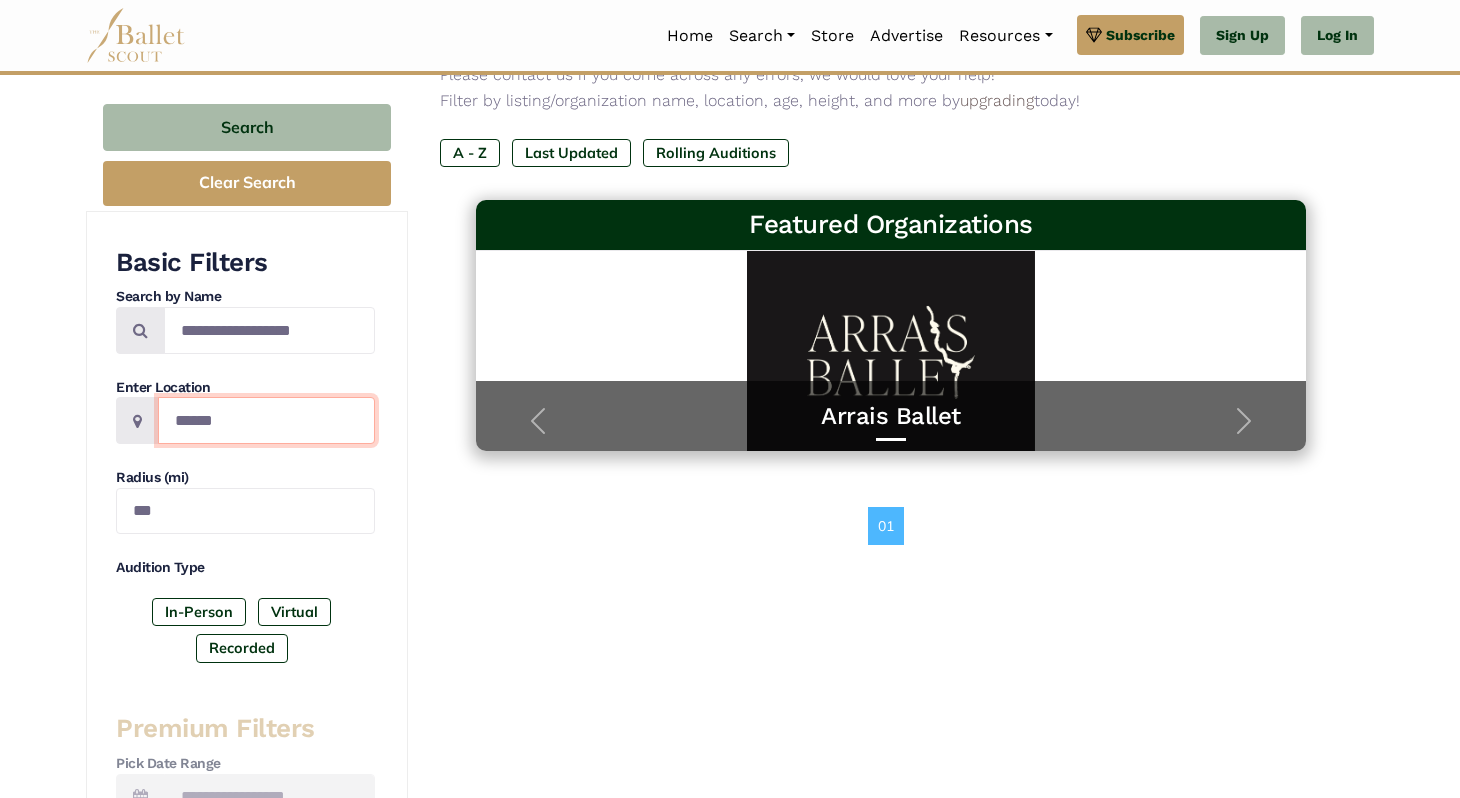 drag, startPoint x: 265, startPoint y: 418, endPoint x: 133, endPoint y: 409, distance: 132.30646 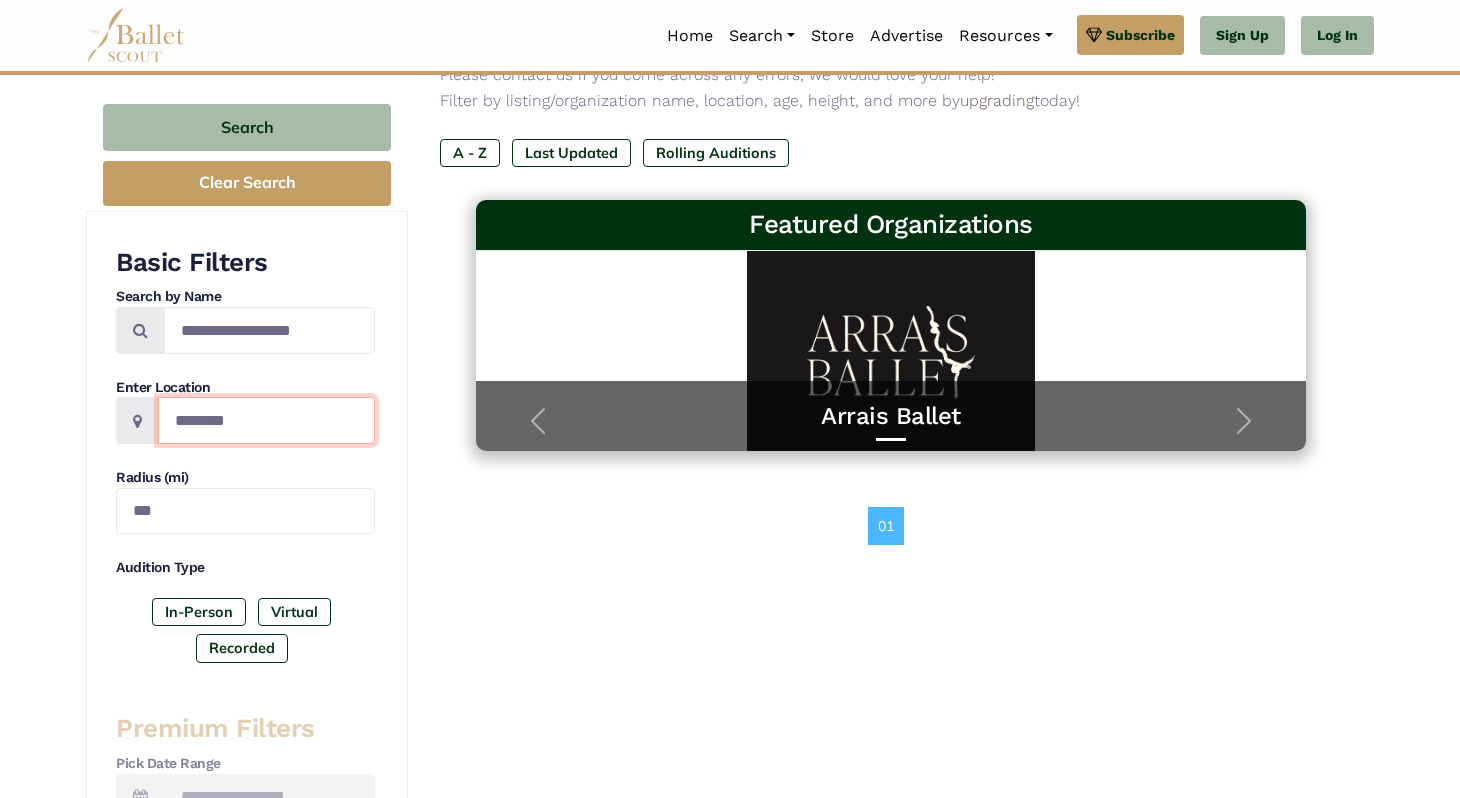 type 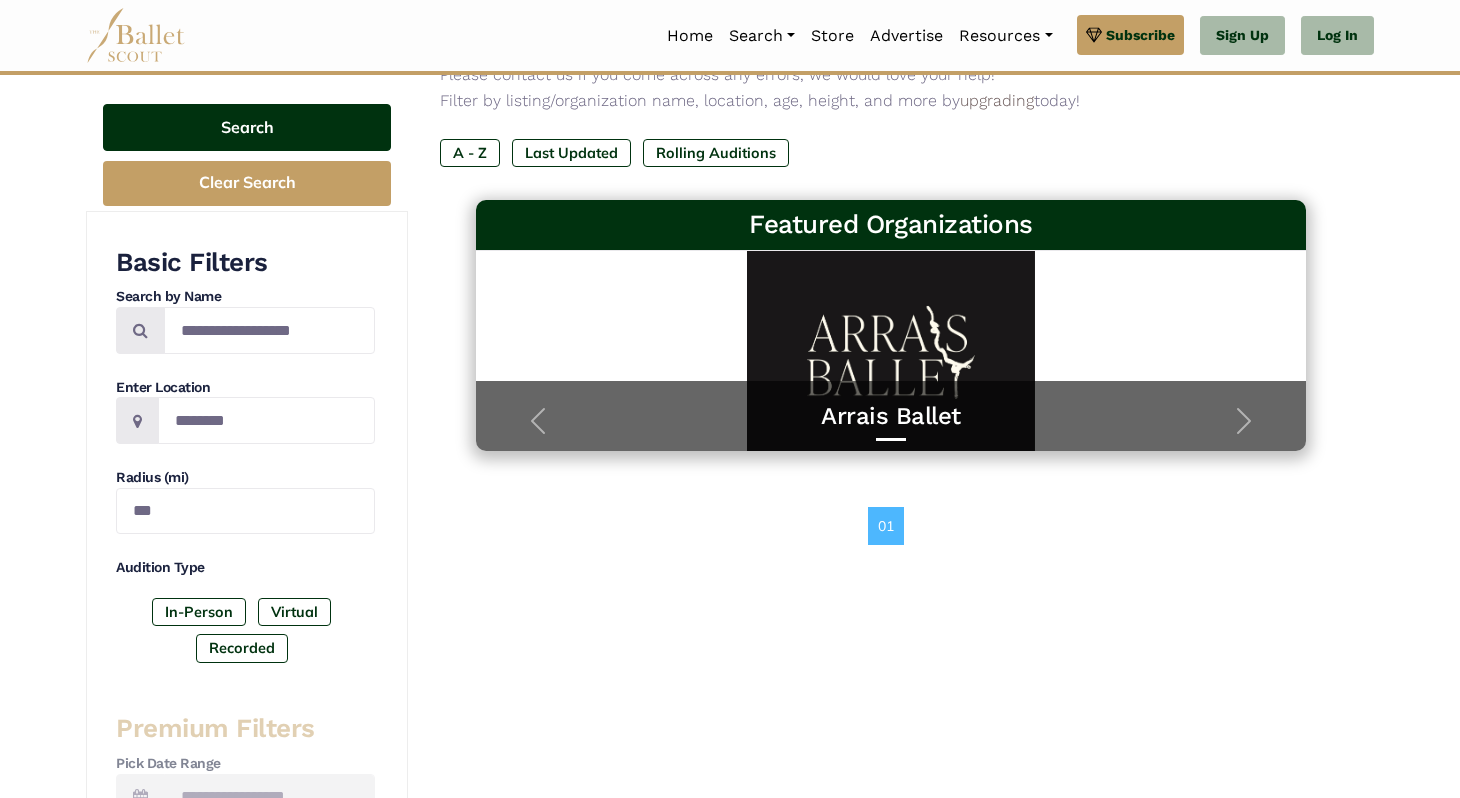 click on "Search" at bounding box center [247, 127] 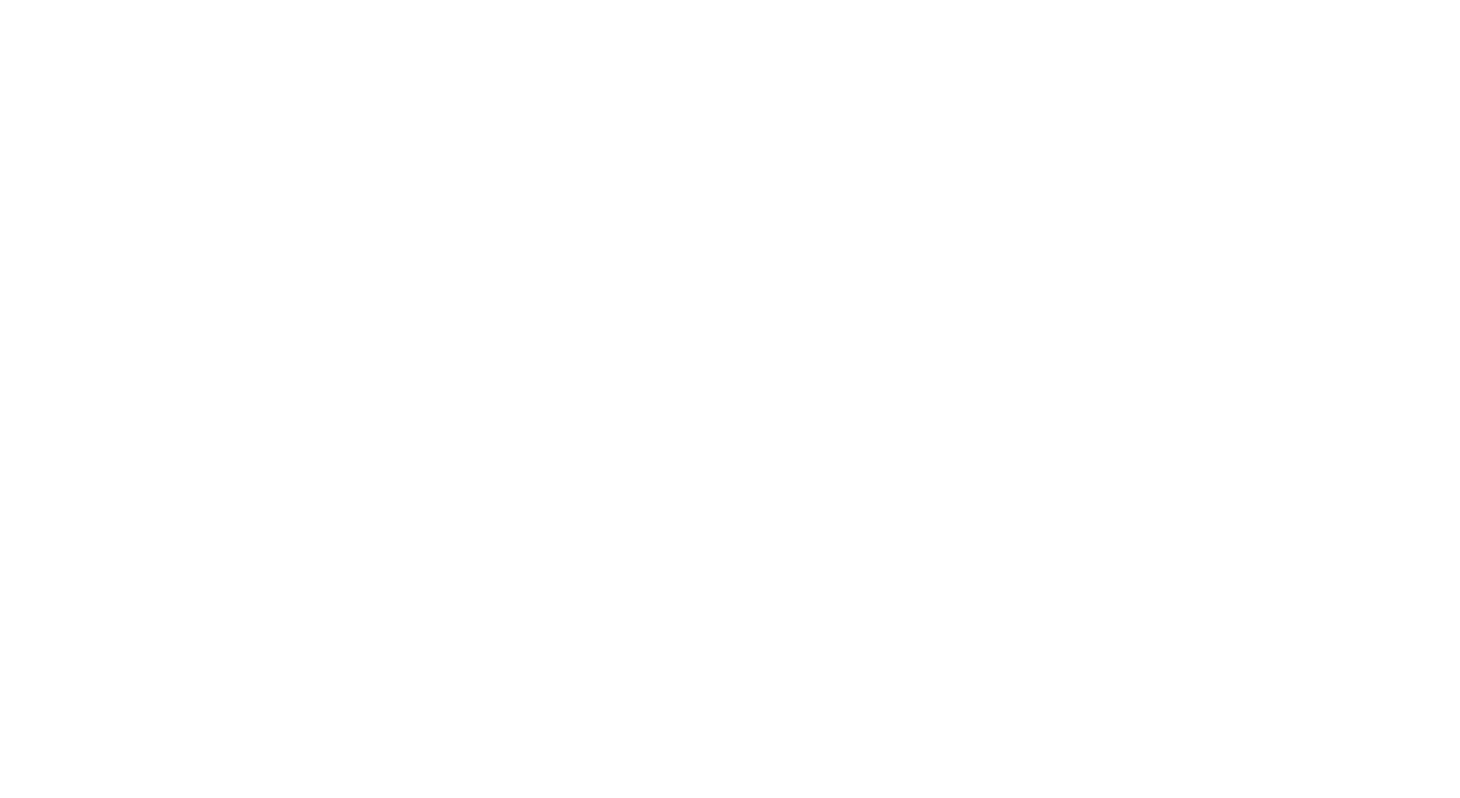 scroll, scrollTop: 0, scrollLeft: 0, axis: both 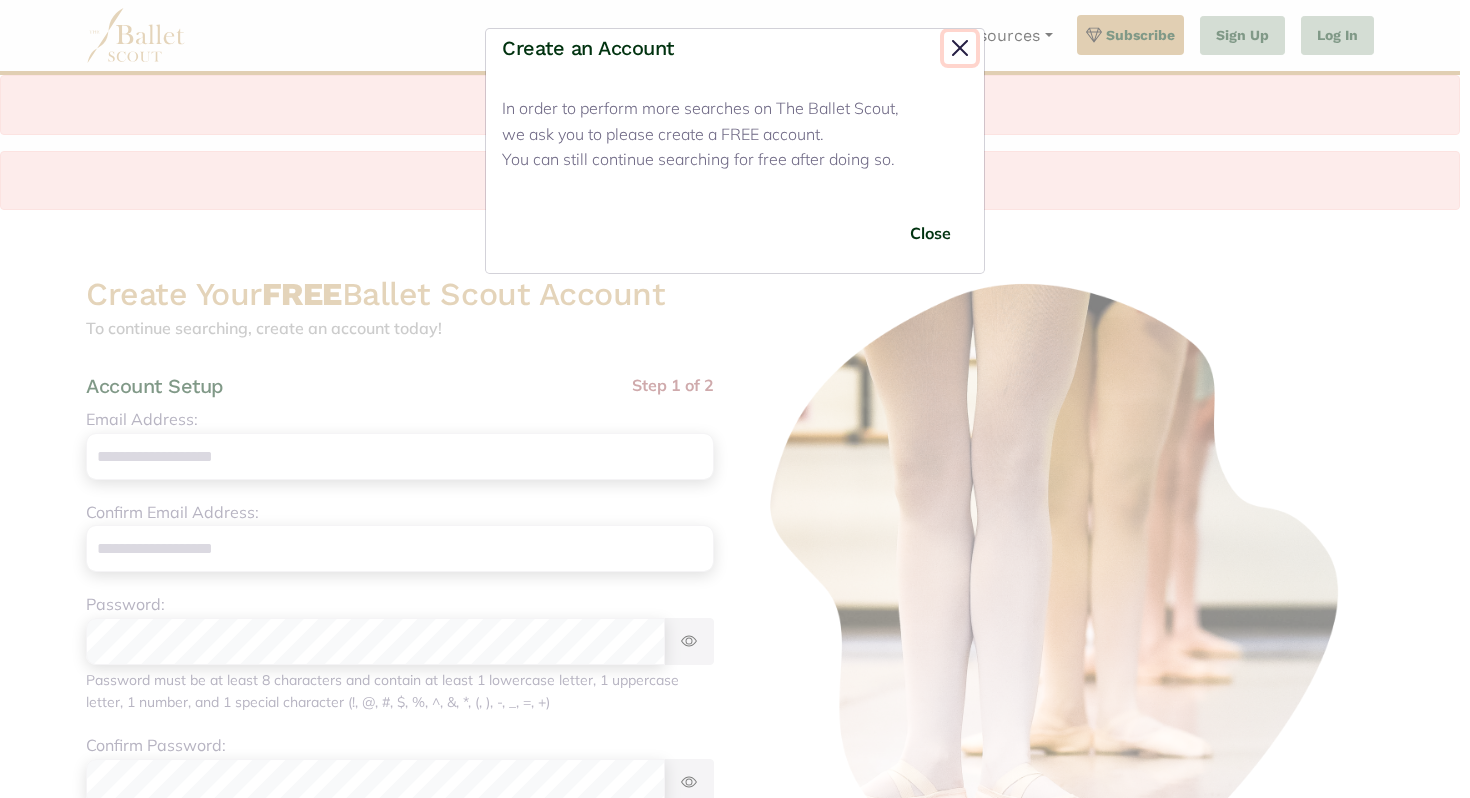 click at bounding box center [960, 48] 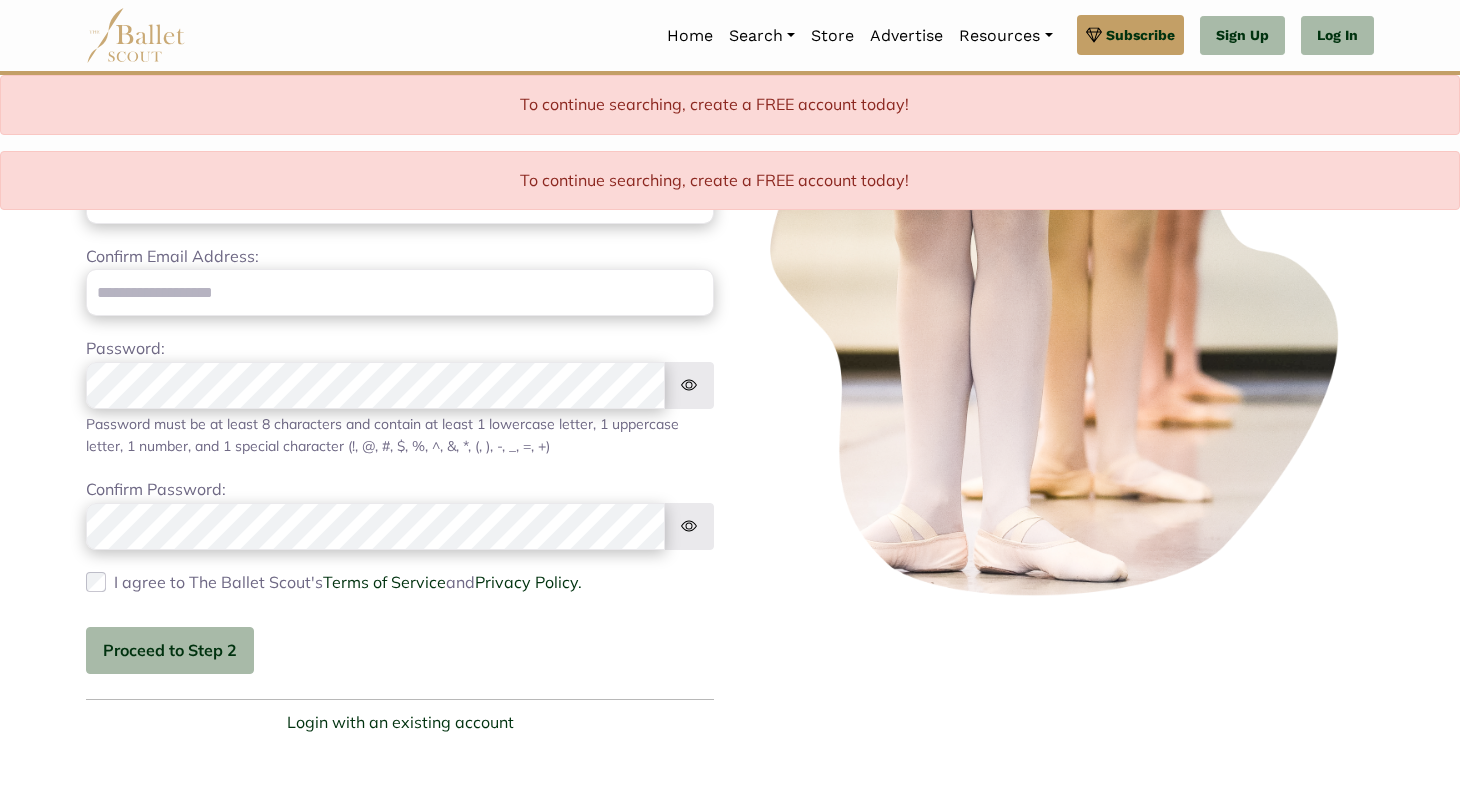 scroll, scrollTop: 376, scrollLeft: 0, axis: vertical 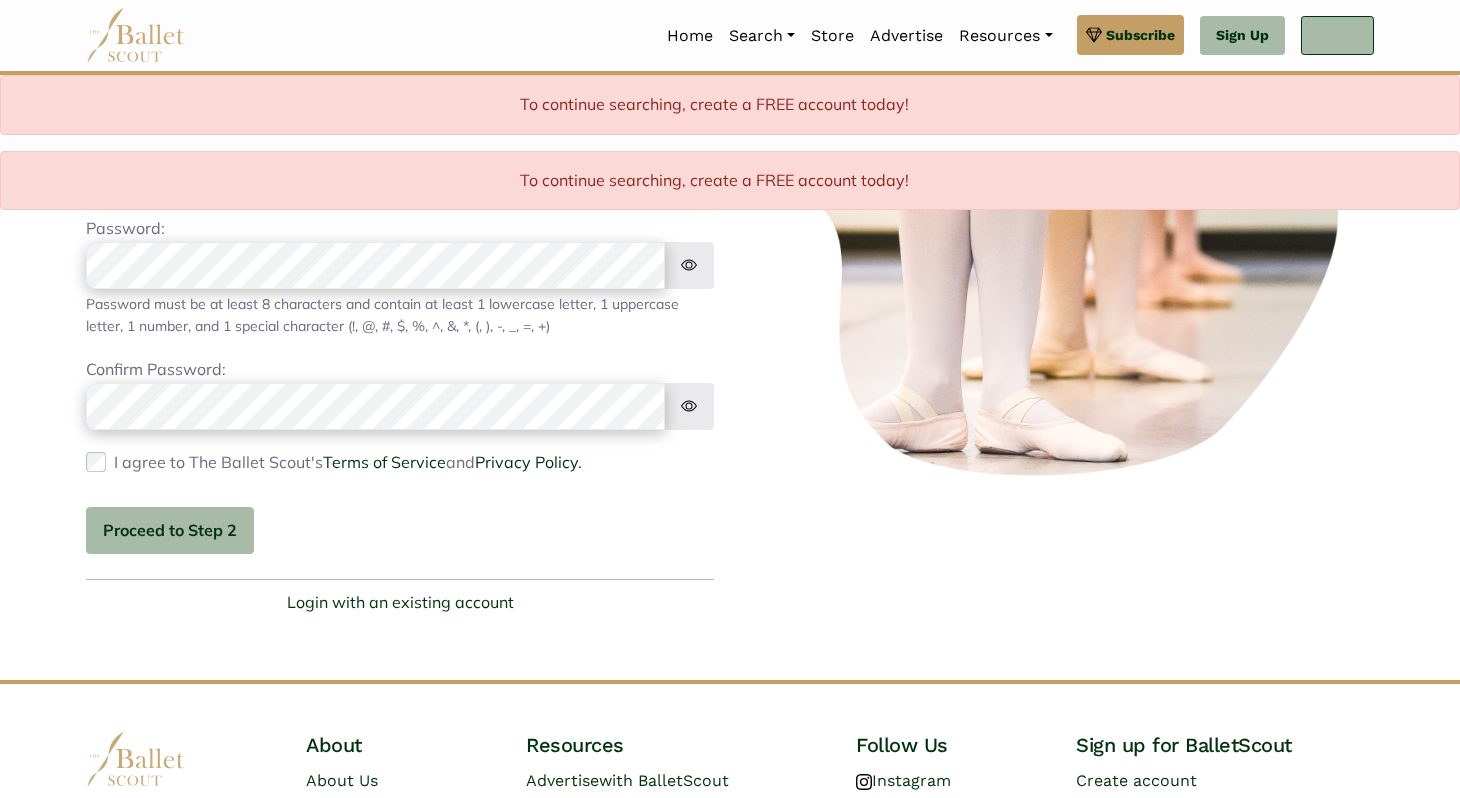 click on "Log In" at bounding box center [1337, 36] 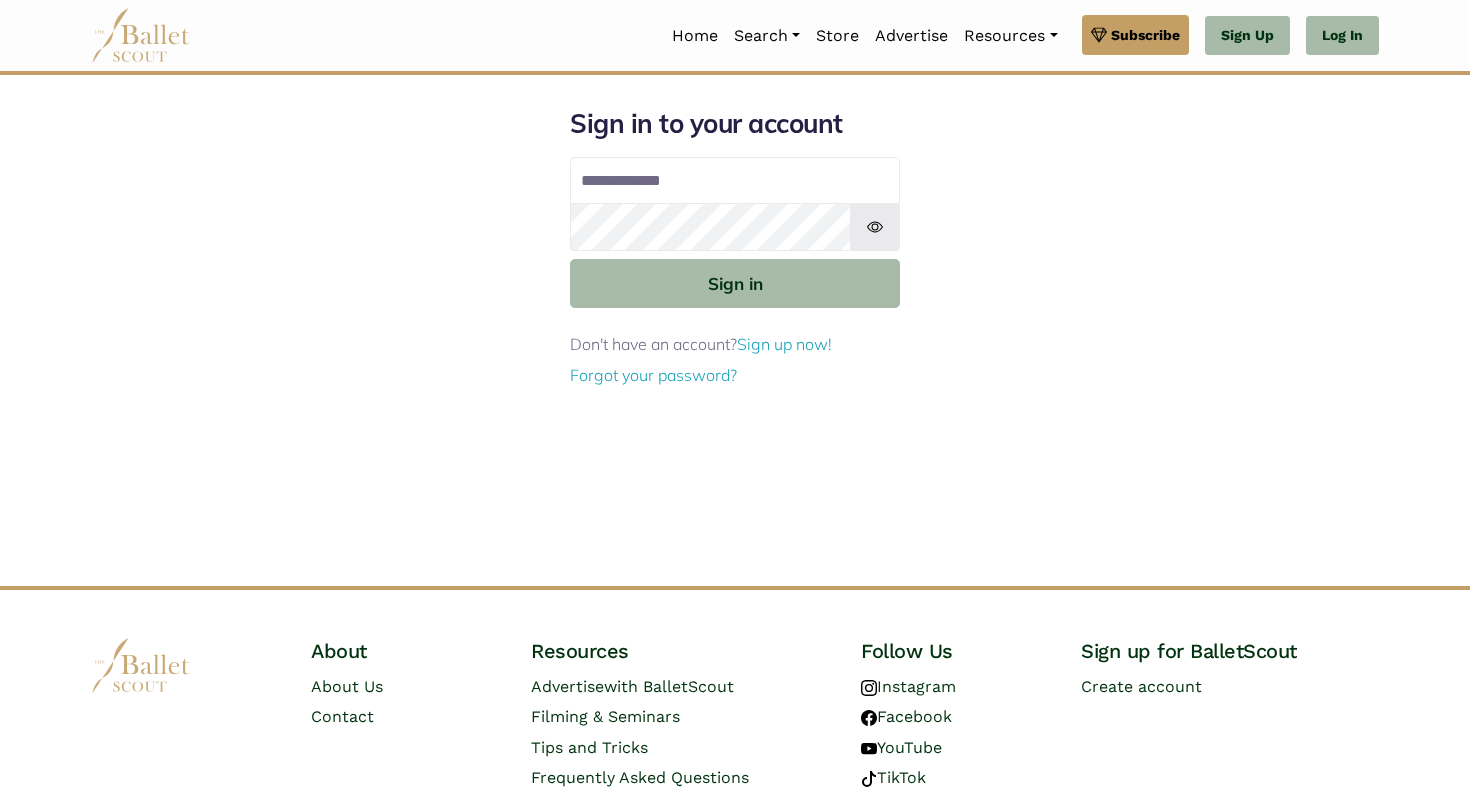 scroll, scrollTop: 0, scrollLeft: 0, axis: both 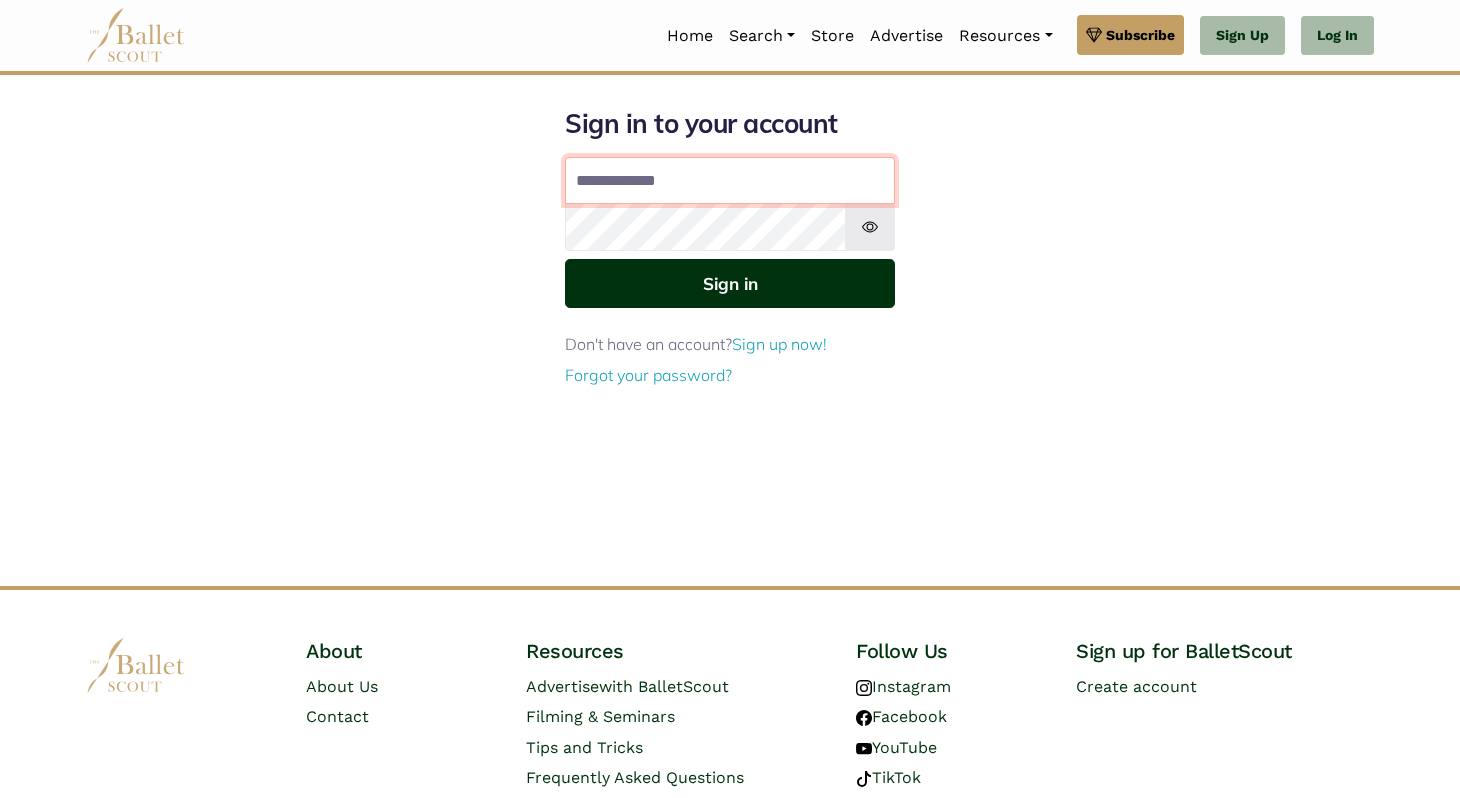 type on "**********" 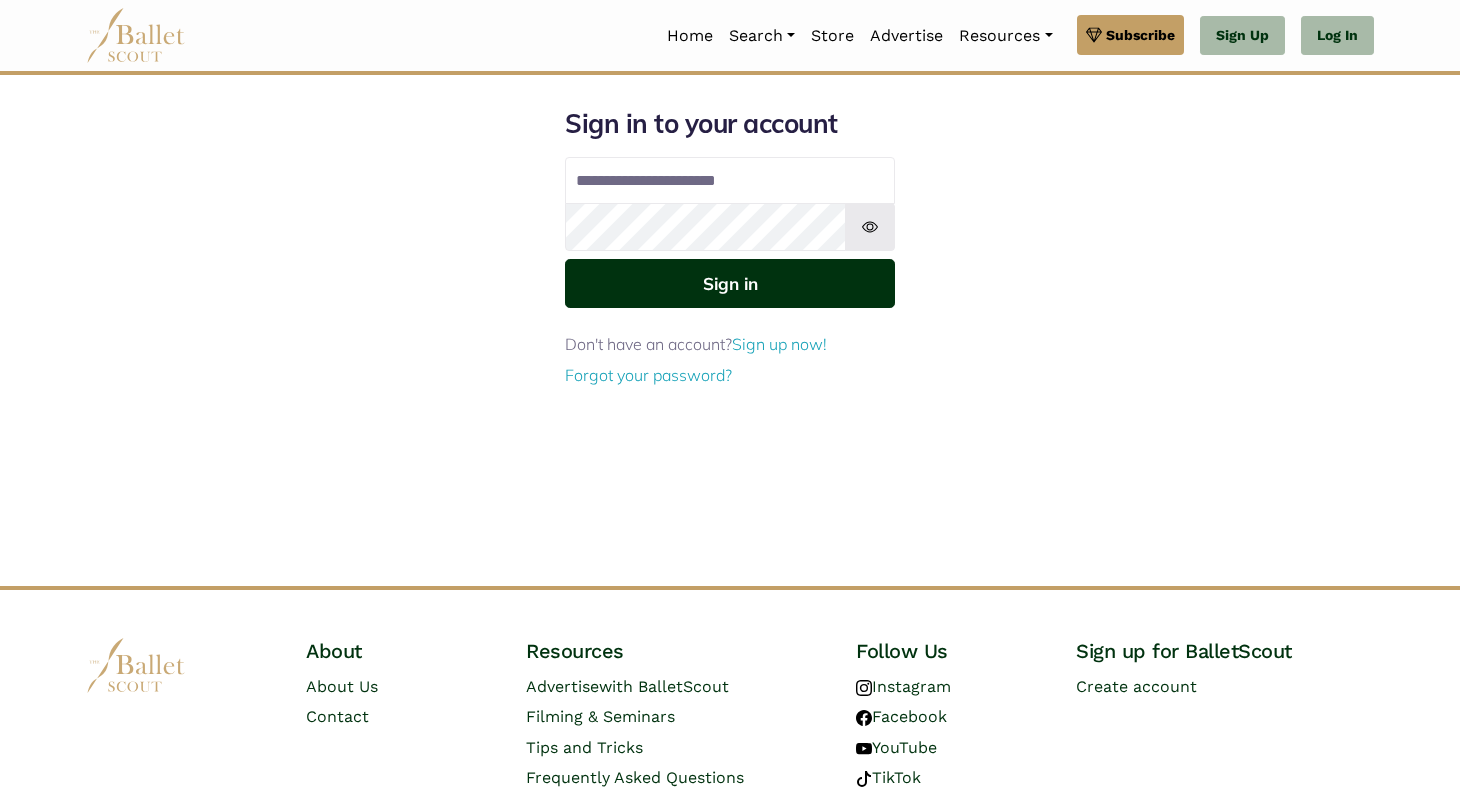 click on "Sign in" at bounding box center (730, 283) 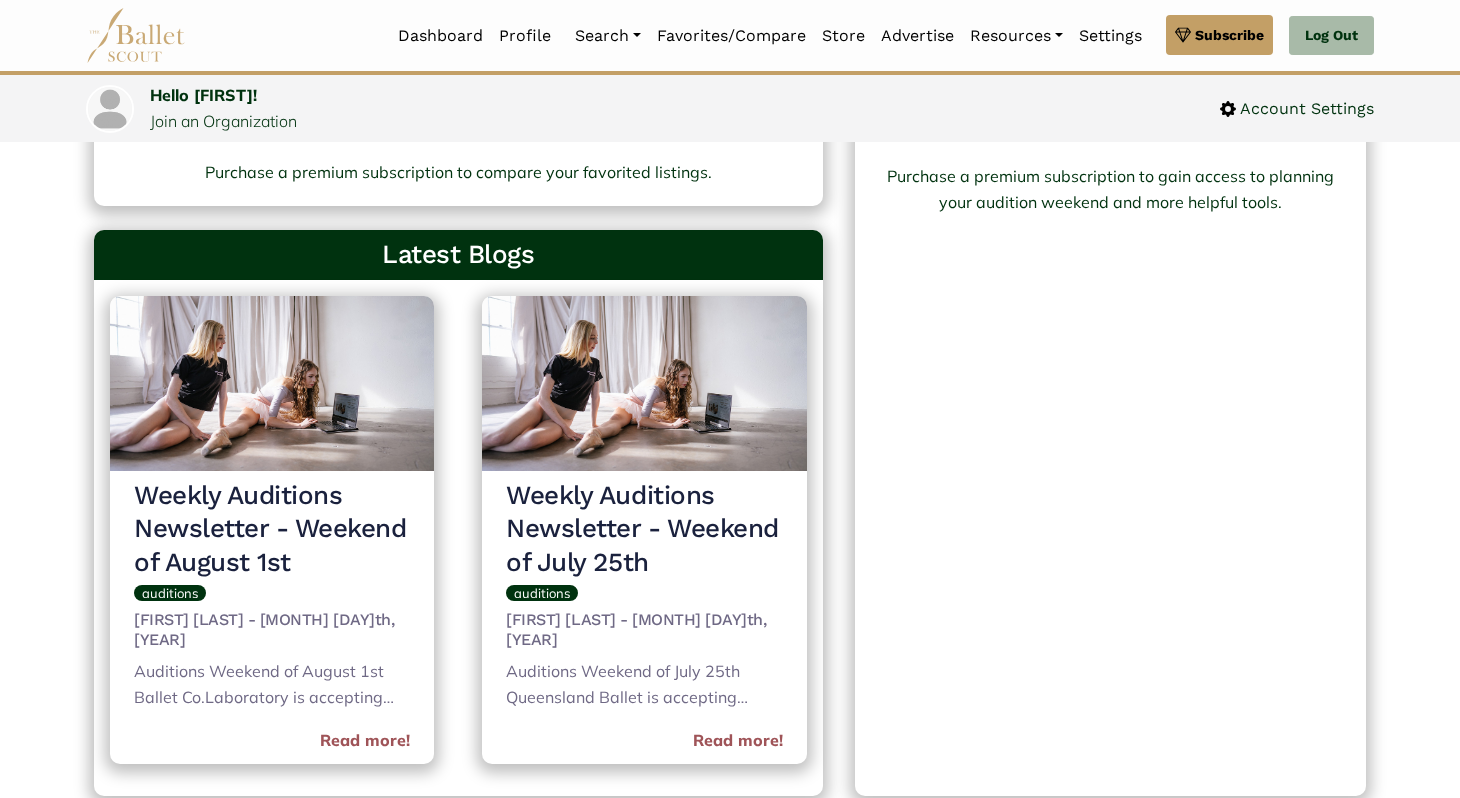 scroll, scrollTop: 666, scrollLeft: 0, axis: vertical 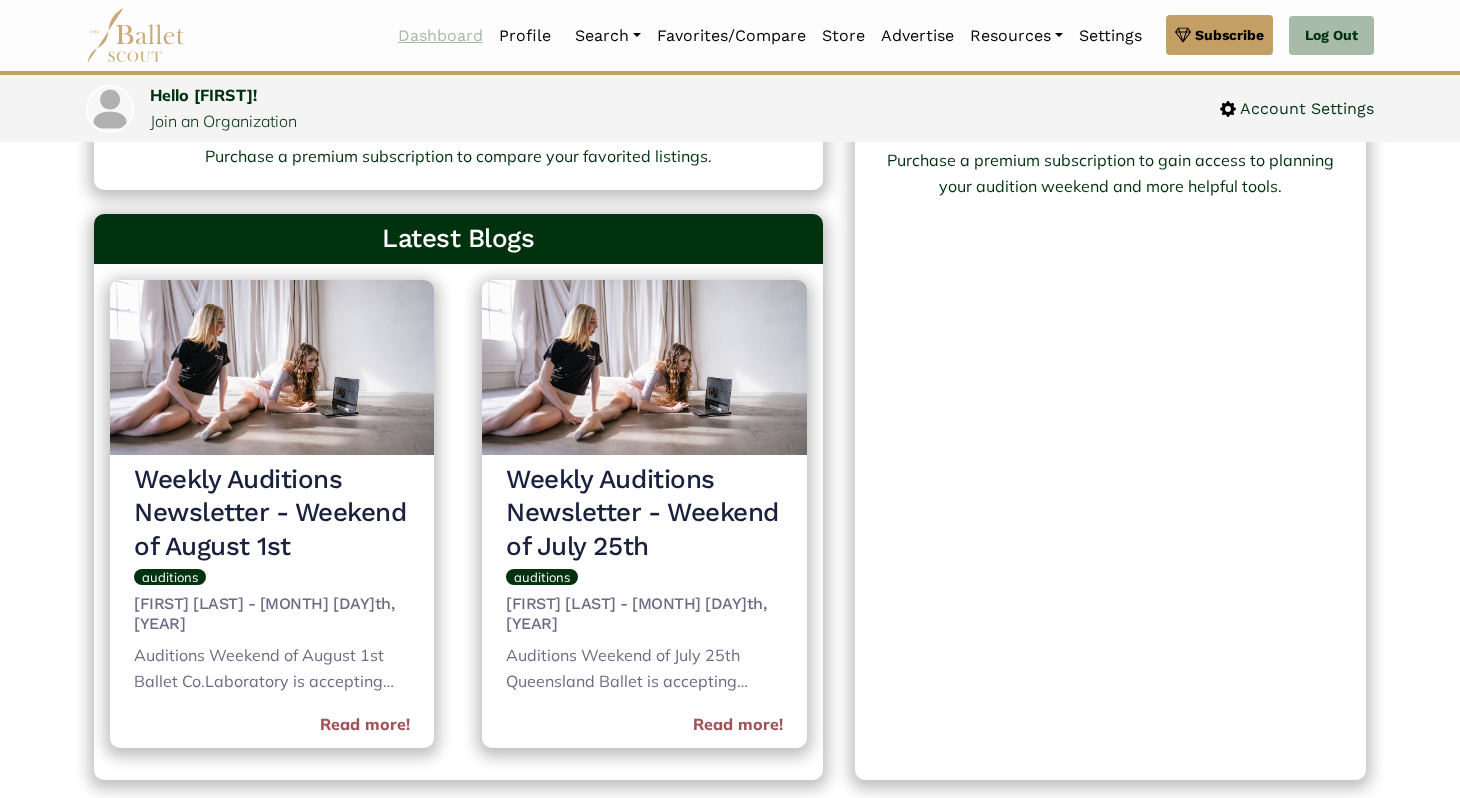 click on "Dashboard" at bounding box center [440, 36] 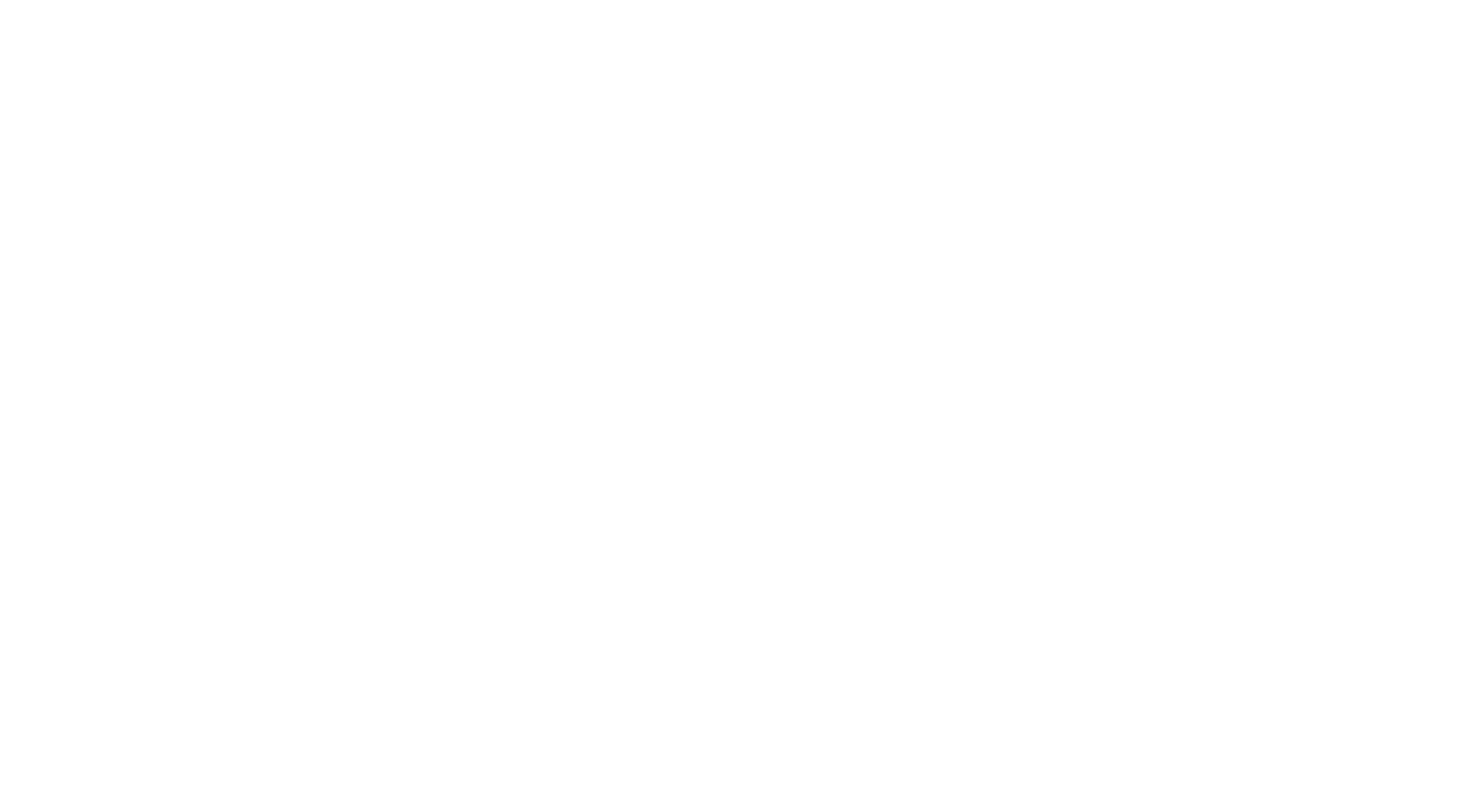 scroll, scrollTop: 0, scrollLeft: 0, axis: both 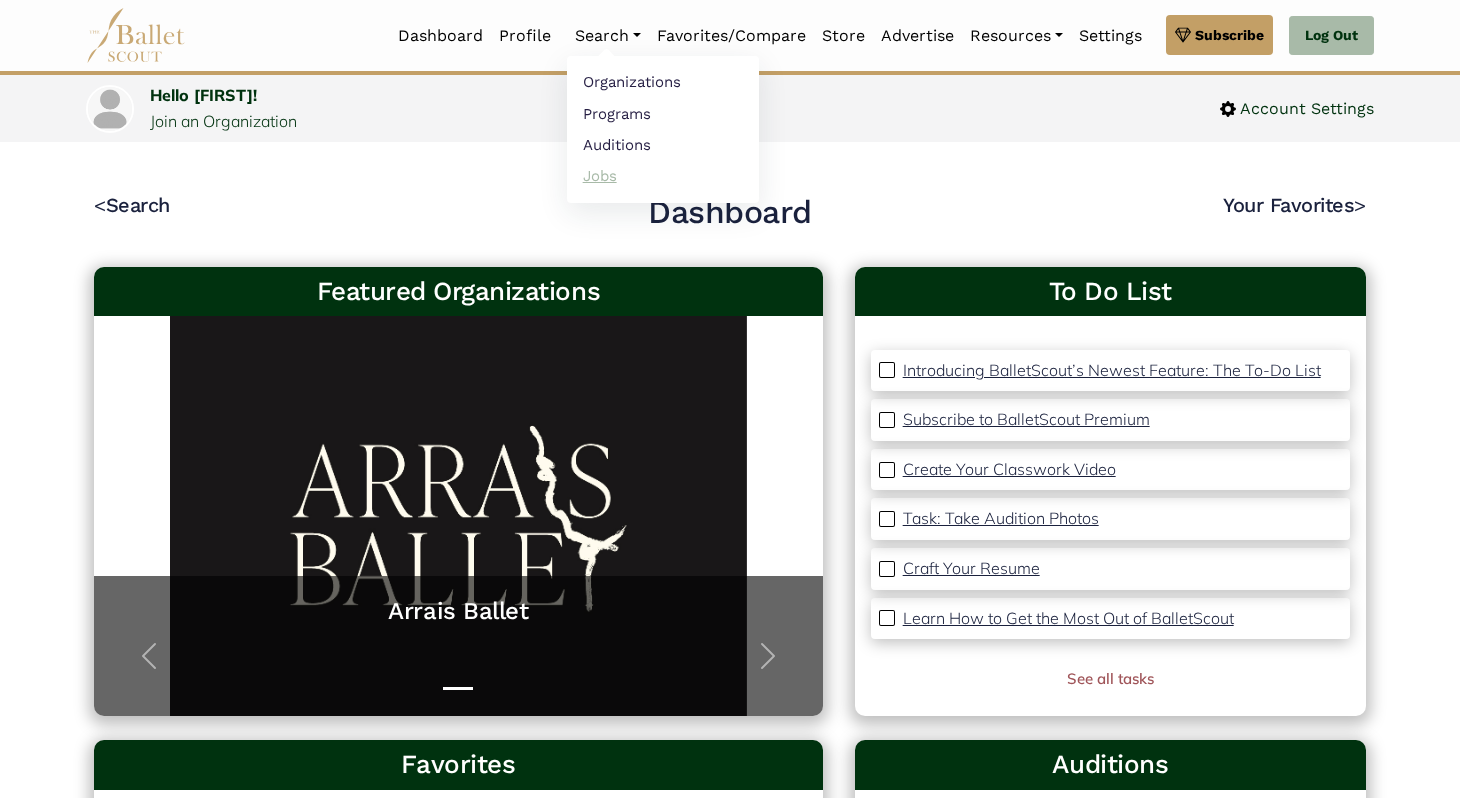 click on "Jobs" at bounding box center [663, 175] 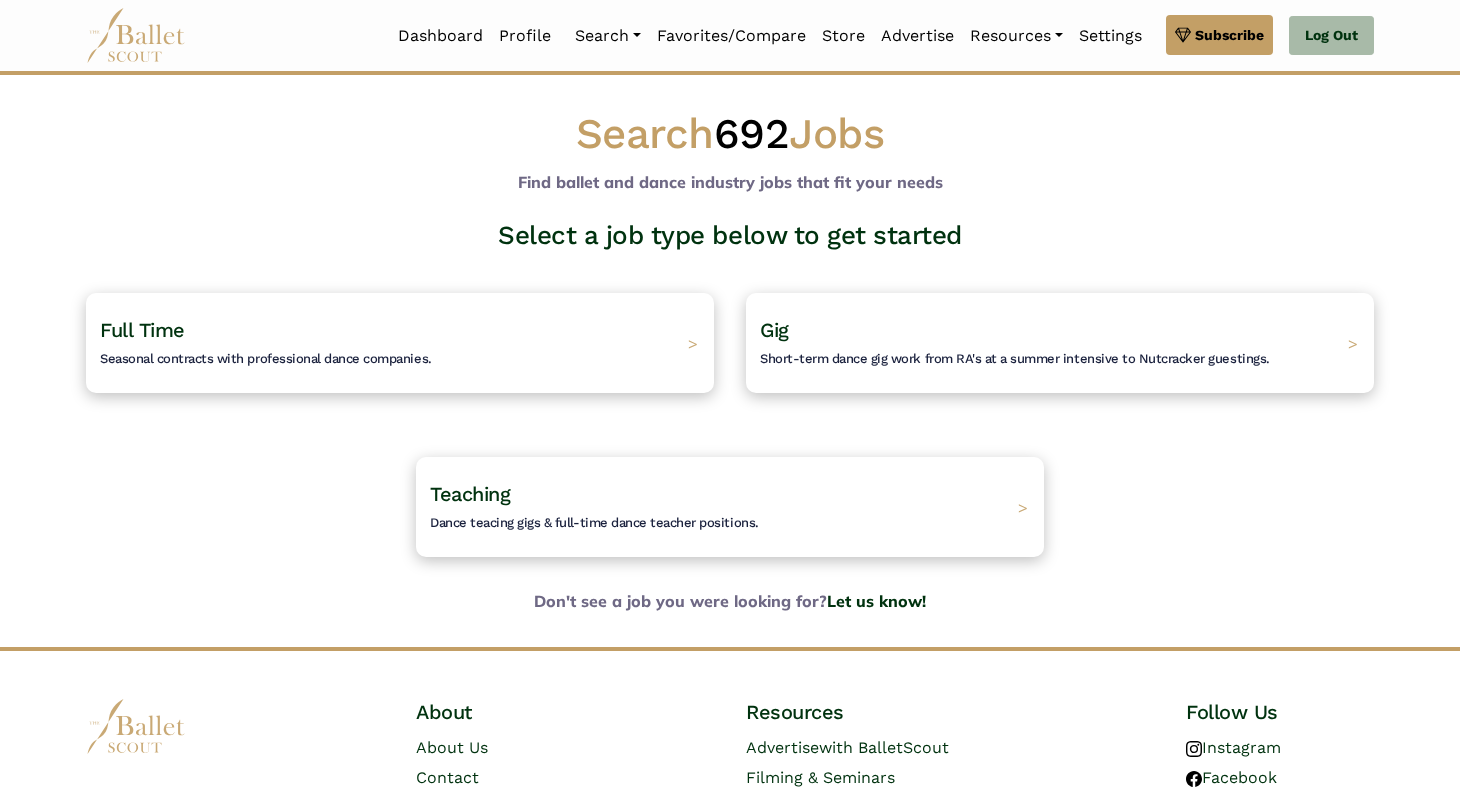 scroll, scrollTop: 0, scrollLeft: 0, axis: both 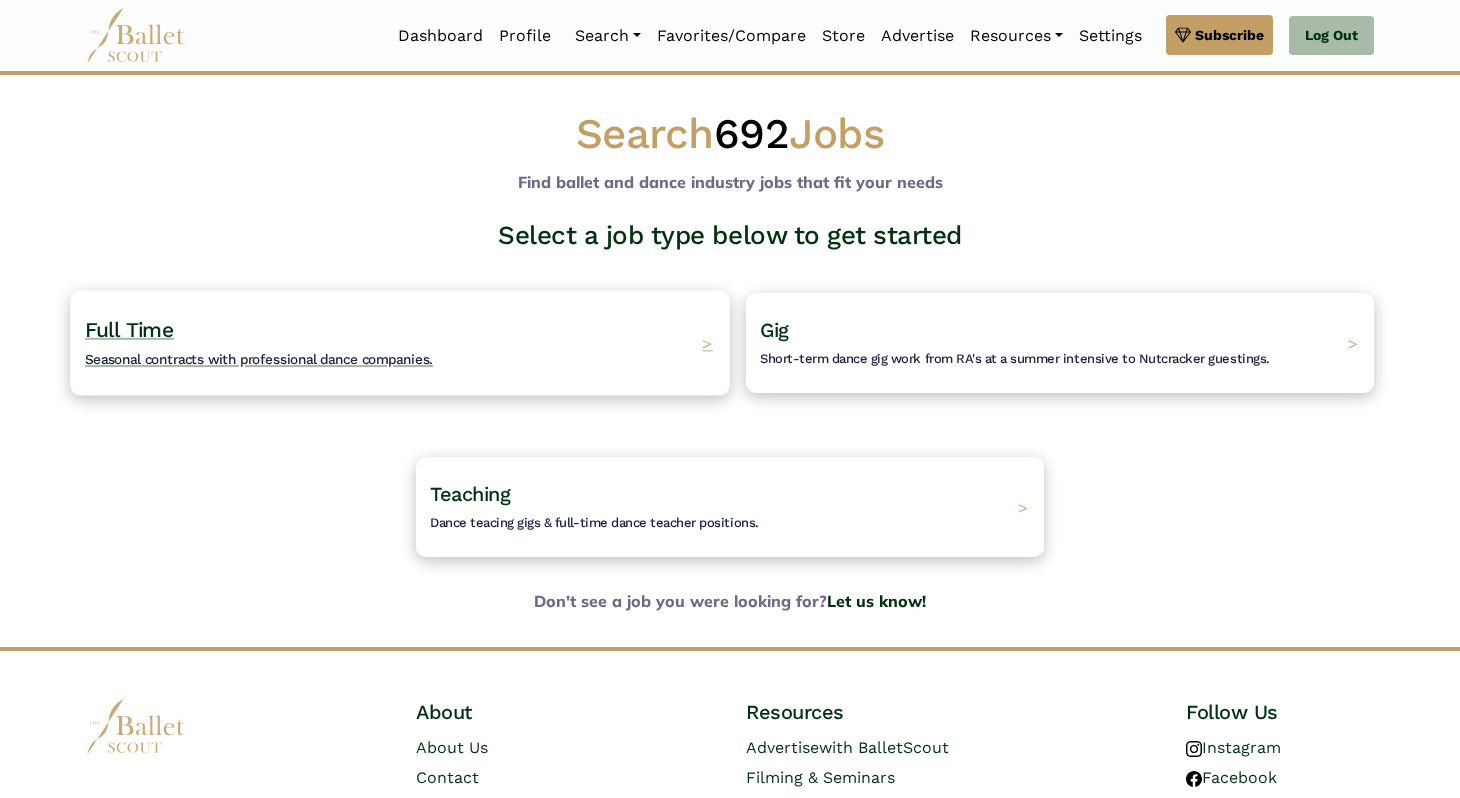 click on "Full Time Seasonal
contracts with professional dance companies.
>" at bounding box center [399, 342] 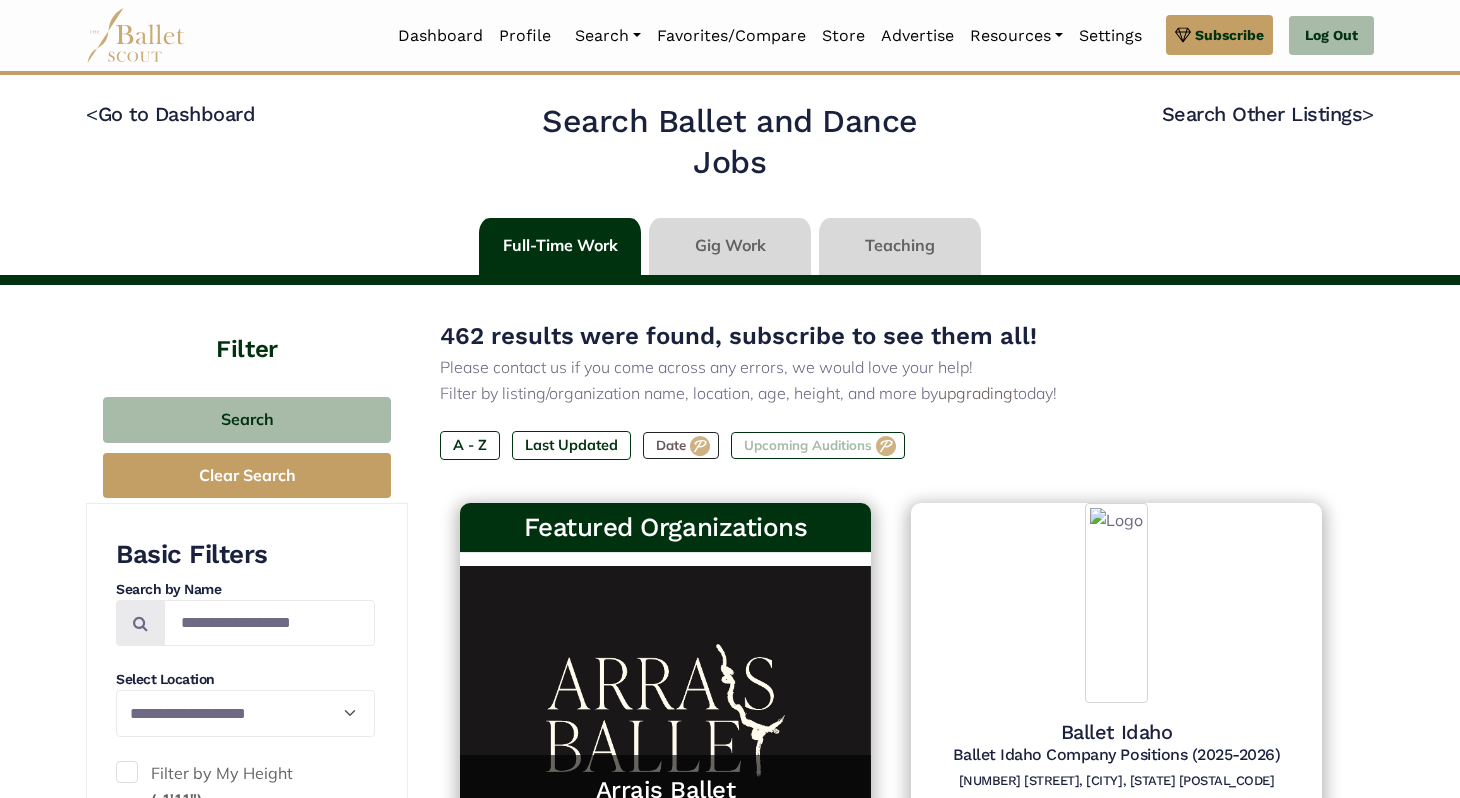 scroll, scrollTop: 0, scrollLeft: 0, axis: both 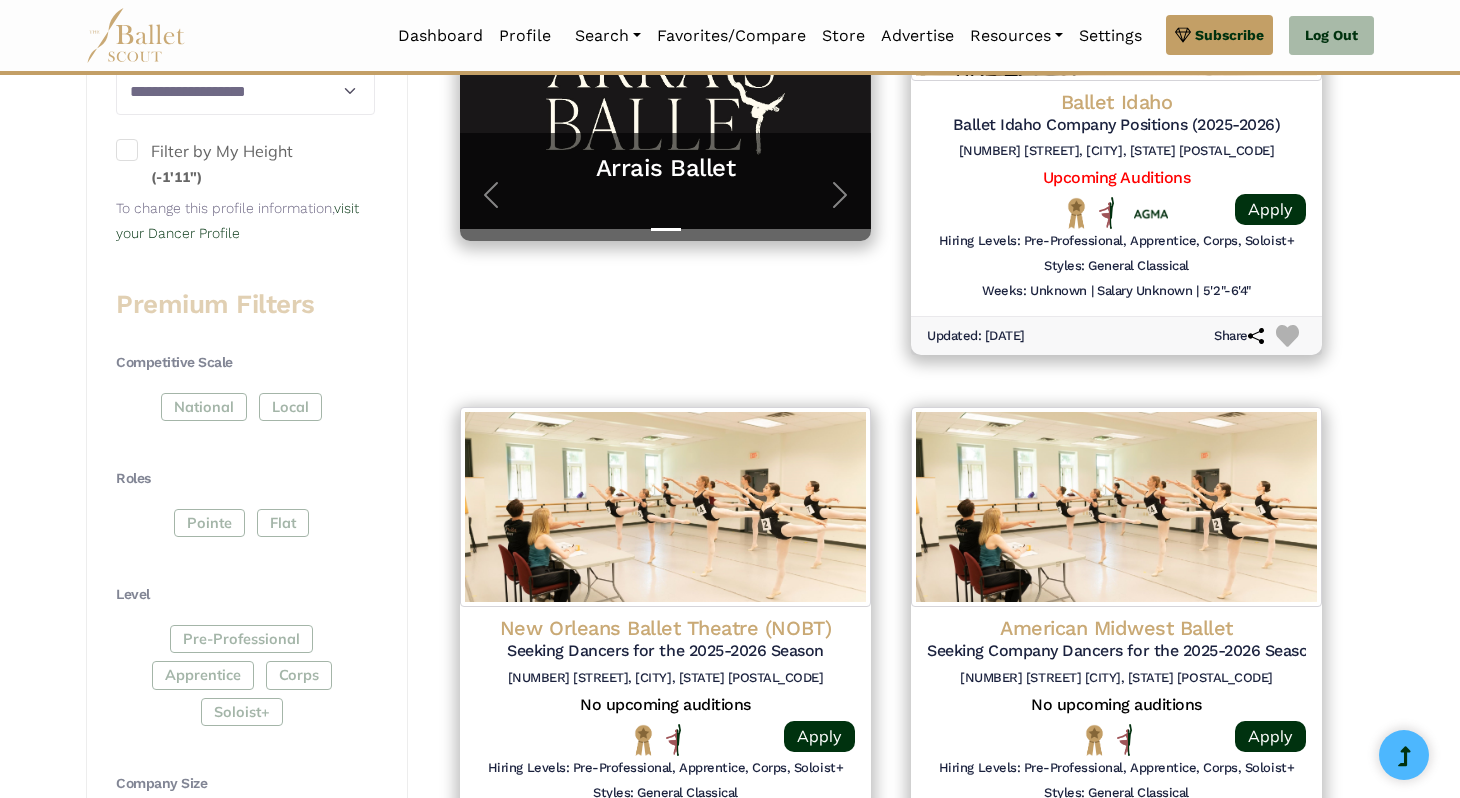 click on "National
Local" at bounding box center (245, 411) 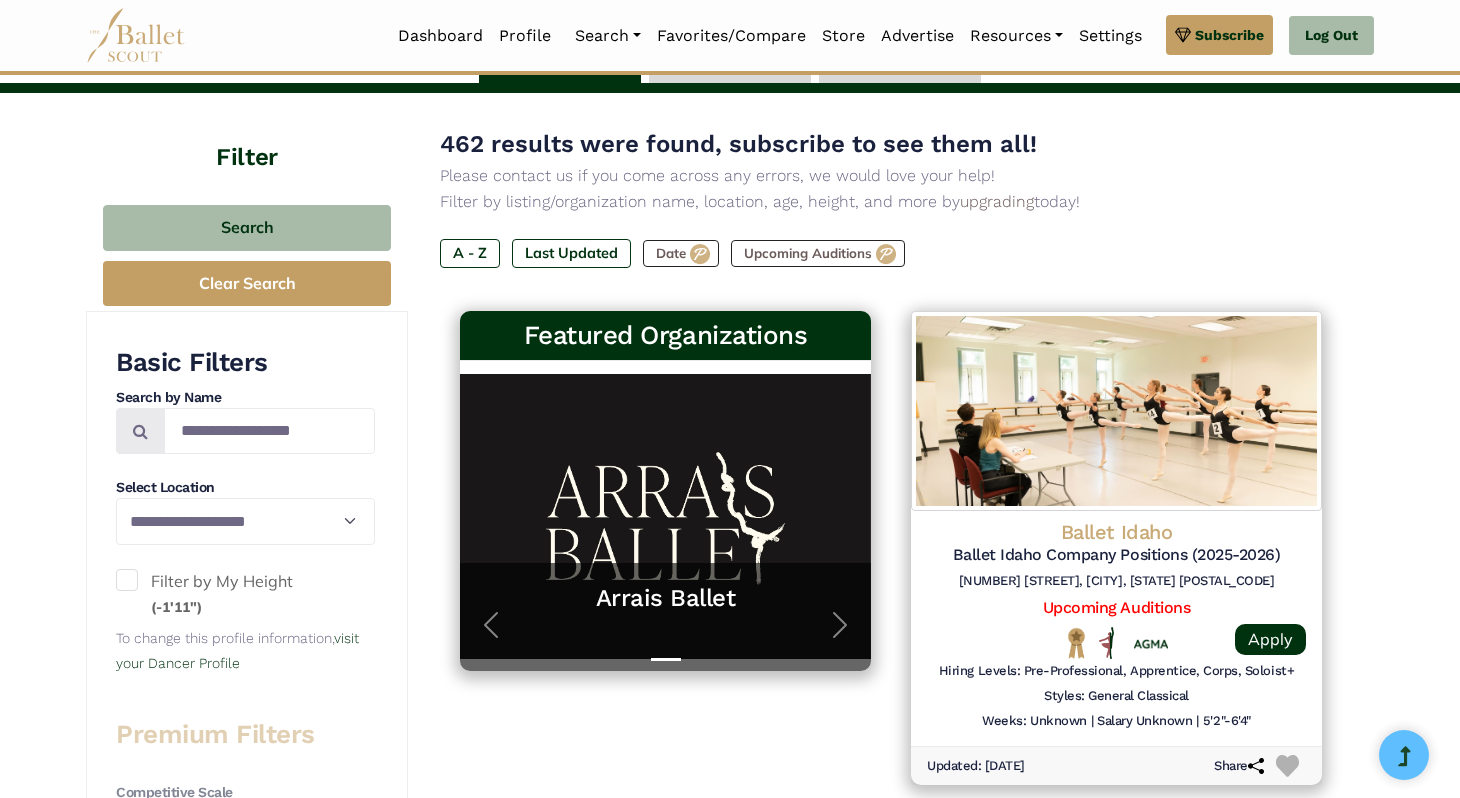 scroll, scrollTop: 184, scrollLeft: 0, axis: vertical 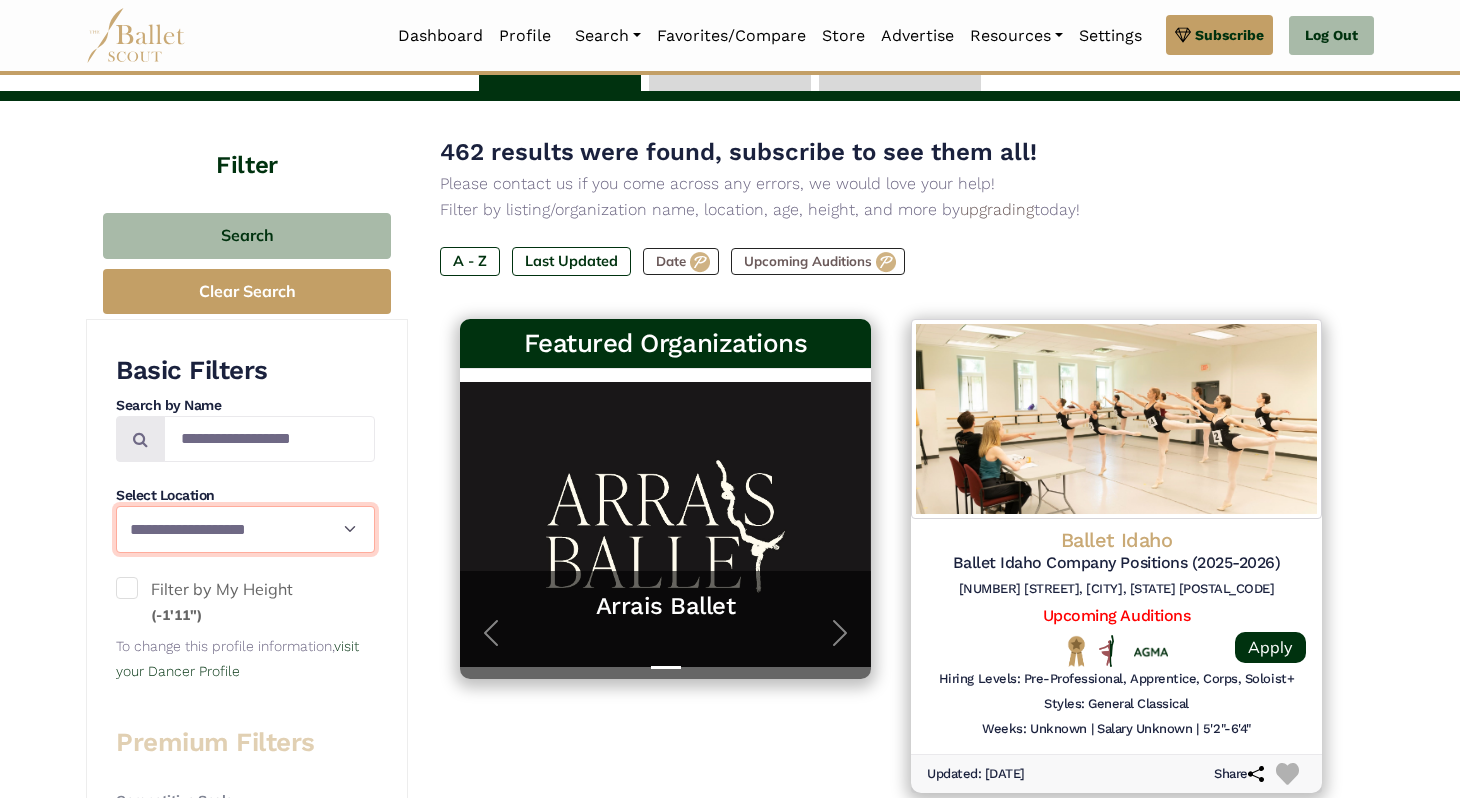 click on "**********" at bounding box center (245, 529) 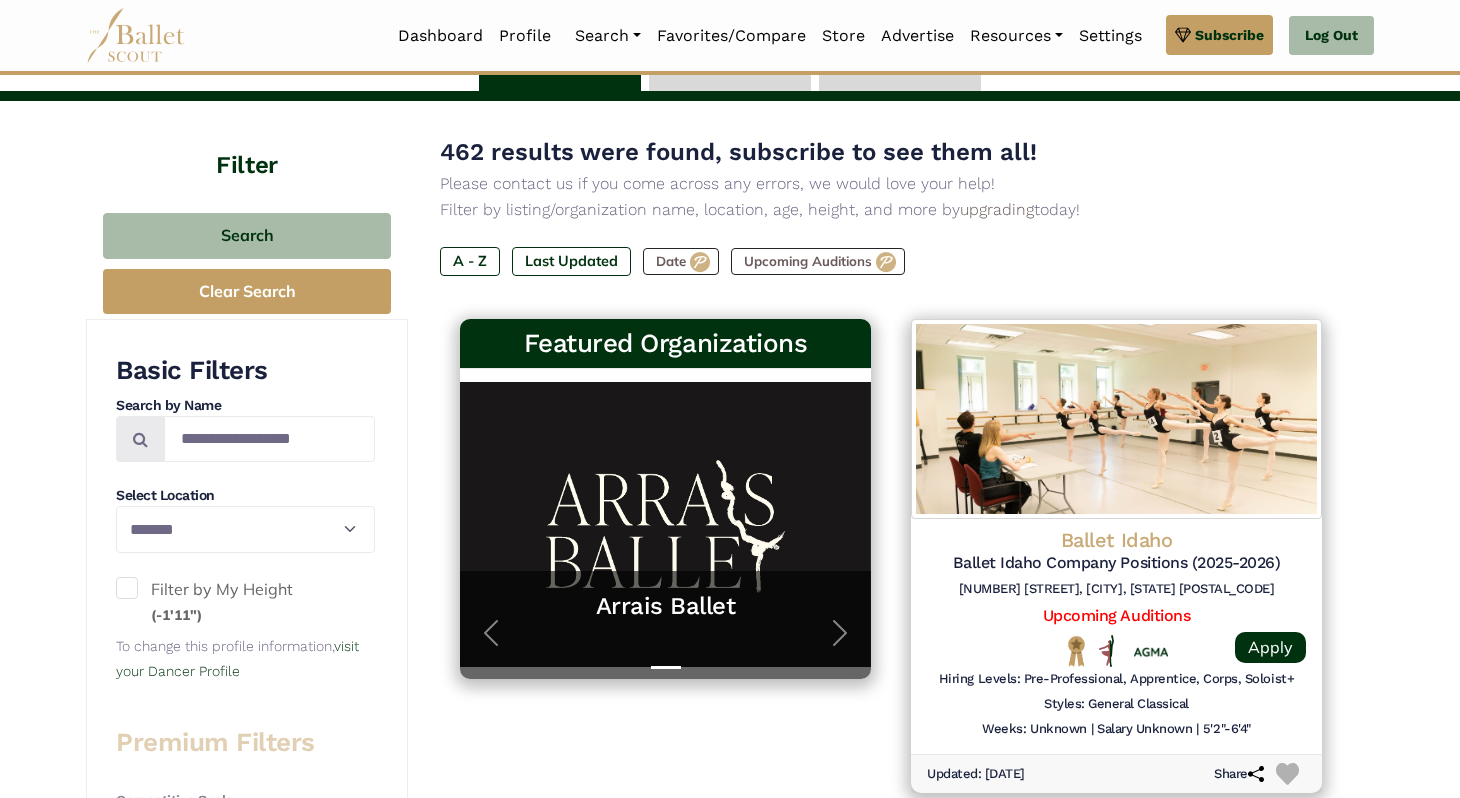 click at bounding box center (127, 588) 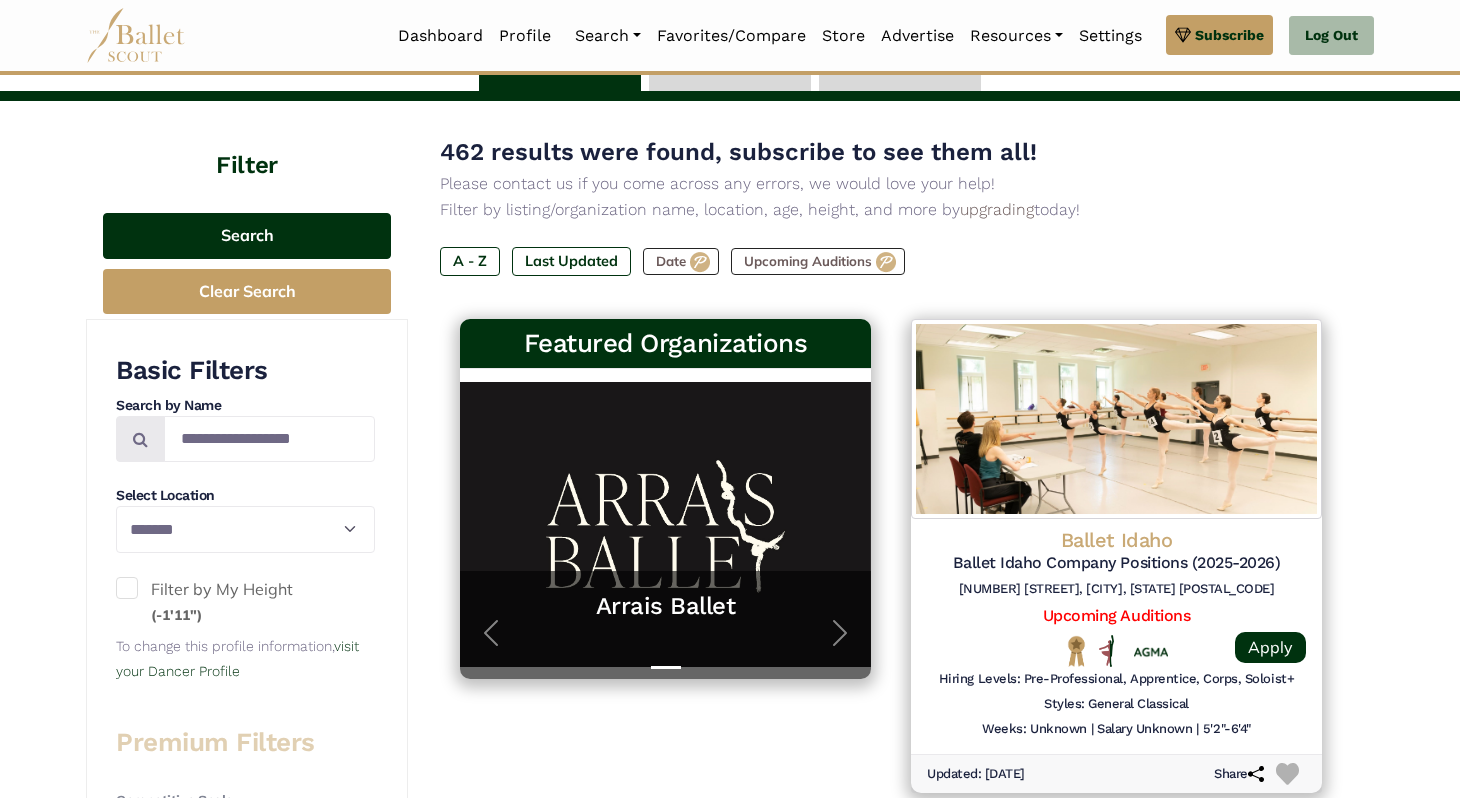 click on "Search" at bounding box center [247, 236] 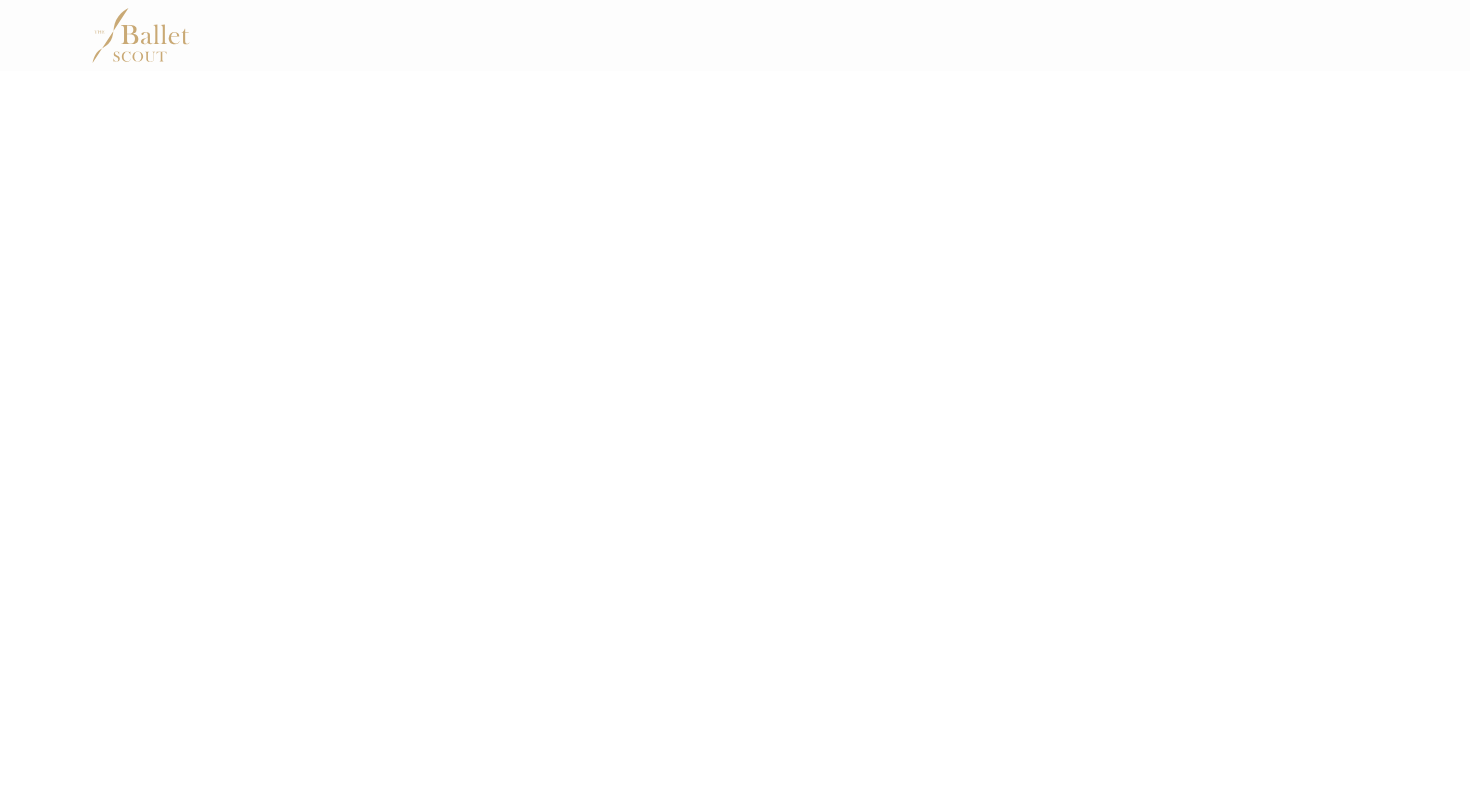 scroll, scrollTop: 0, scrollLeft: 0, axis: both 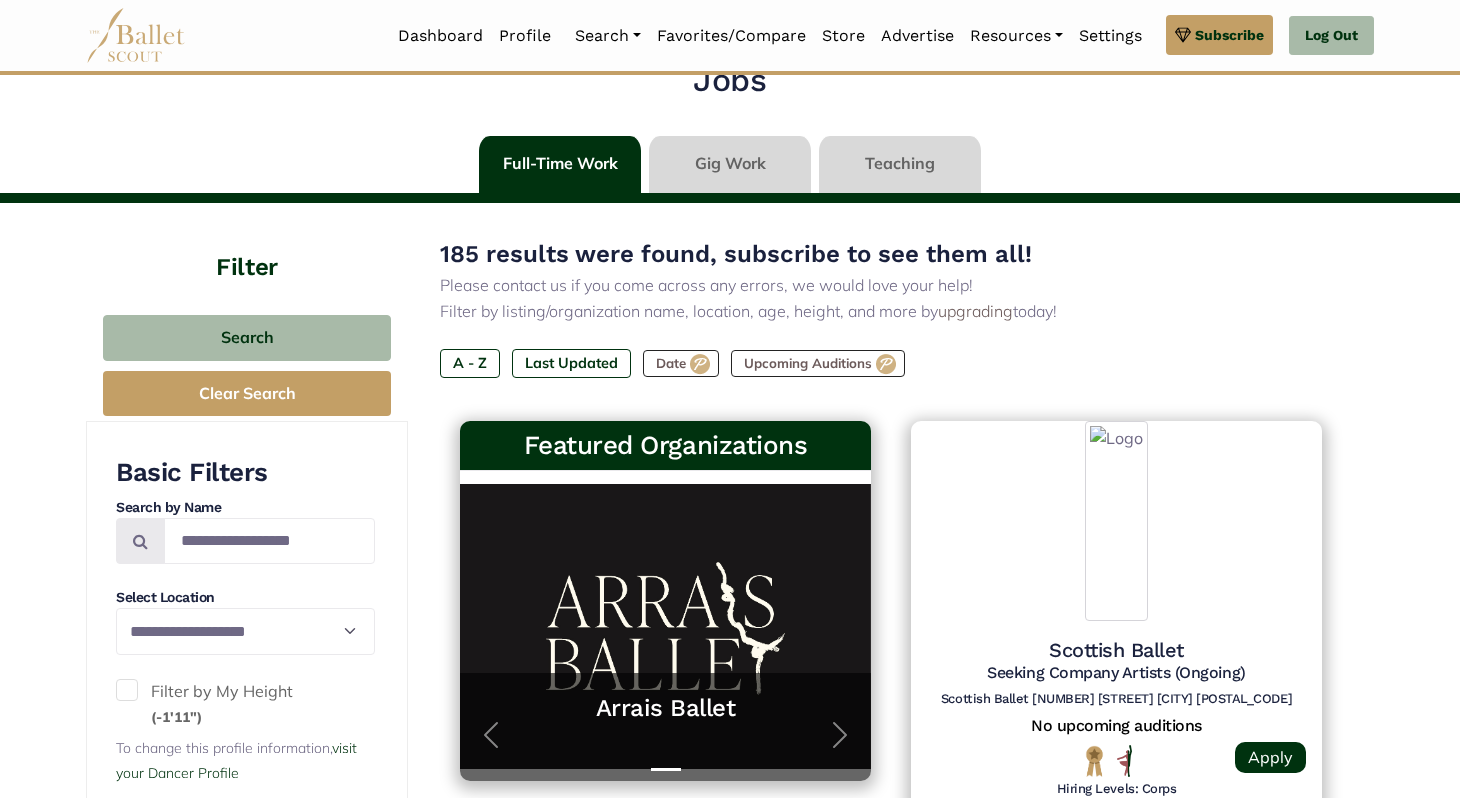 select on "**" 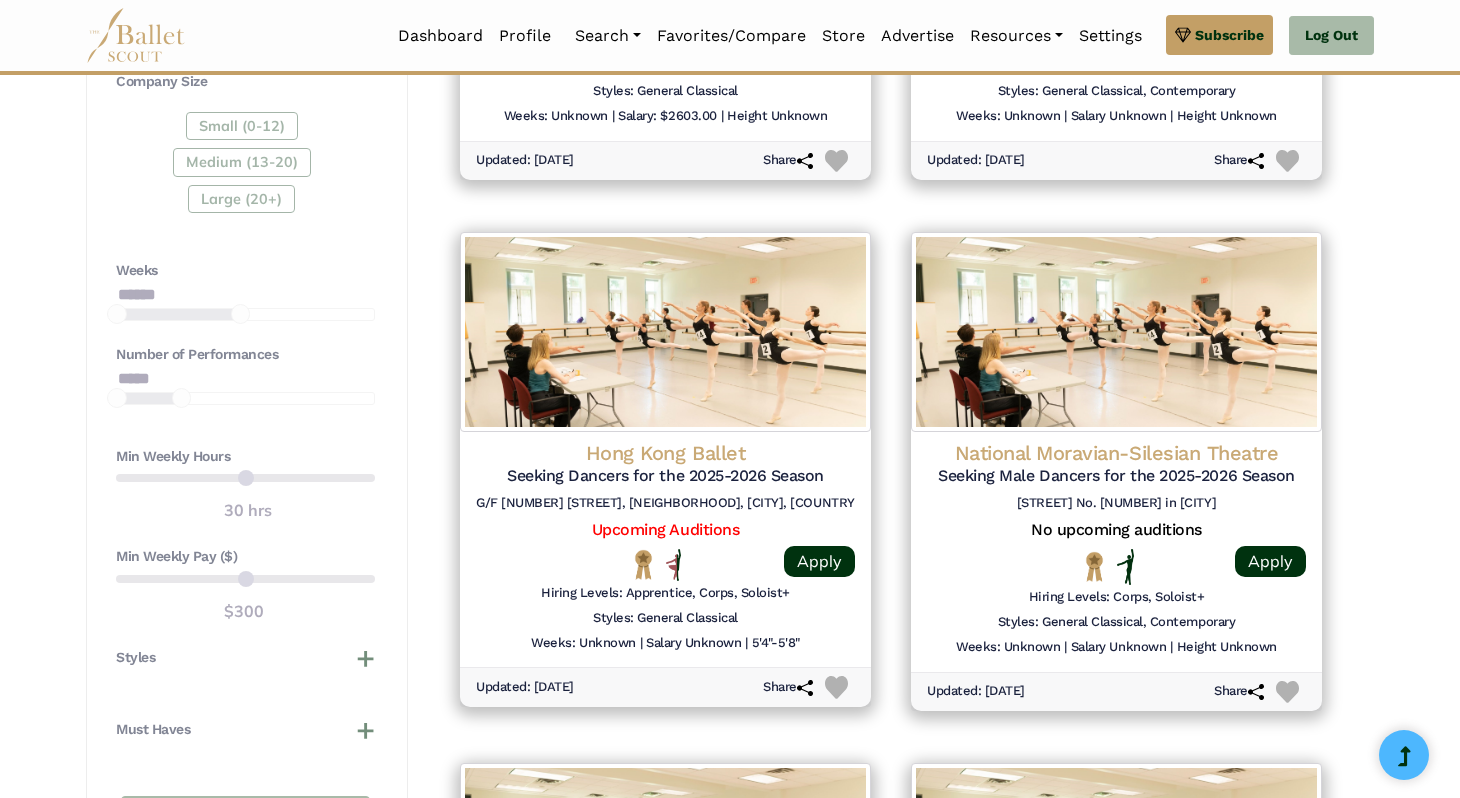 scroll, scrollTop: 1329, scrollLeft: 0, axis: vertical 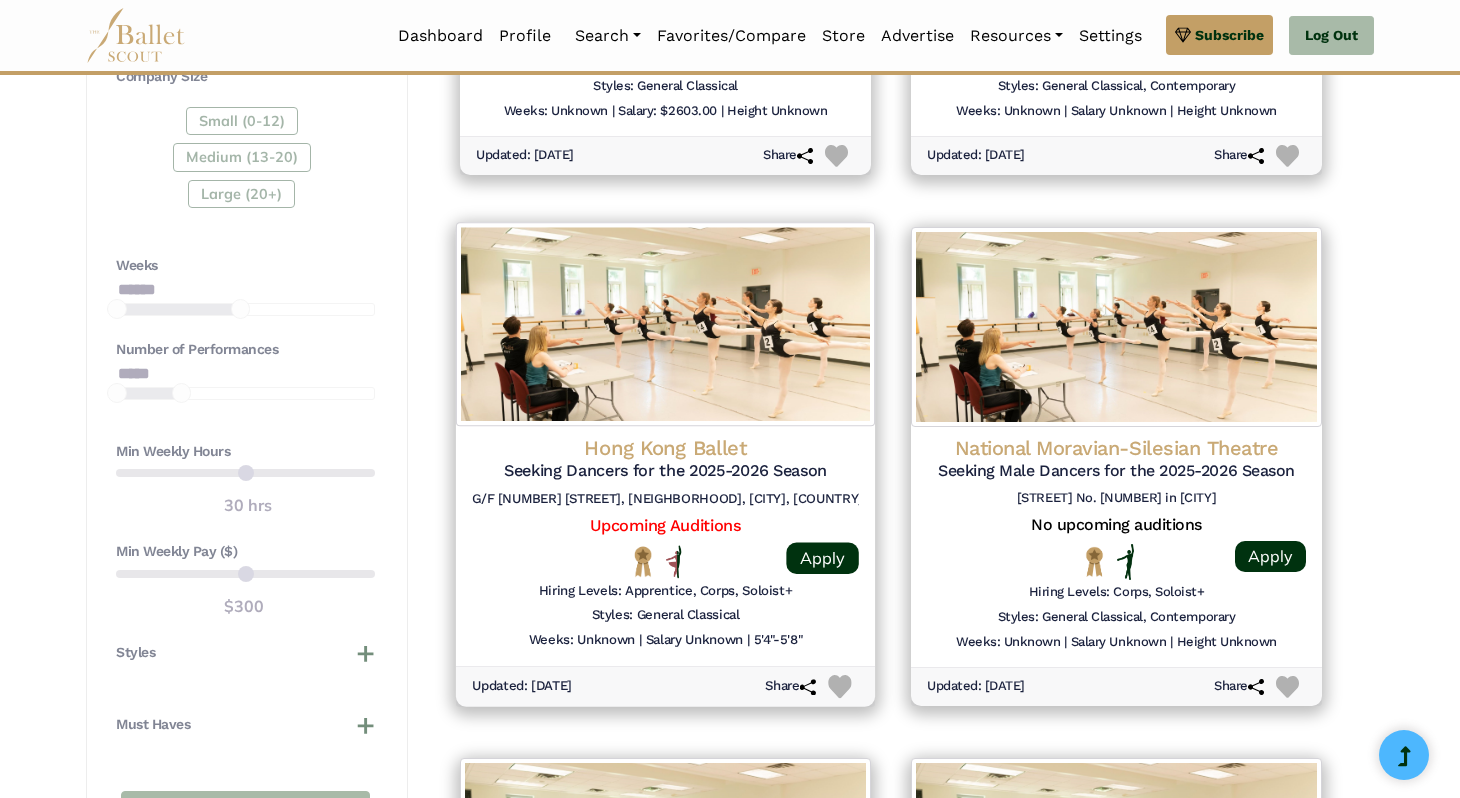 click on "Hong Kong Ballet" at bounding box center [1116, -605] 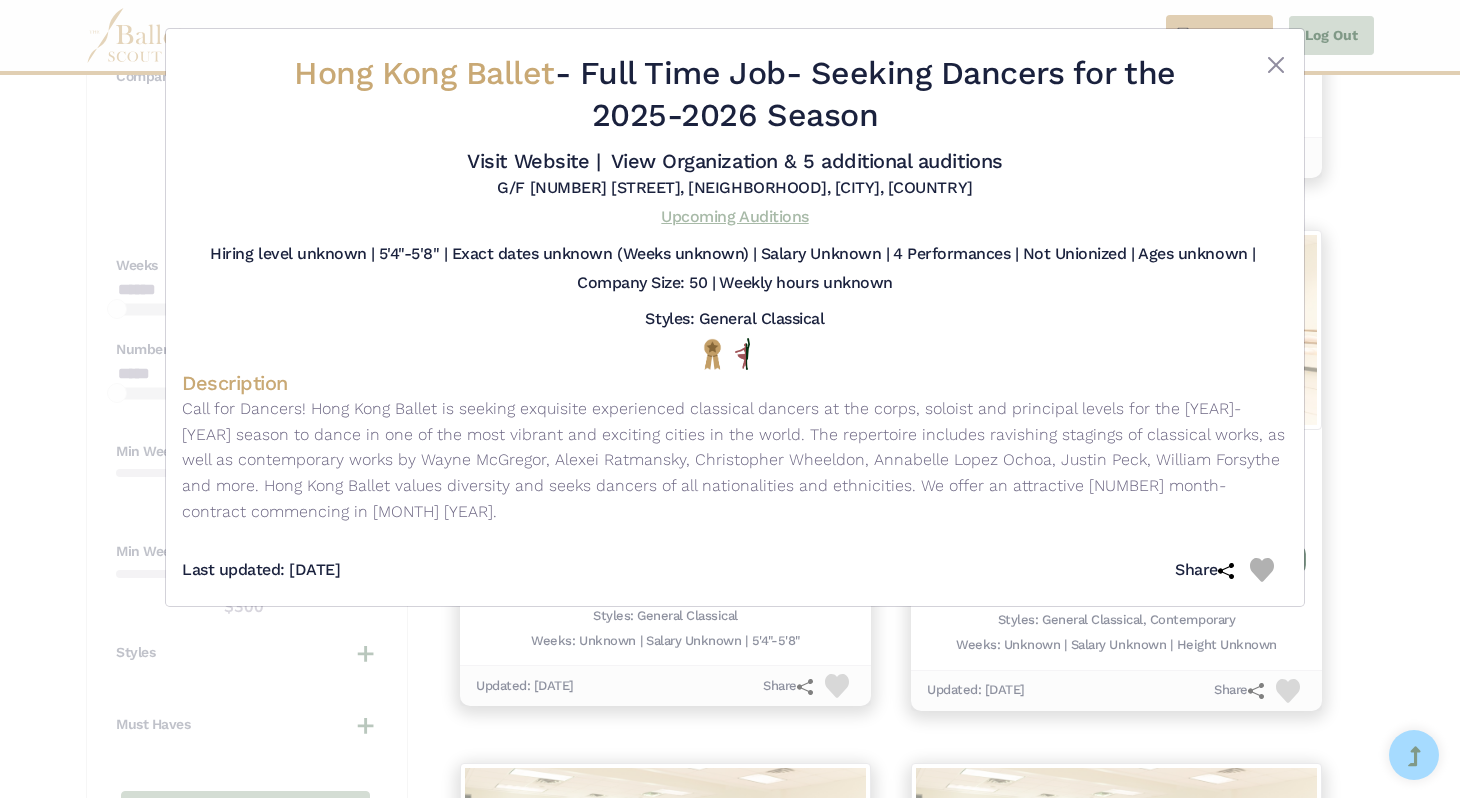 click on "Upcoming Auditions" at bounding box center [734, 216] 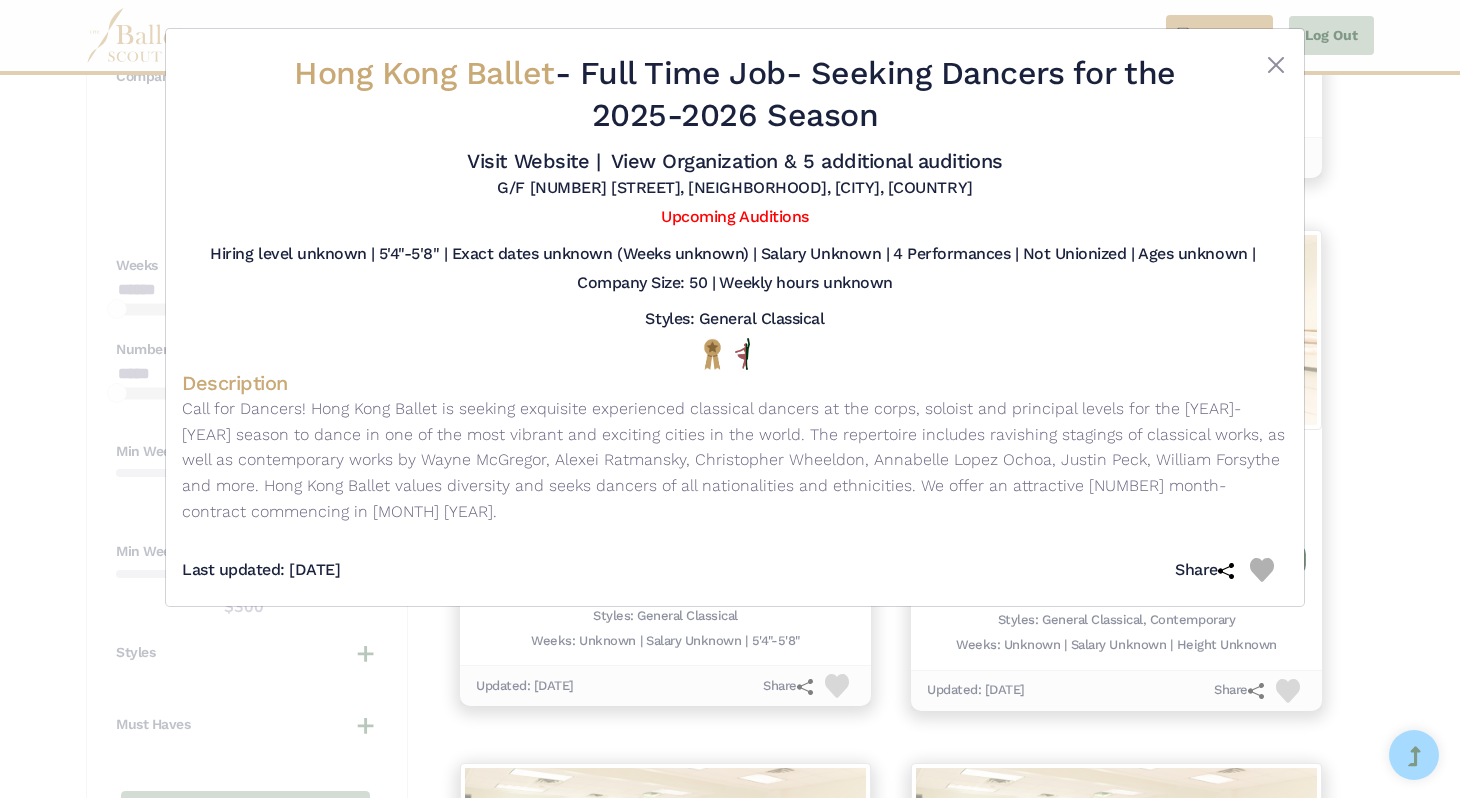 drag, startPoint x: 239, startPoint y: 59, endPoint x: 782, endPoint y: 68, distance: 543.0746 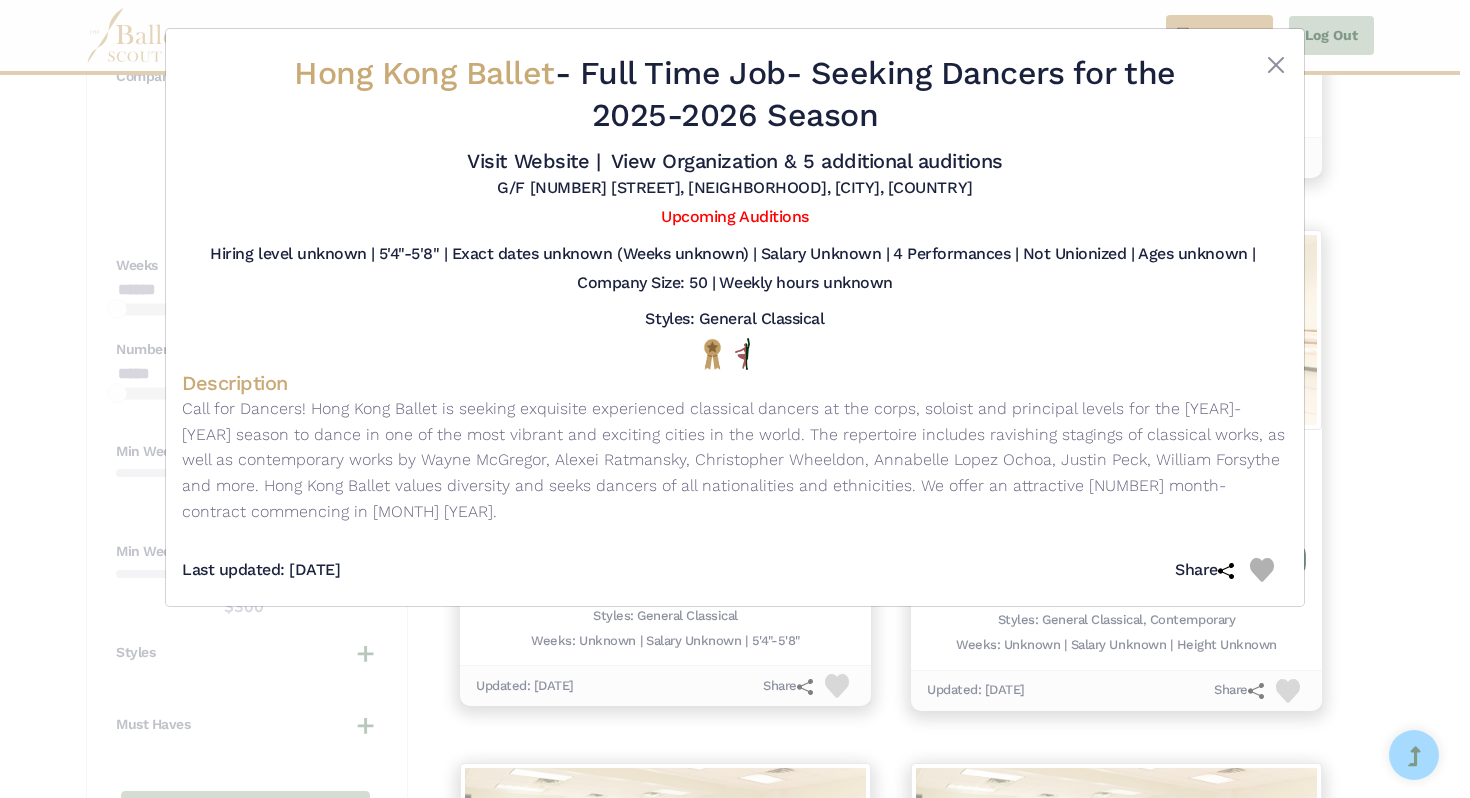 click on "Hong Kong Ballet
-
Full Time Job
- Seeking Dancers for the 2025-2026 Season
Visit Website |
View Organization
& 5 additional auditions
G/F 60 Blue Pool Road, Happy Valley, Hong Kong" at bounding box center [735, 126] 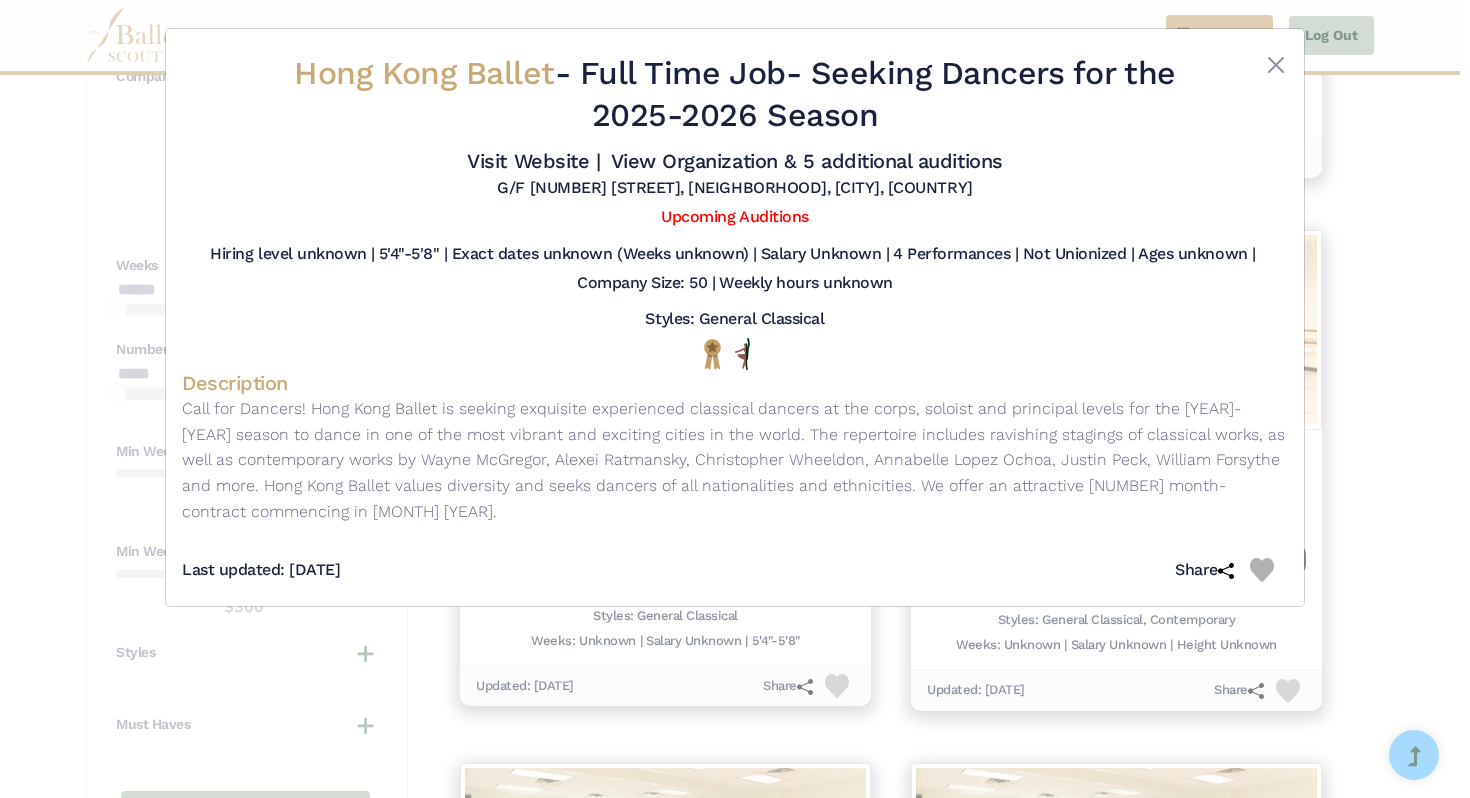copy on "Hong Kong Ballet
-
Full Time Job" 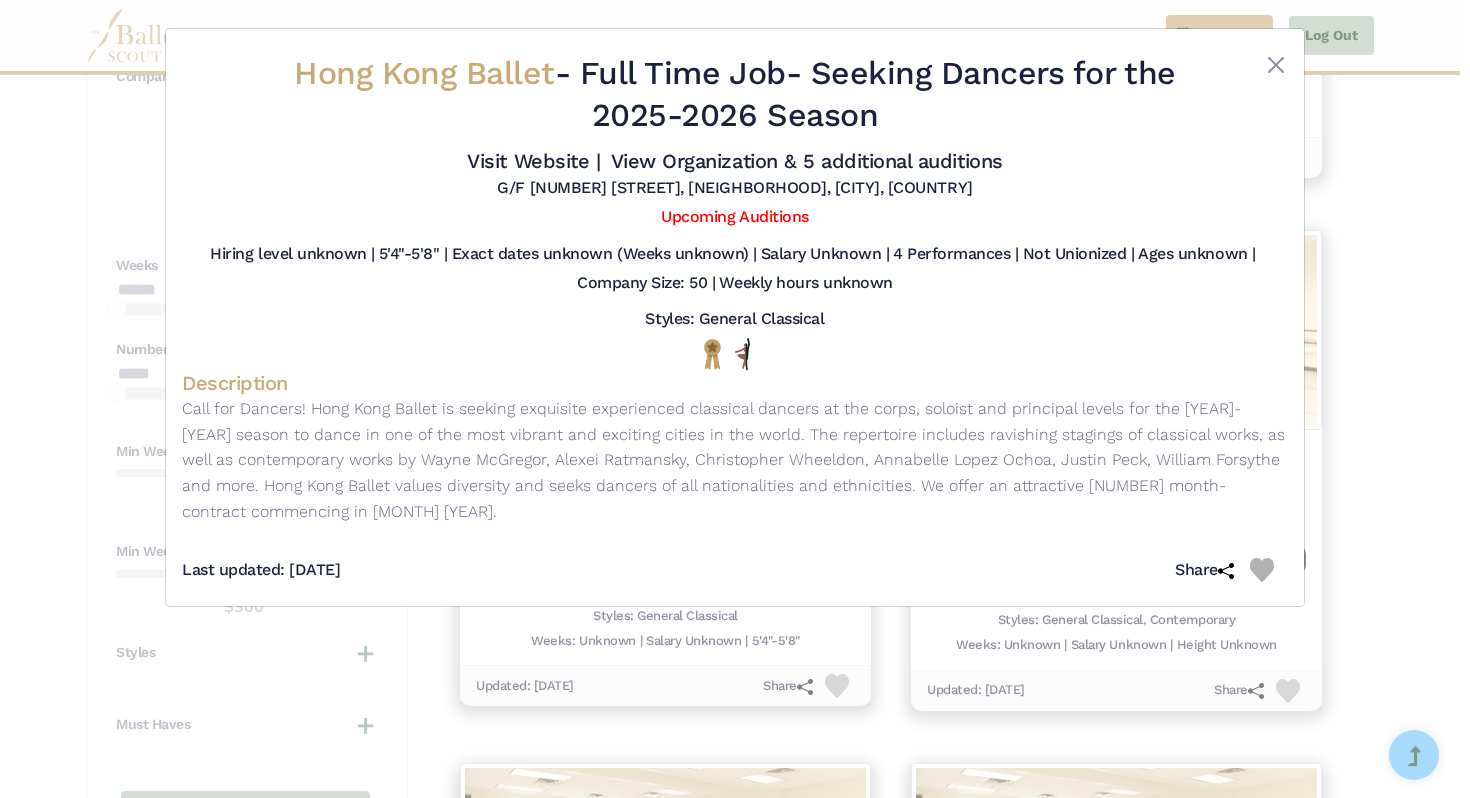 click on "Hong Kong Ballet
-
Full Time Job
- Seeking Dancers for the 2025-2026 Season
Visit Website |
View Organization
& 5 additional auditions" at bounding box center [735, 399] 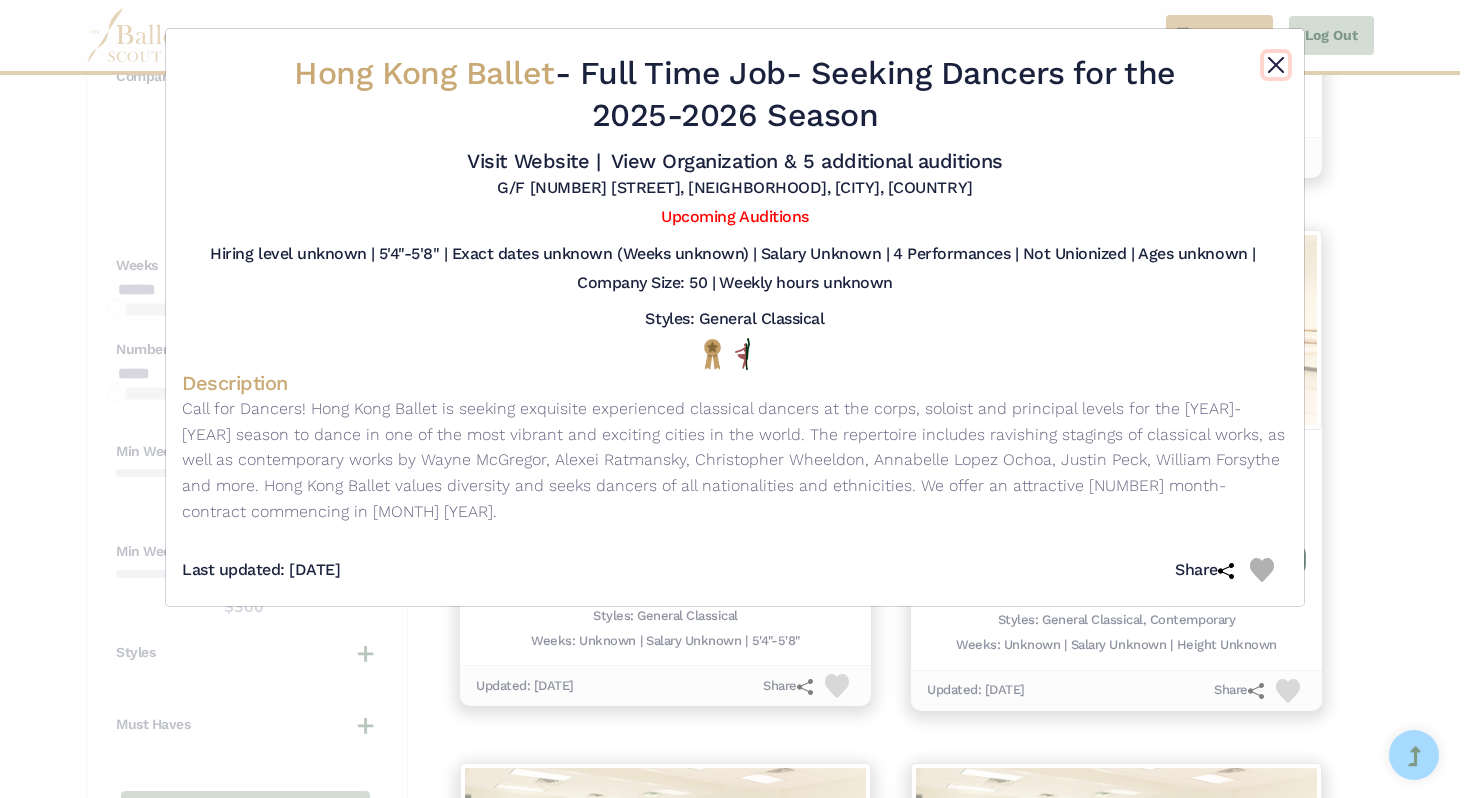 click at bounding box center (1276, 65) 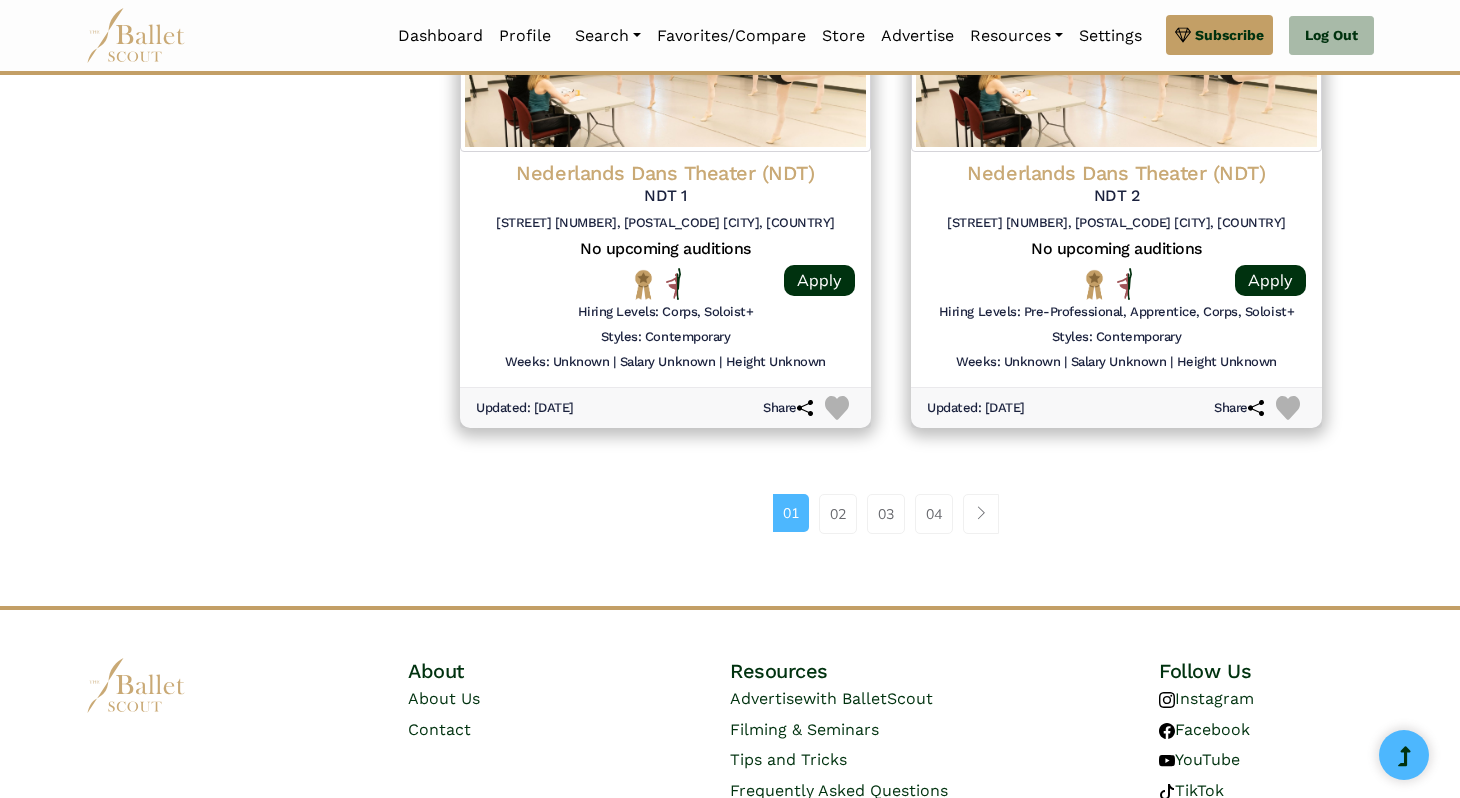 scroll, scrollTop: 2684, scrollLeft: 0, axis: vertical 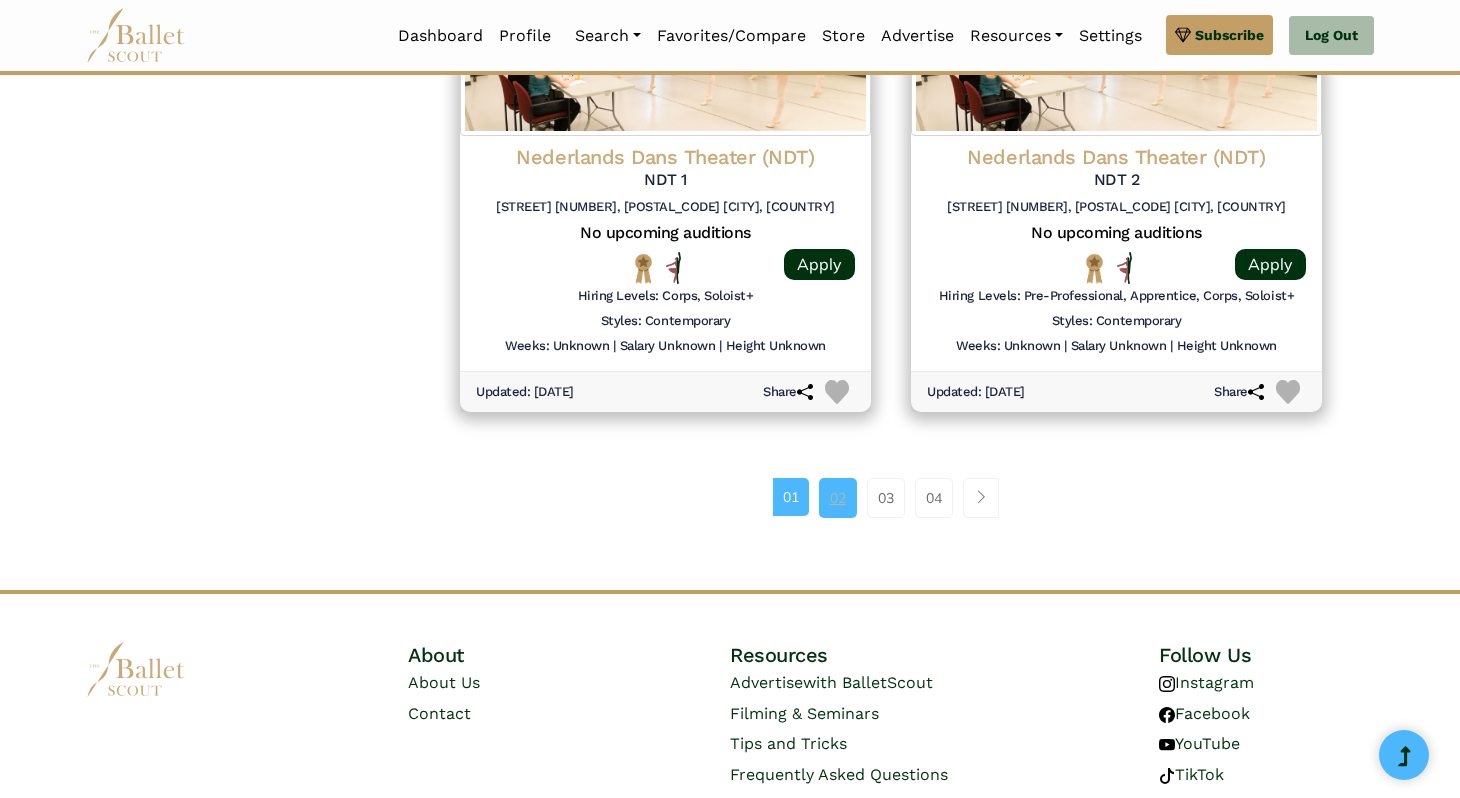 click on "02" at bounding box center (838, 498) 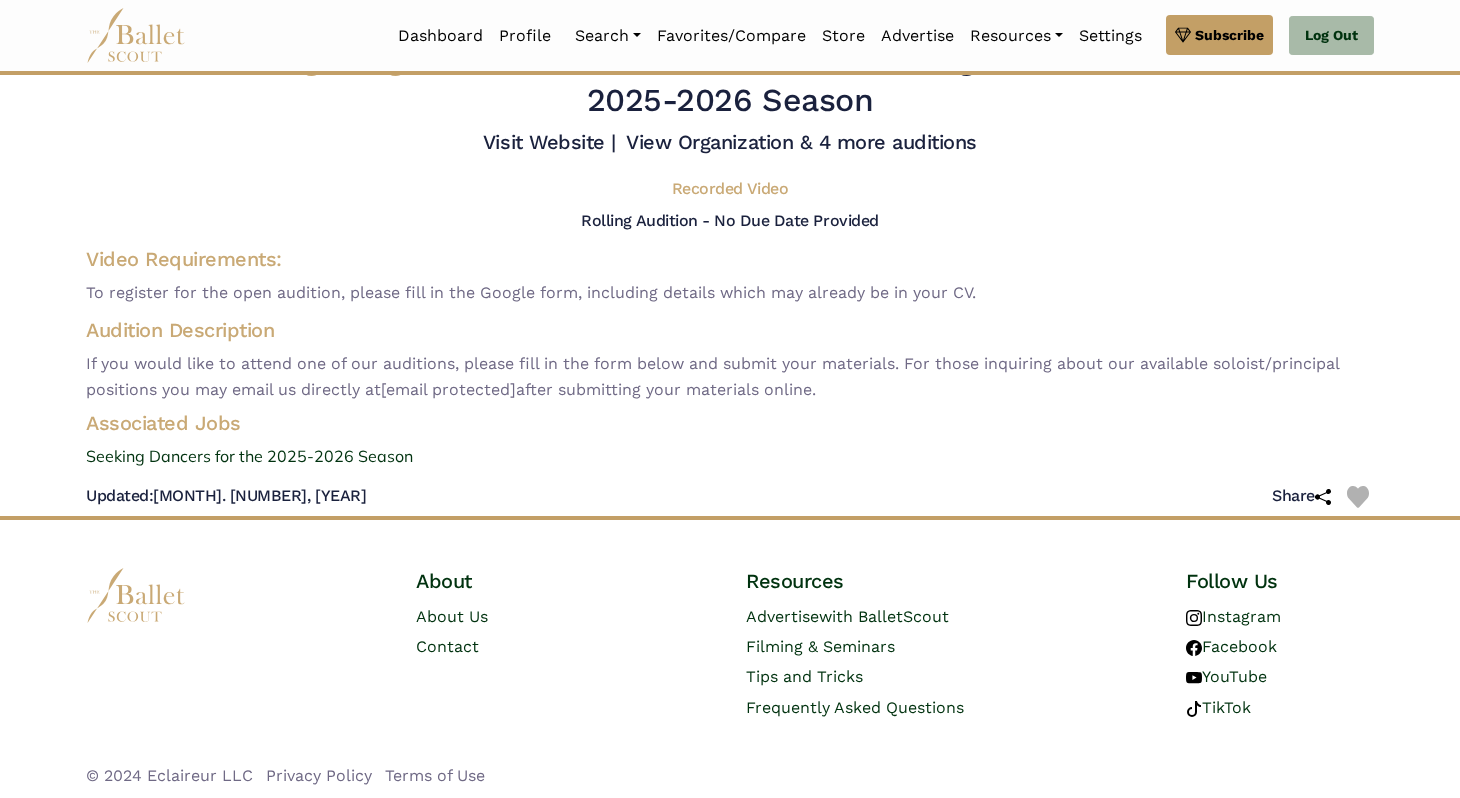 scroll, scrollTop: 51, scrollLeft: 0, axis: vertical 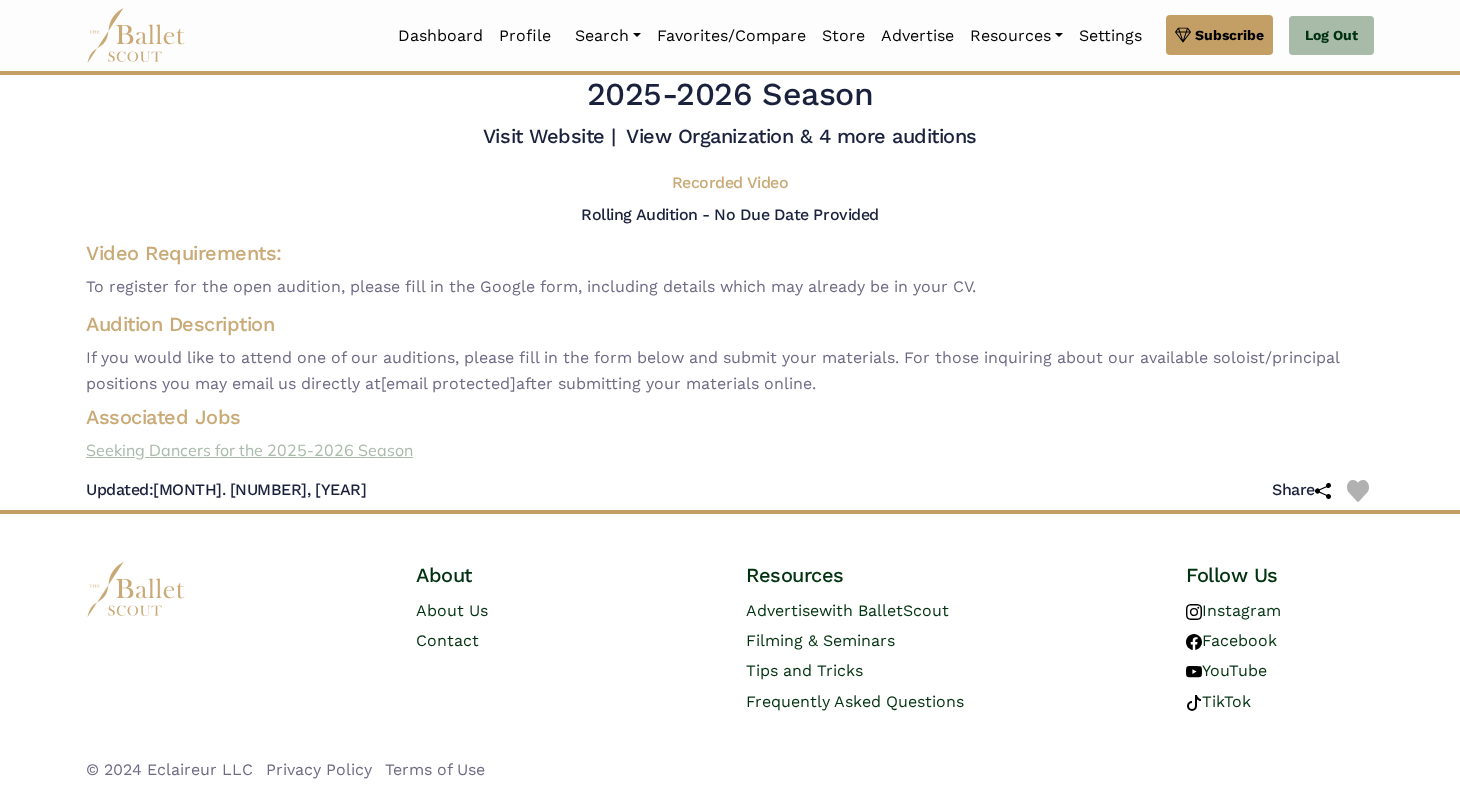 click on "Seeking Dancers for the 2025-2026 Season" at bounding box center (730, 451) 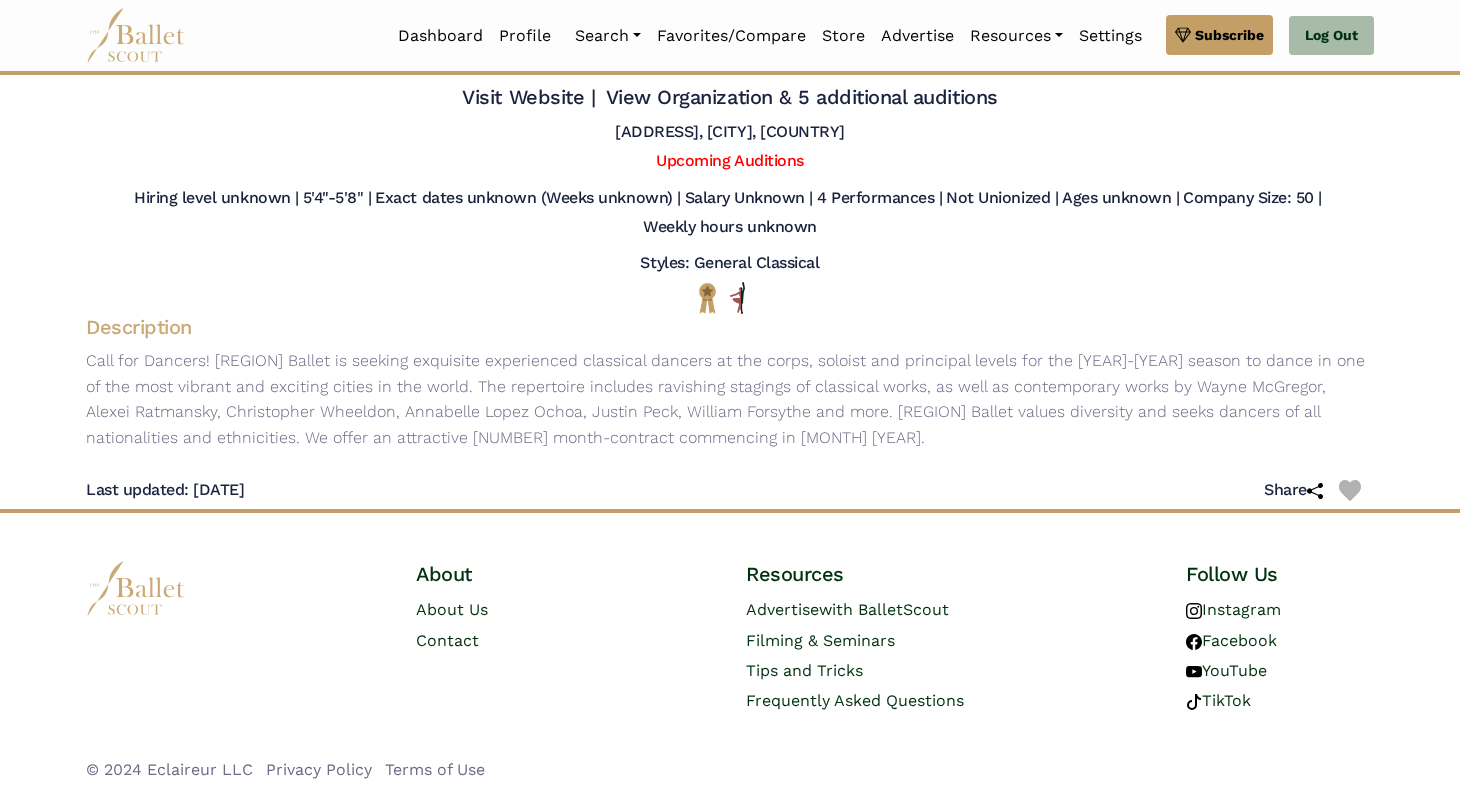 scroll, scrollTop: 0, scrollLeft: 0, axis: both 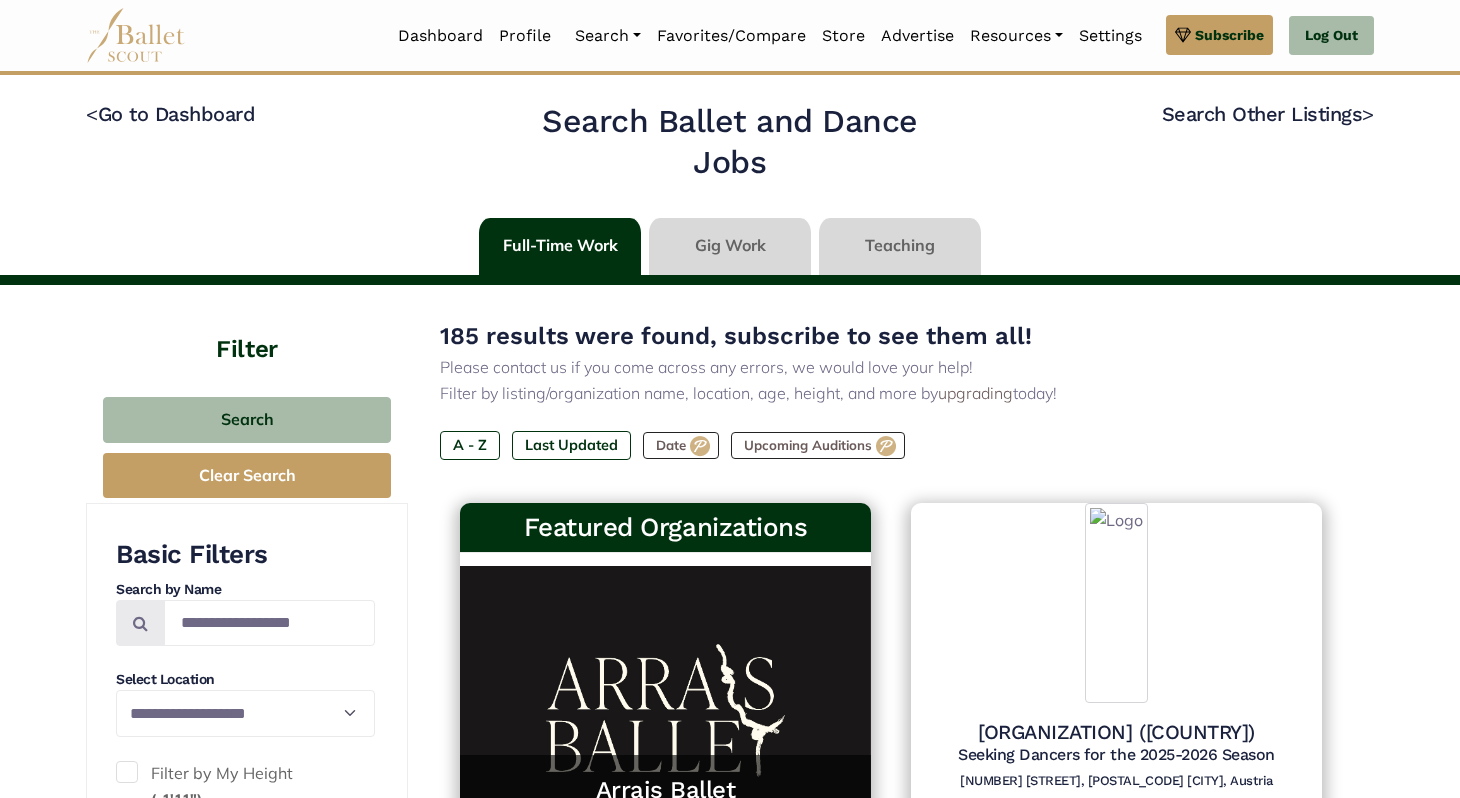 select on "**" 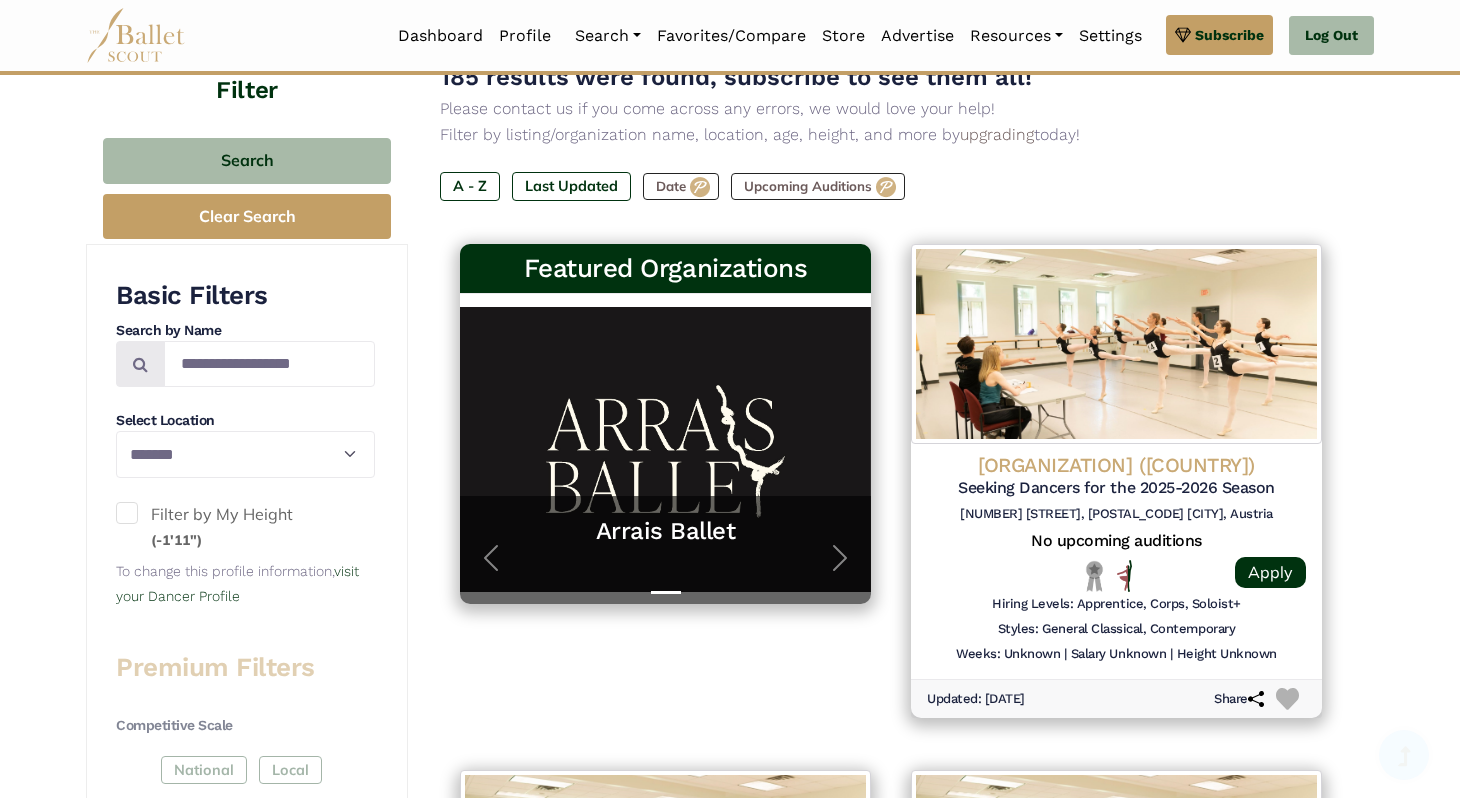 scroll, scrollTop: 261, scrollLeft: 0, axis: vertical 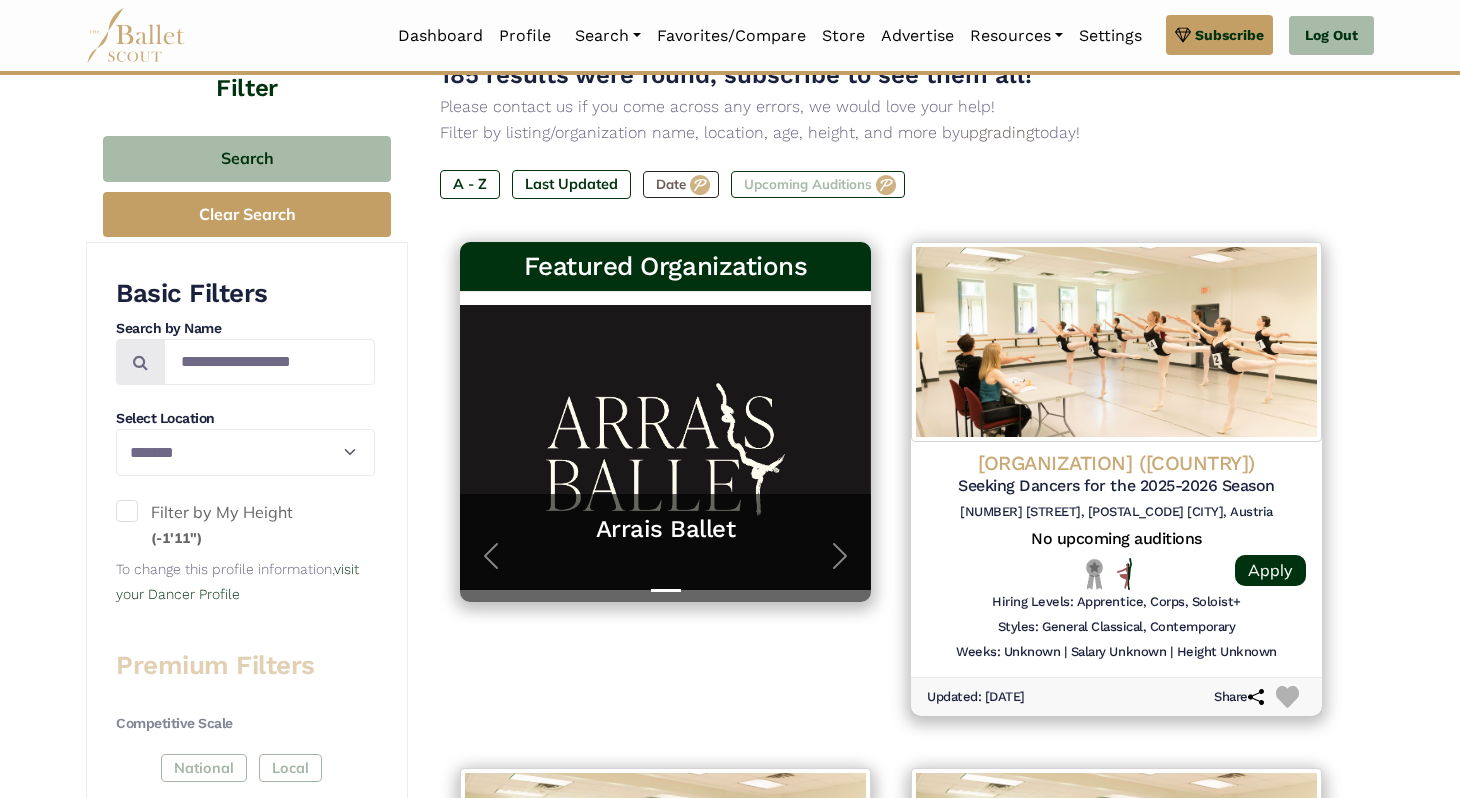 click on "Upcoming Auditions" at bounding box center (818, 185) 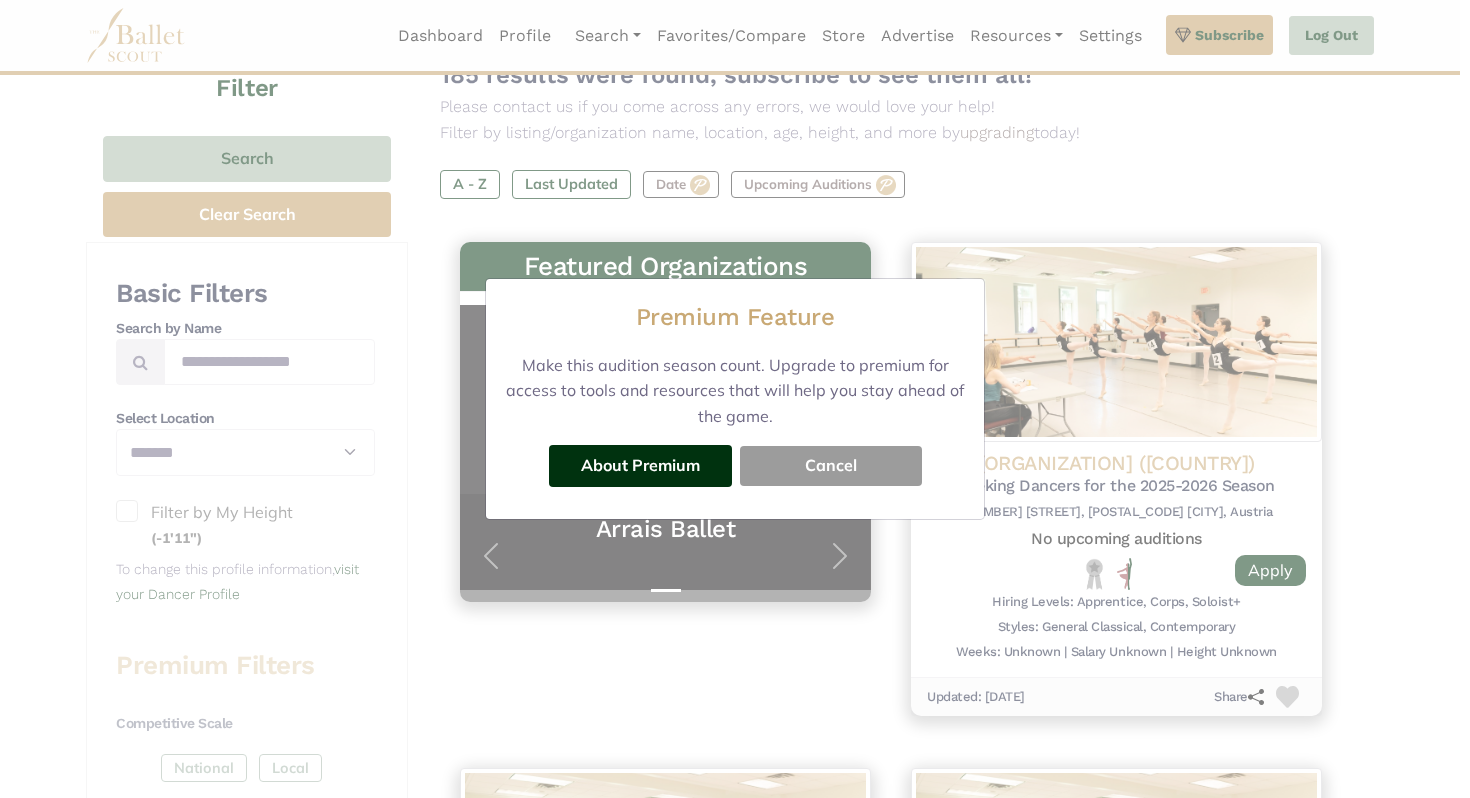 click on "Cancel" at bounding box center [831, 466] 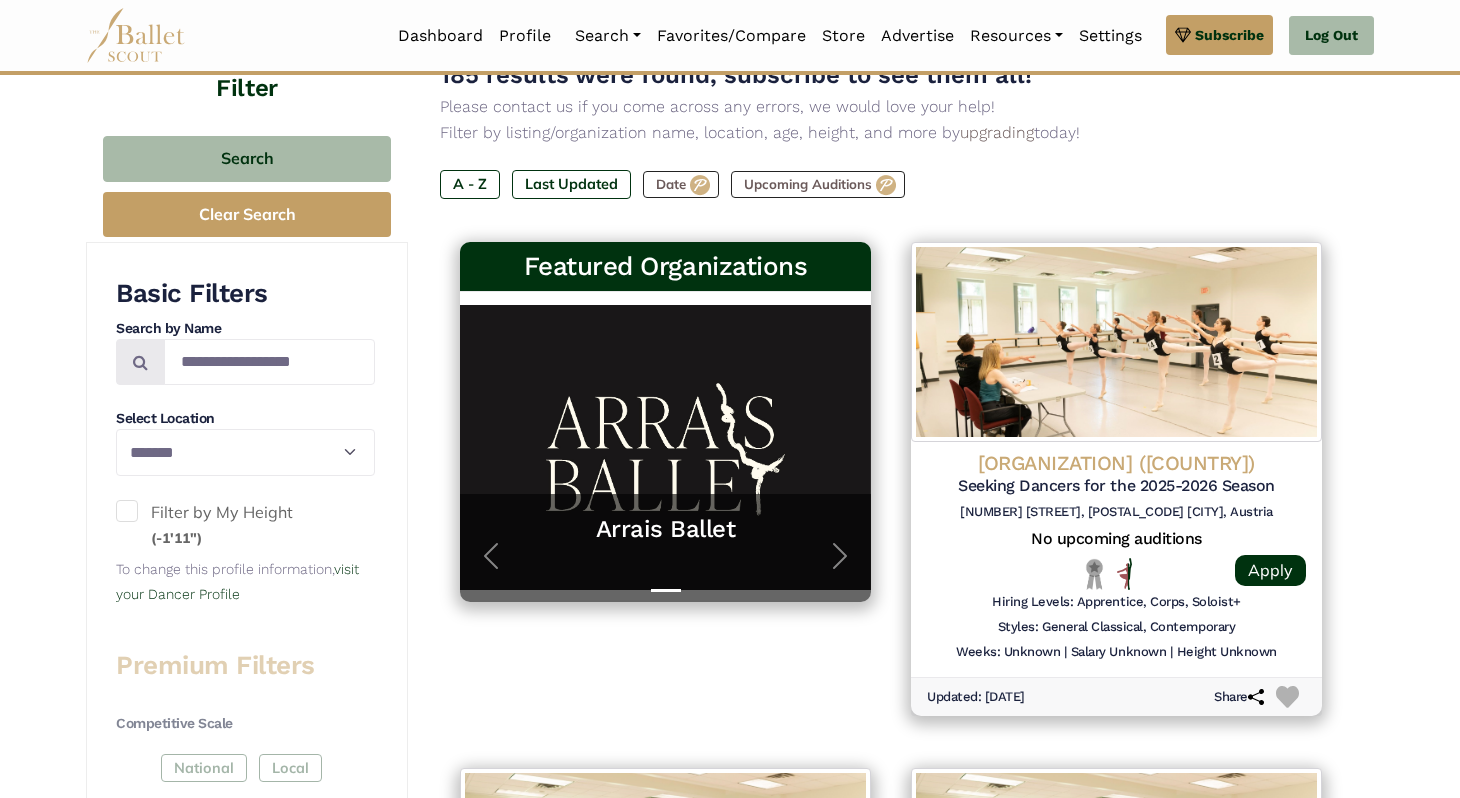 scroll, scrollTop: 50, scrollLeft: 0, axis: vertical 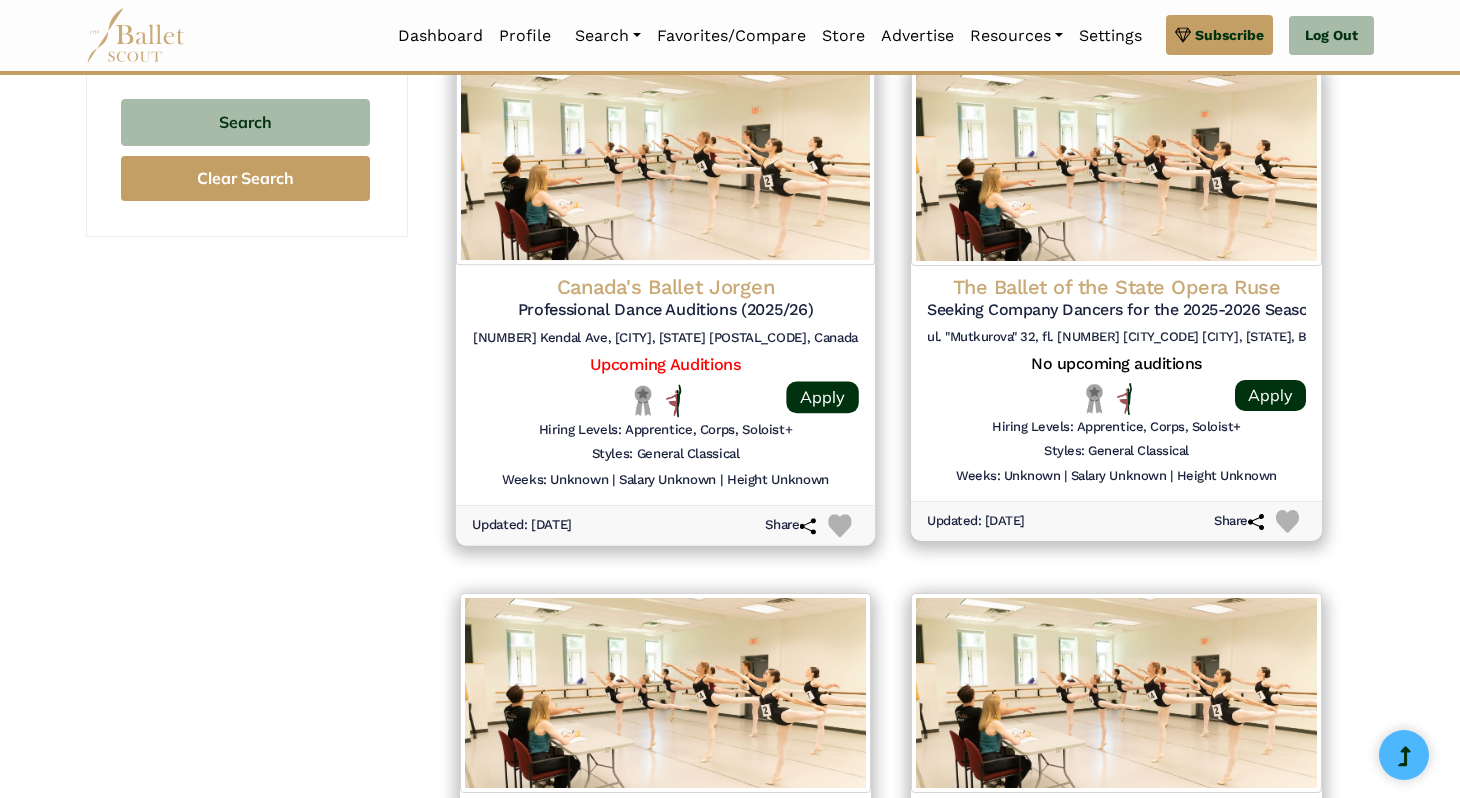 click on "Professional Dance Auditions (2025/26)" at bounding box center [1116, -1274] 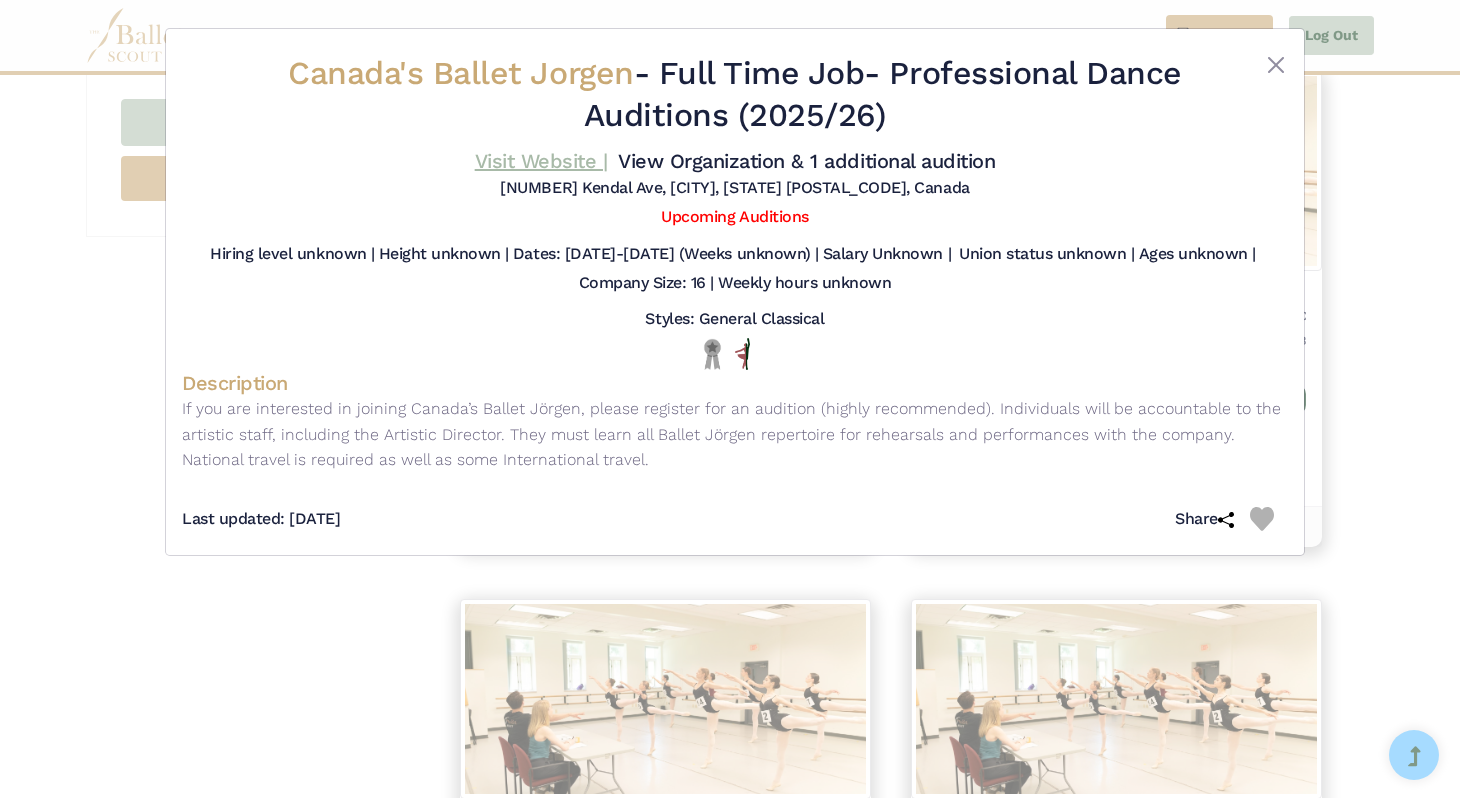 click on "Visit Website |" at bounding box center (541, 161) 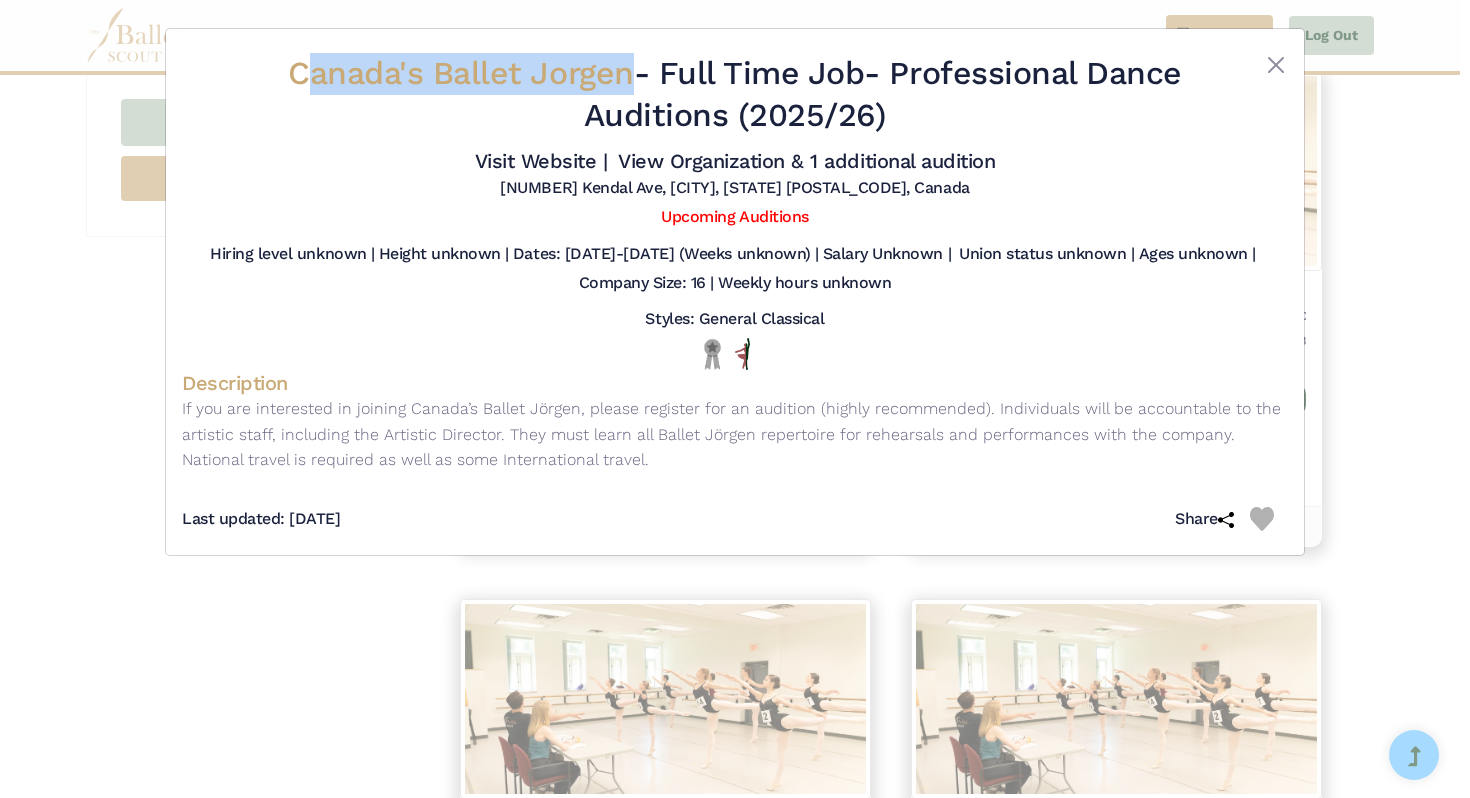 drag, startPoint x: 292, startPoint y: 74, endPoint x: 621, endPoint y: 89, distance: 329.34177 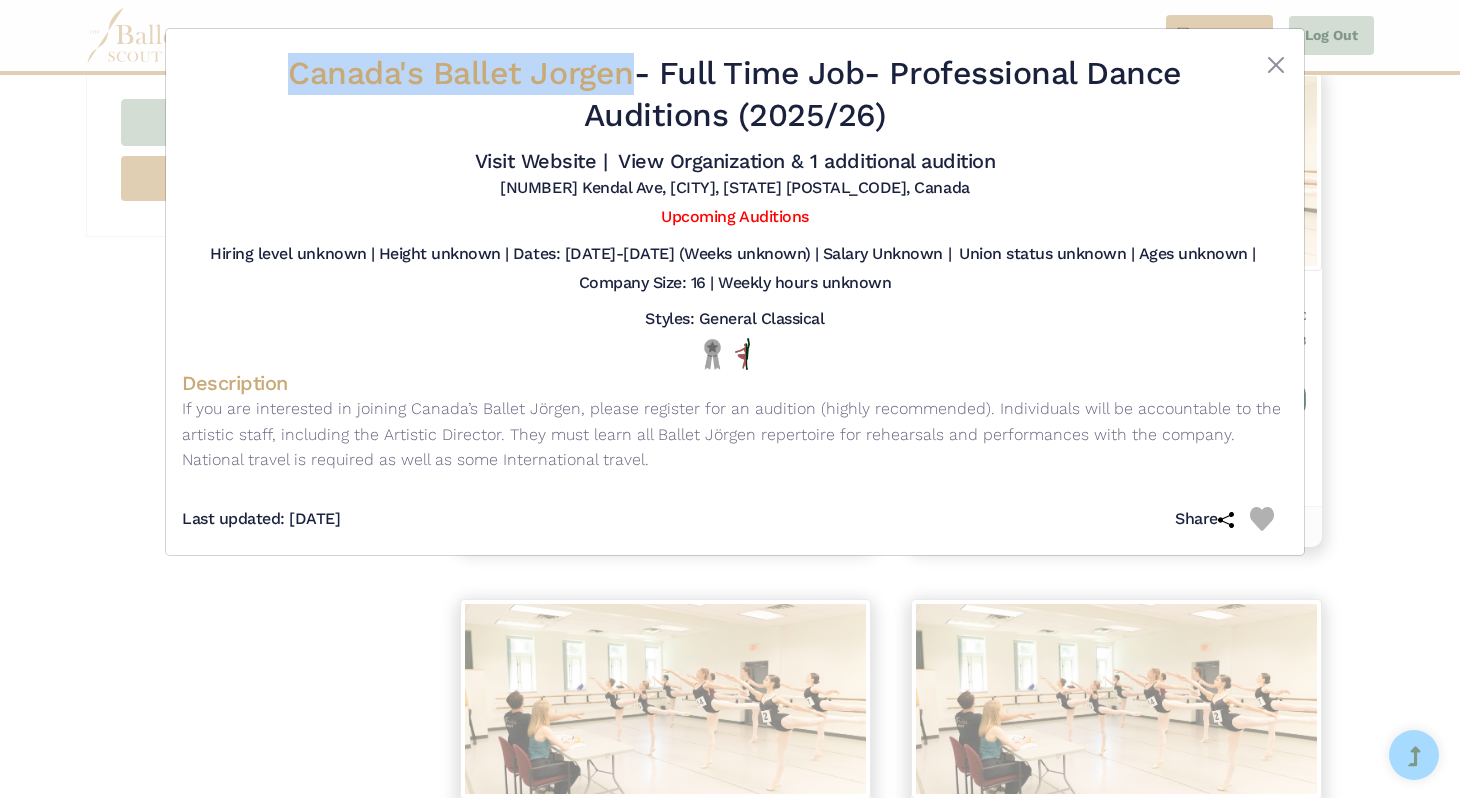 drag, startPoint x: 276, startPoint y: 75, endPoint x: 620, endPoint y: 83, distance: 344.09302 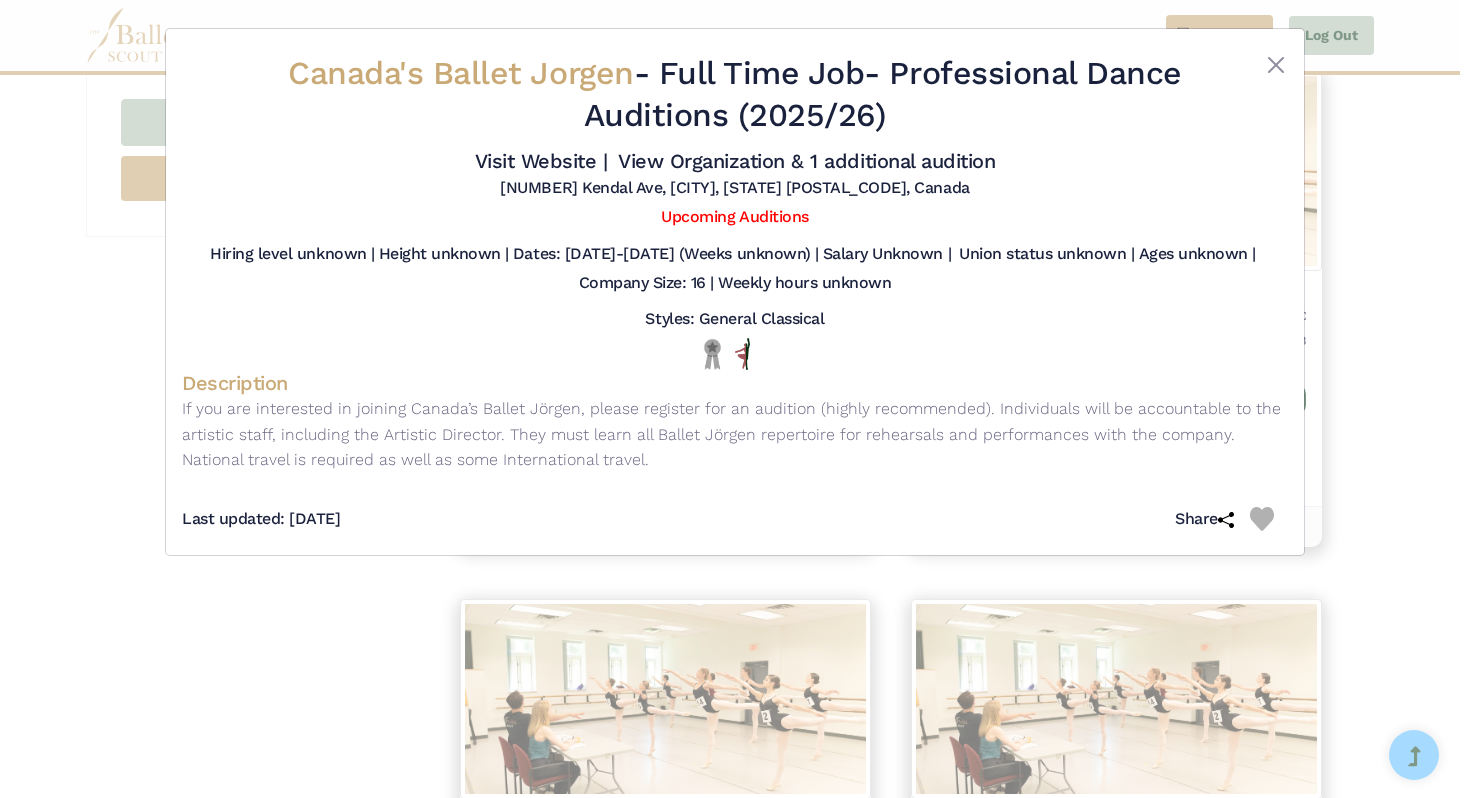 click on "Canada's Ballet Jorgen
-
Full Time Job
- Professional Dance Auditions (2025/26)" at bounding box center [735, 94] 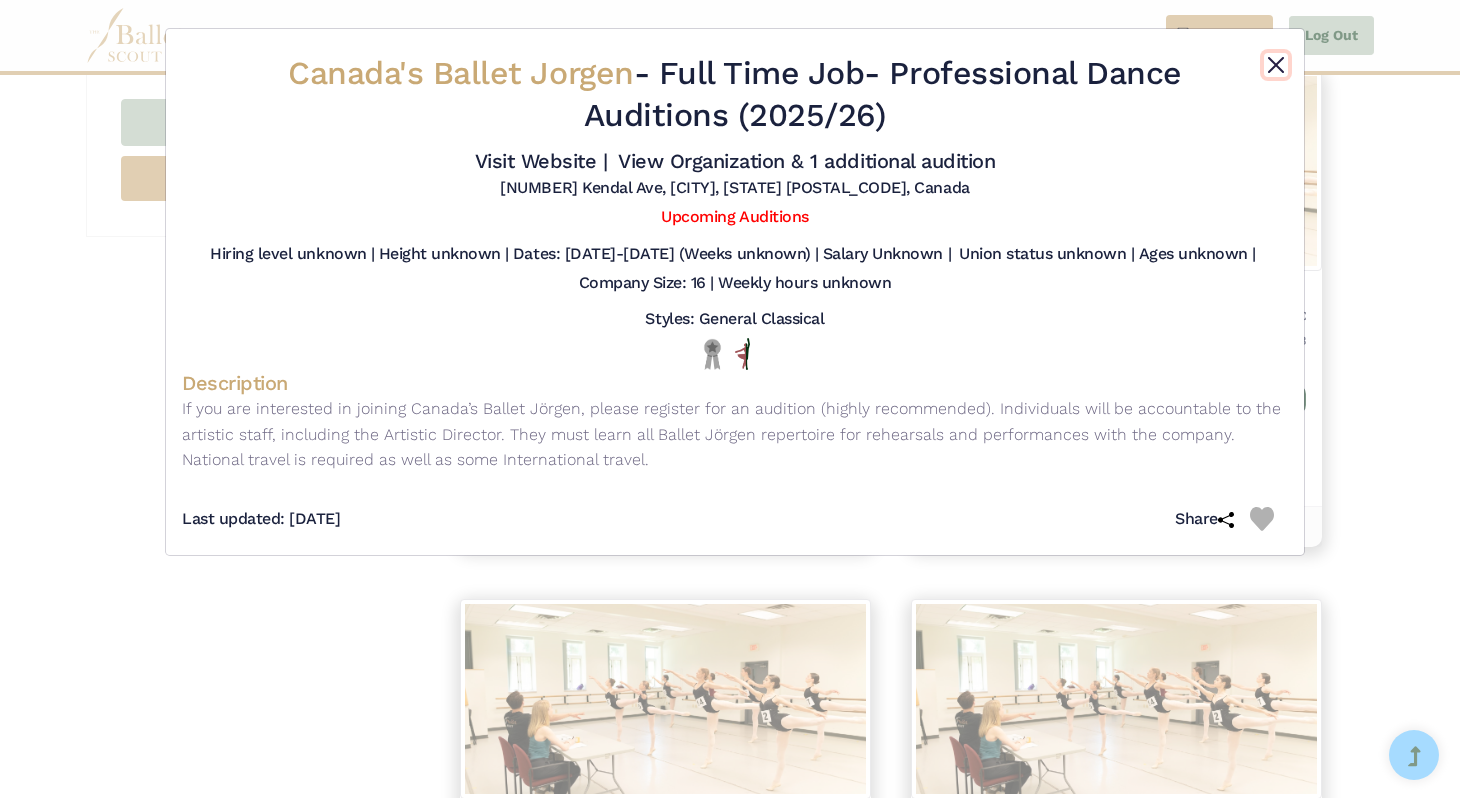 click at bounding box center (1276, 65) 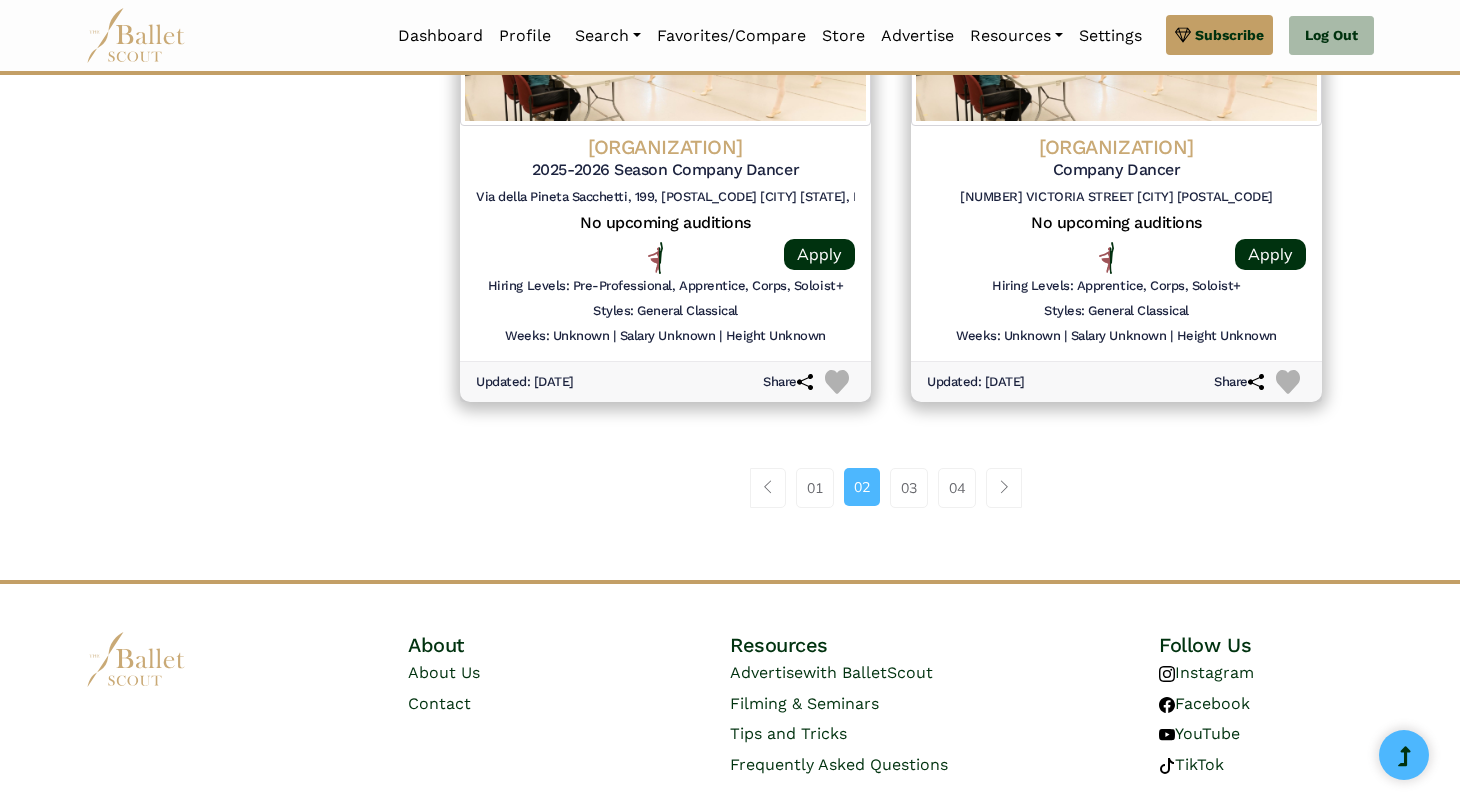 scroll, scrollTop: 2757, scrollLeft: 0, axis: vertical 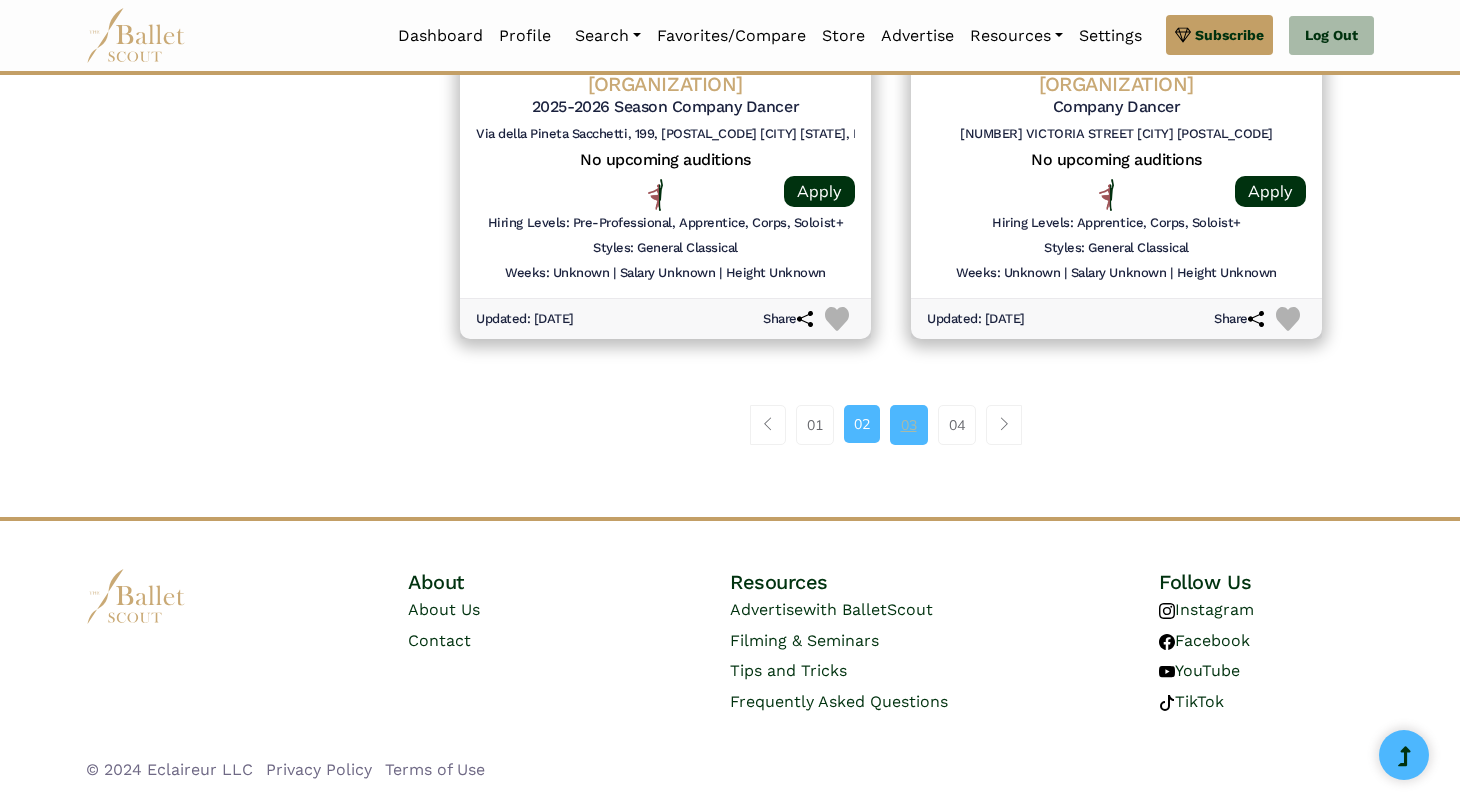 click on "03" at bounding box center (909, 425) 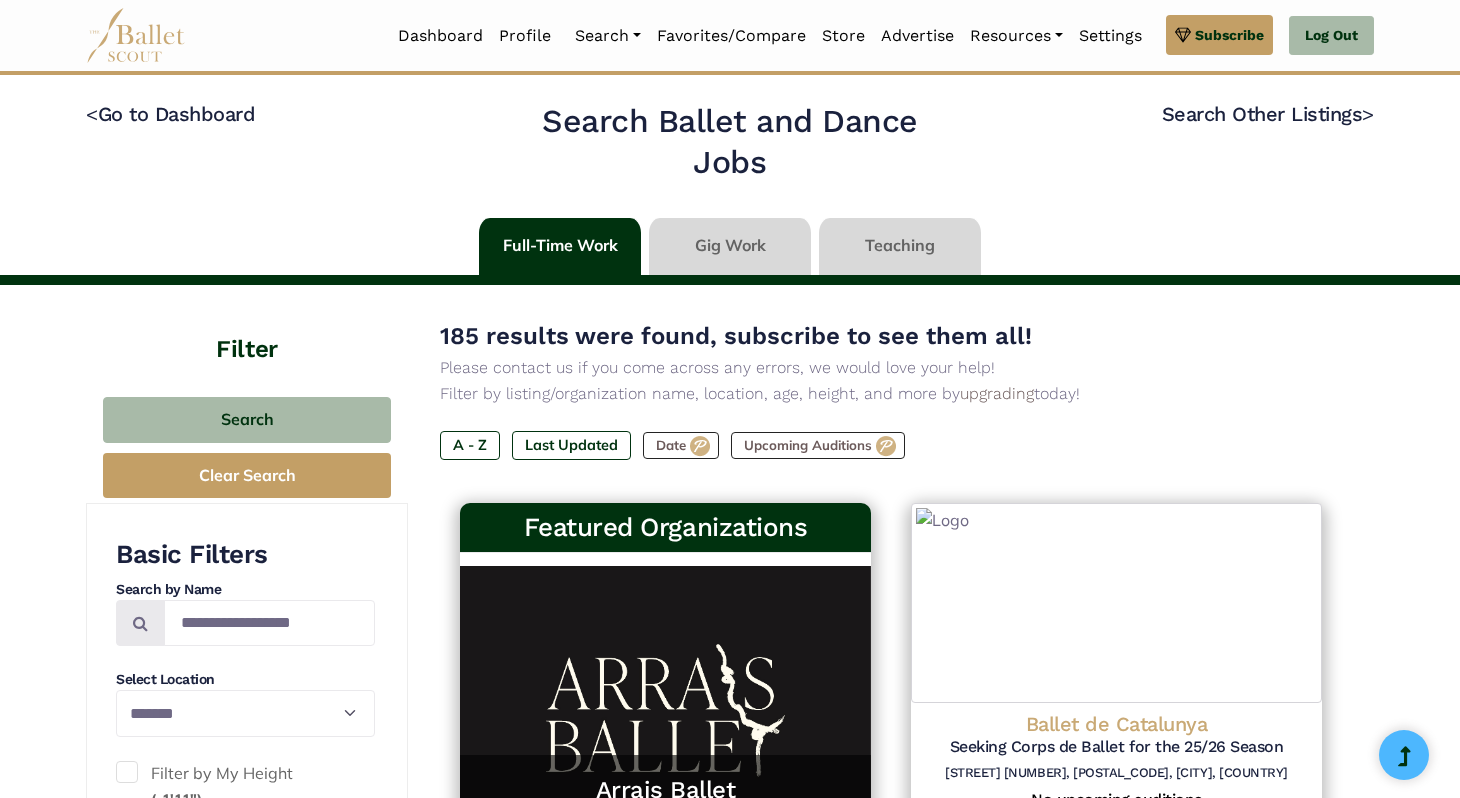 select on "**" 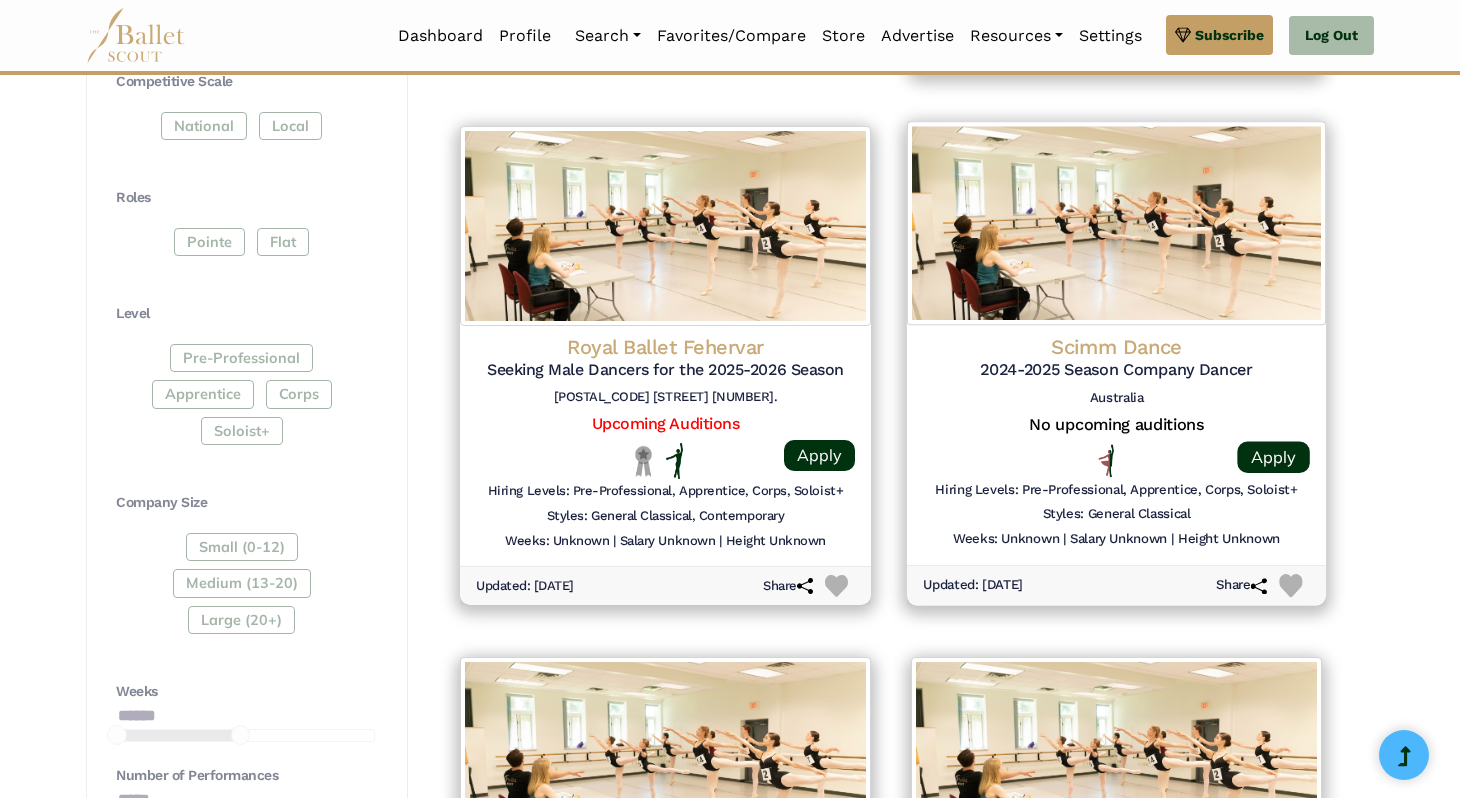 scroll, scrollTop: 919, scrollLeft: 0, axis: vertical 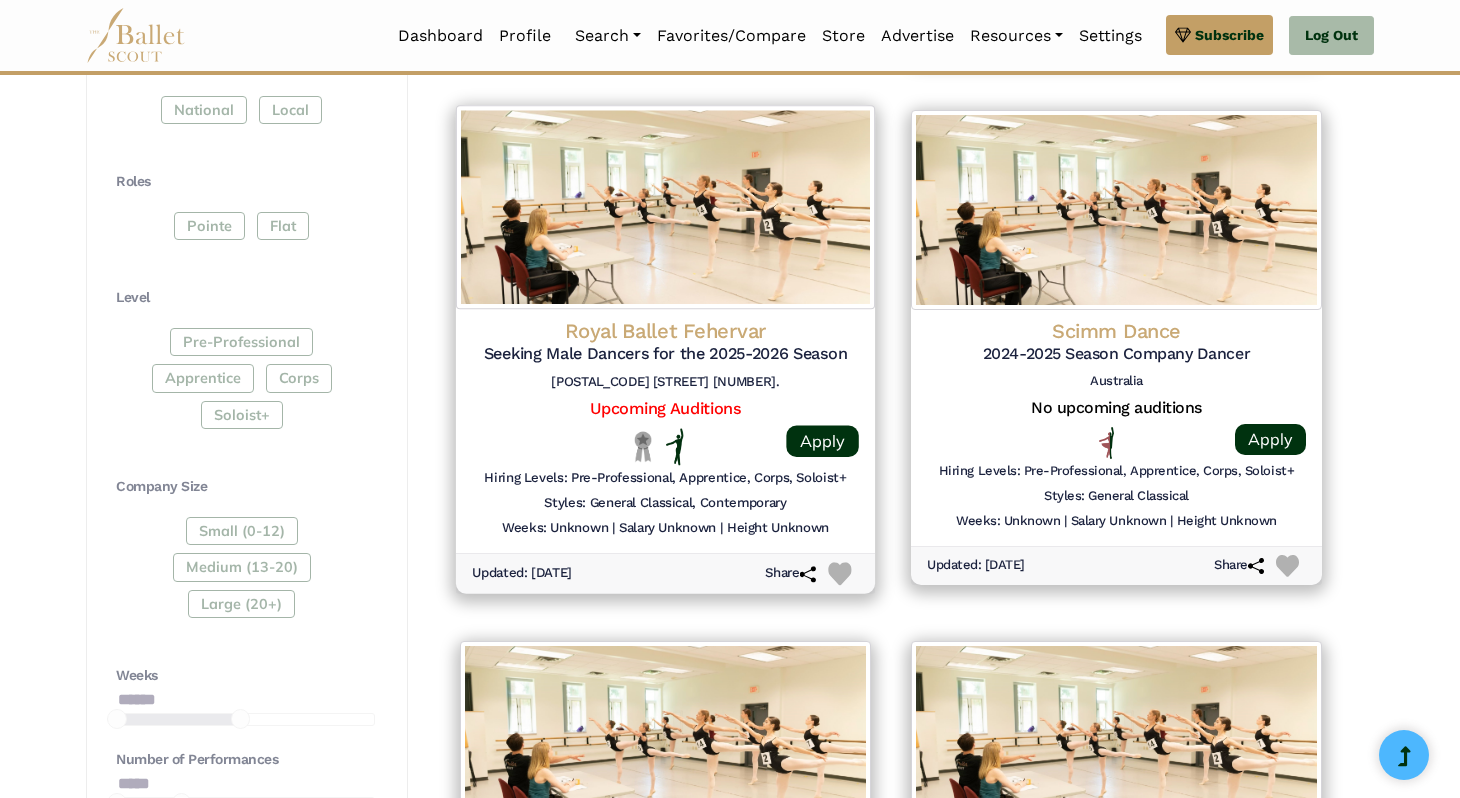 click on "8000 Székesfehérvár
Szabadságharcos u. 59." at bounding box center (665, 382) 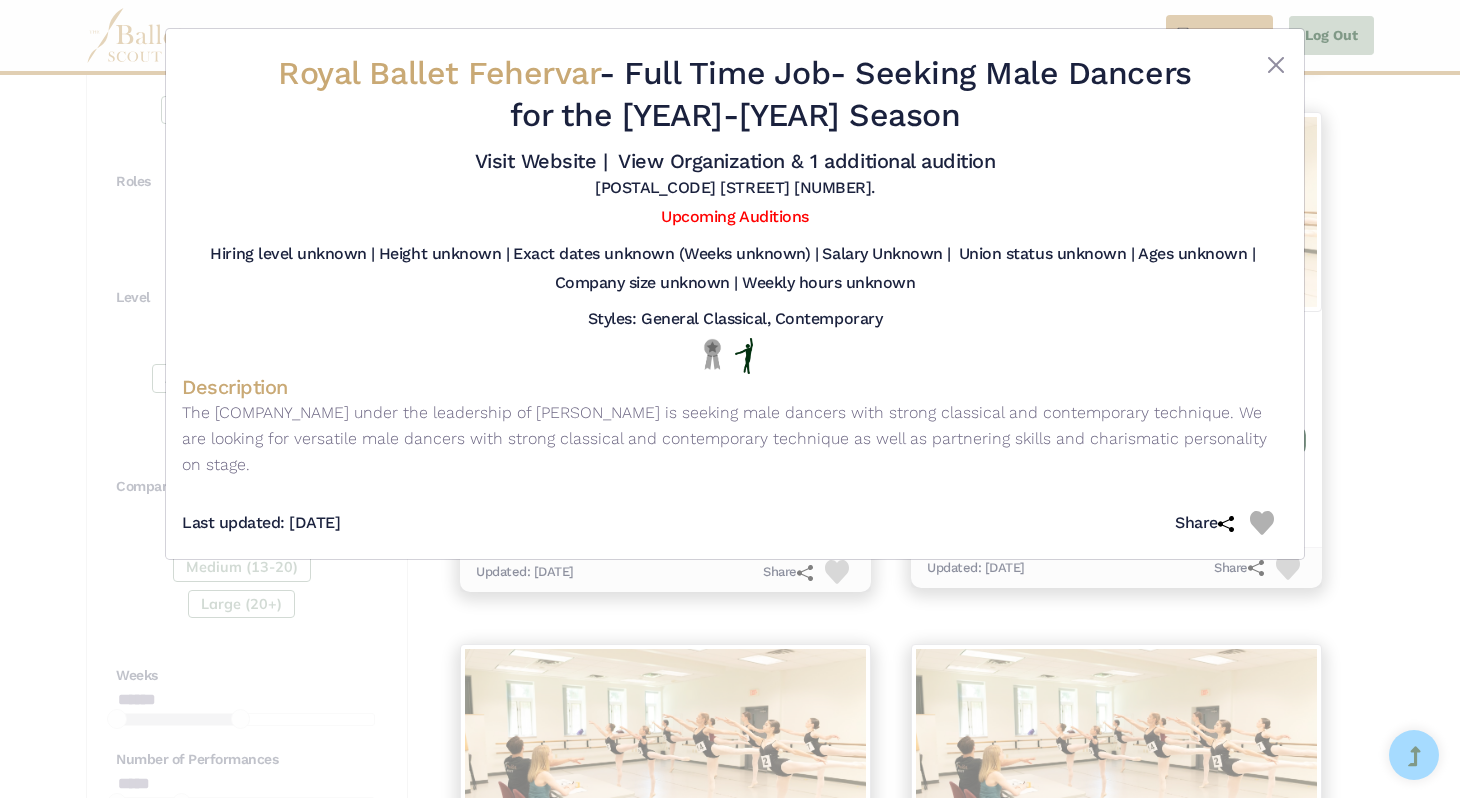 click at bounding box center [1242, 98] 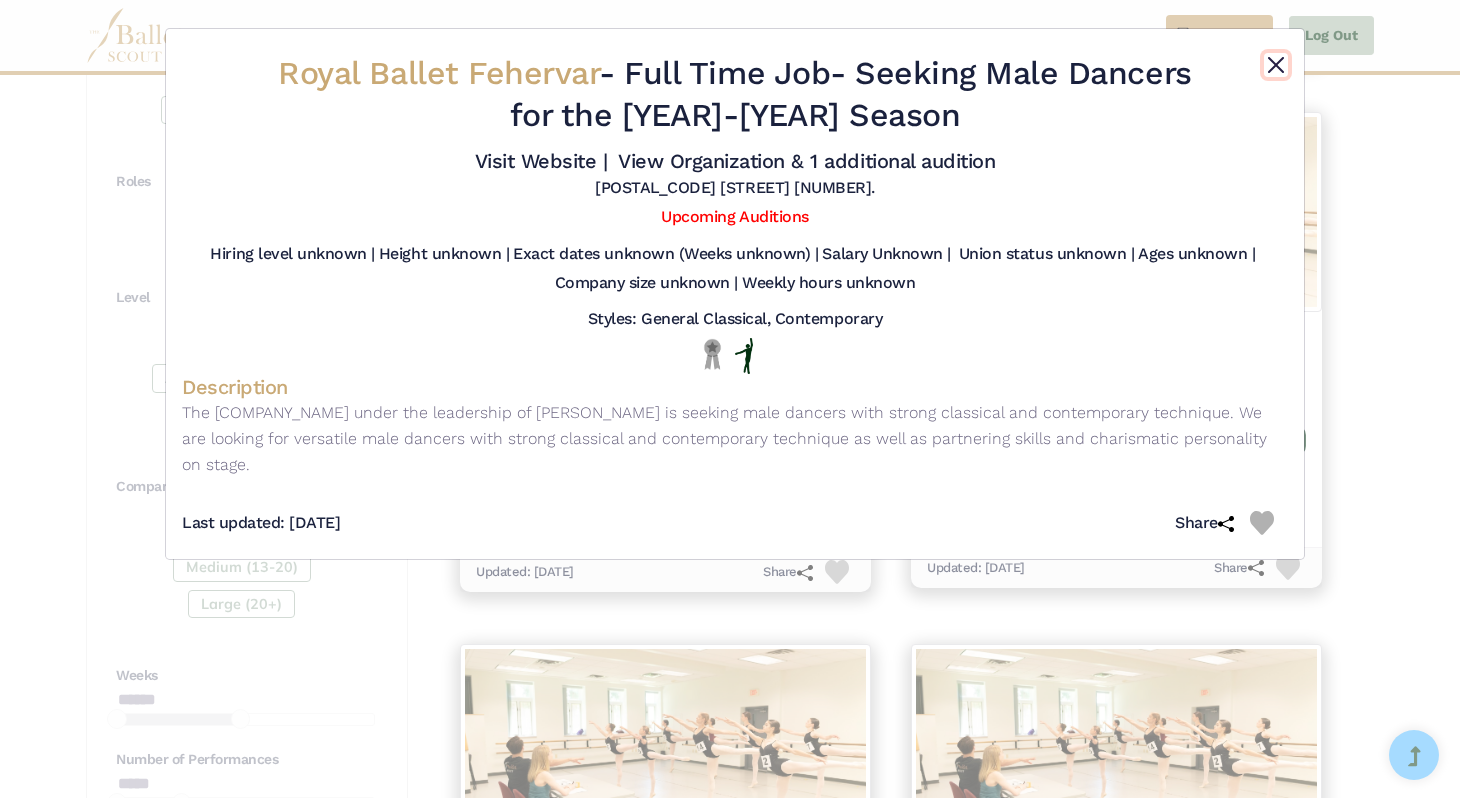 click at bounding box center [1276, 65] 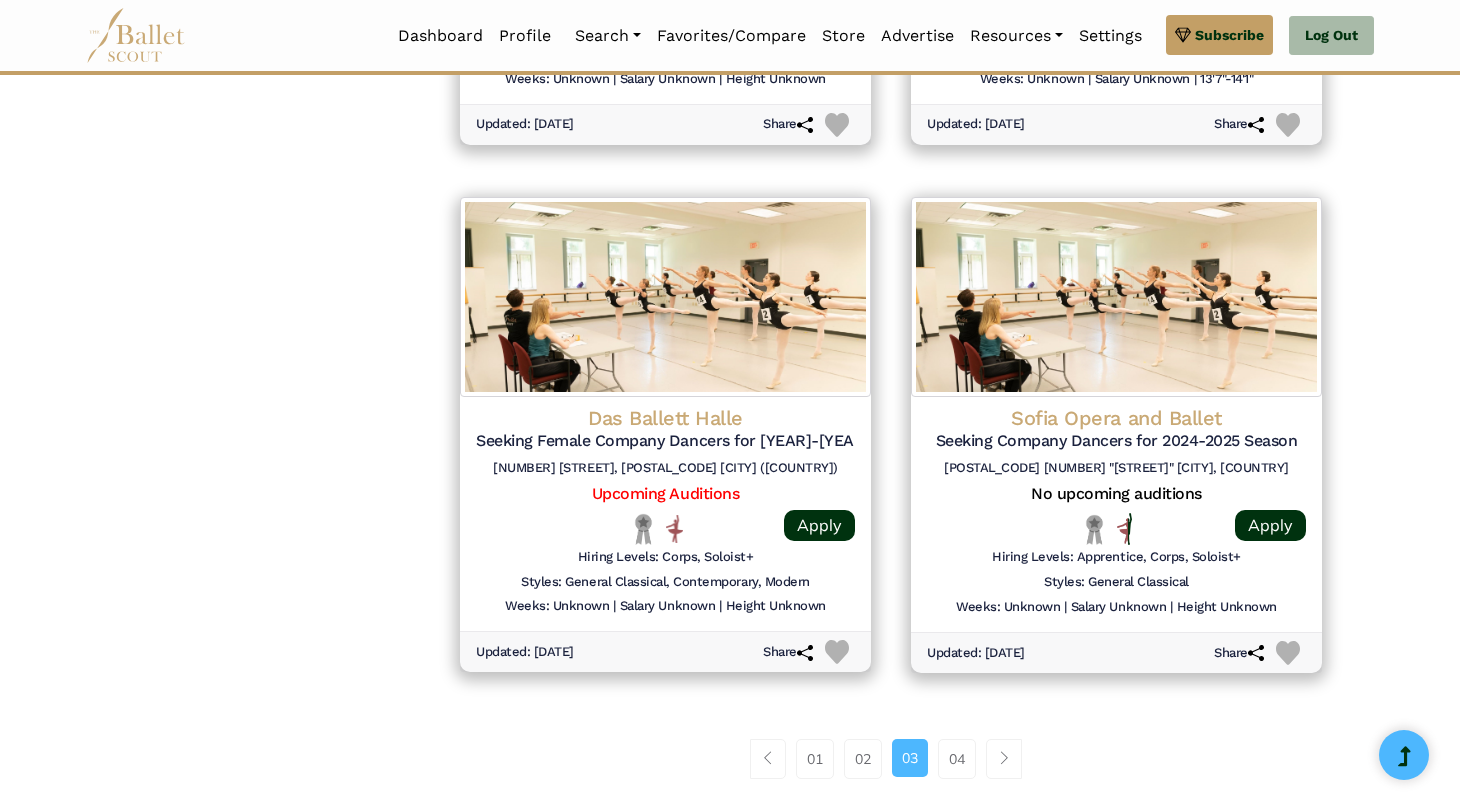 scroll, scrollTop: 2427, scrollLeft: 0, axis: vertical 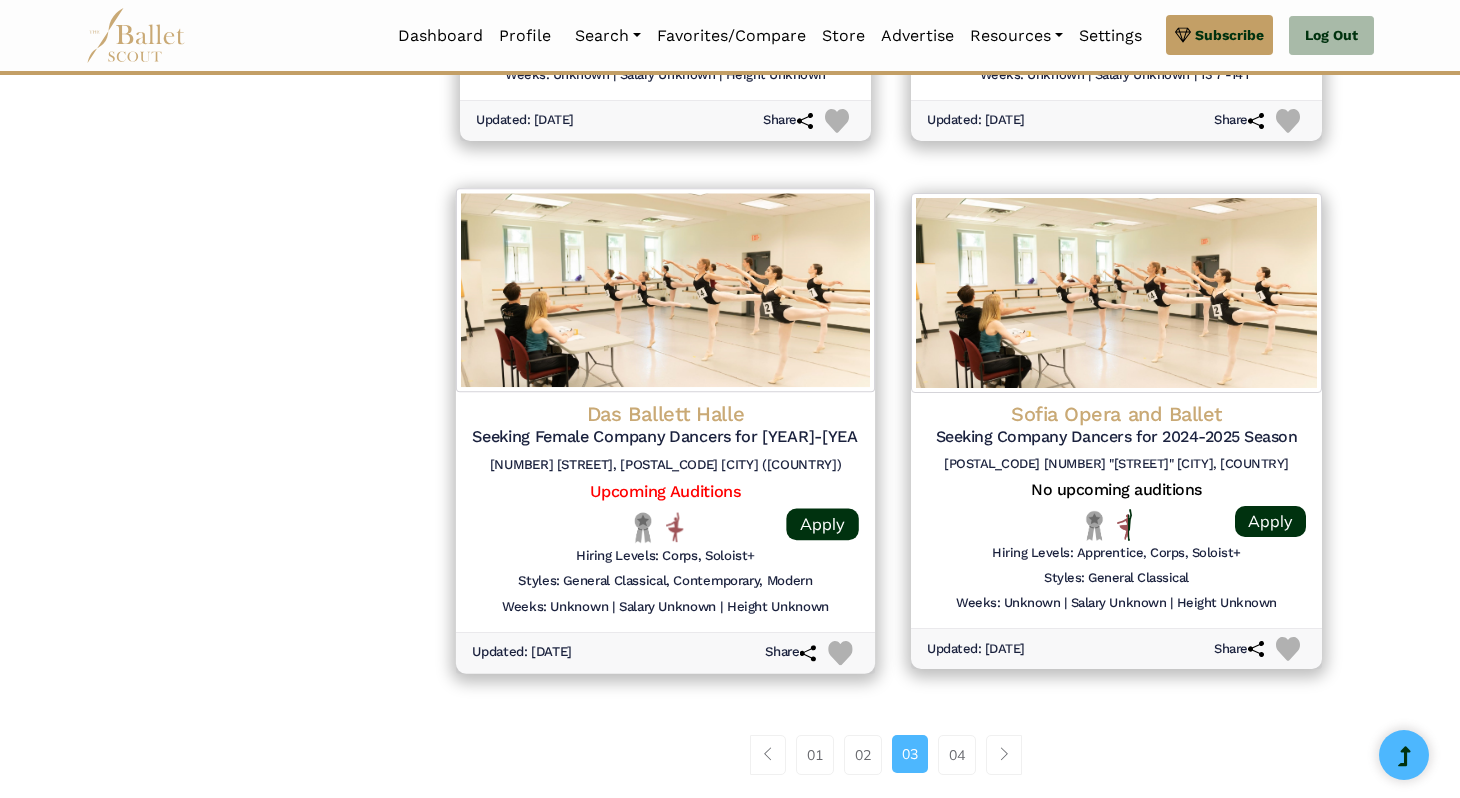 click on "Das Ballett Halle" at bounding box center [1116, -1703] 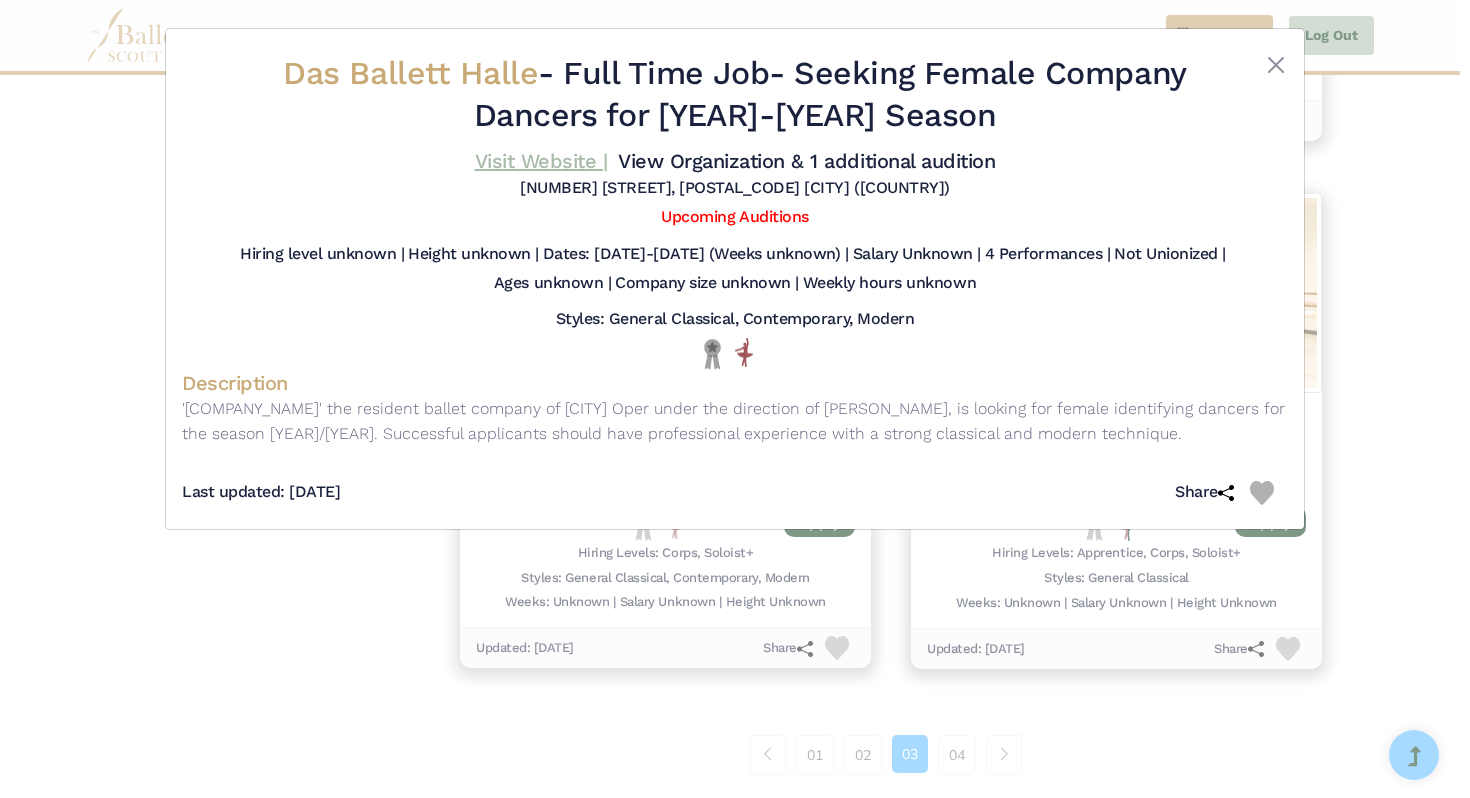 click on "Visit Website |" at bounding box center [541, 161] 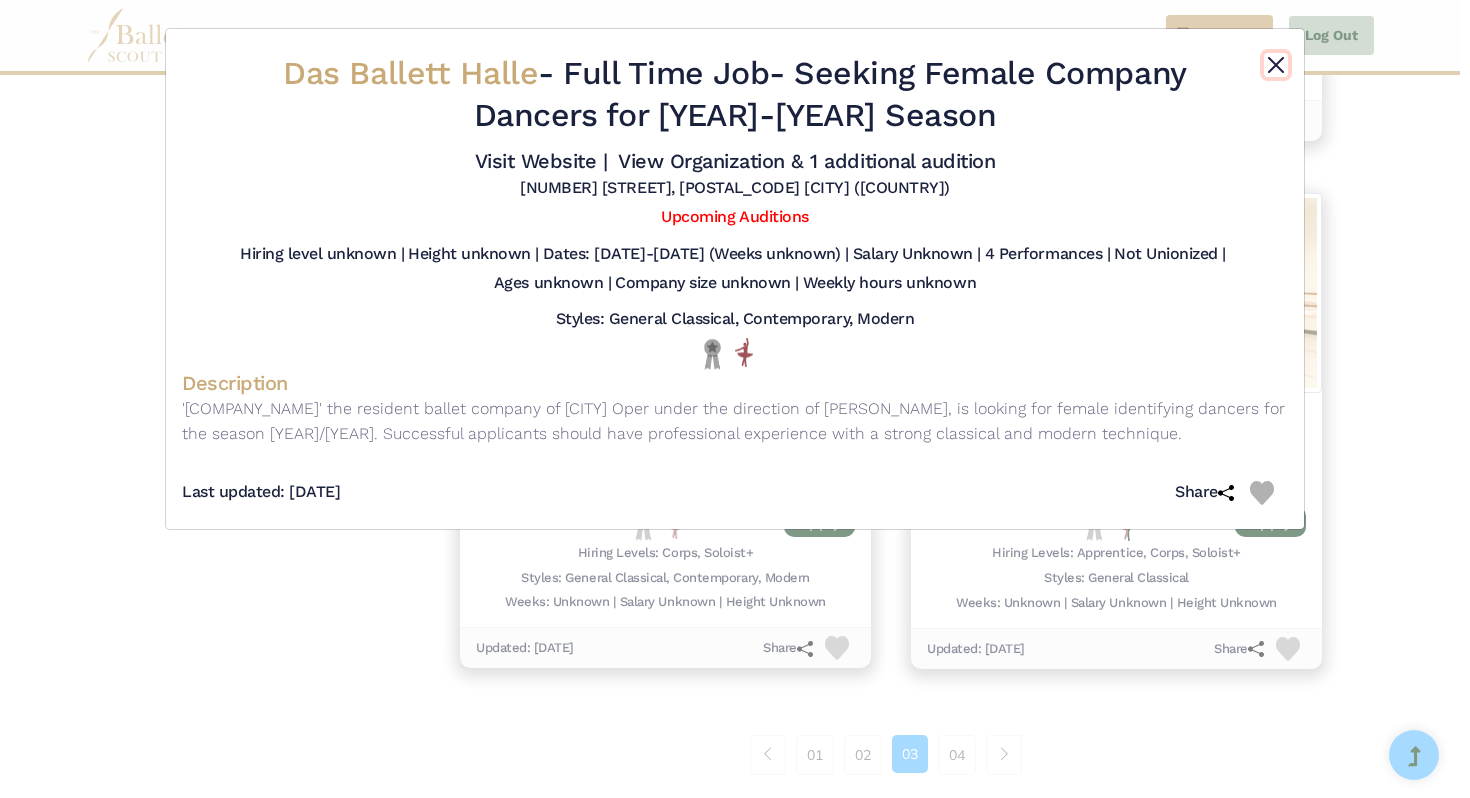 click at bounding box center (1276, 65) 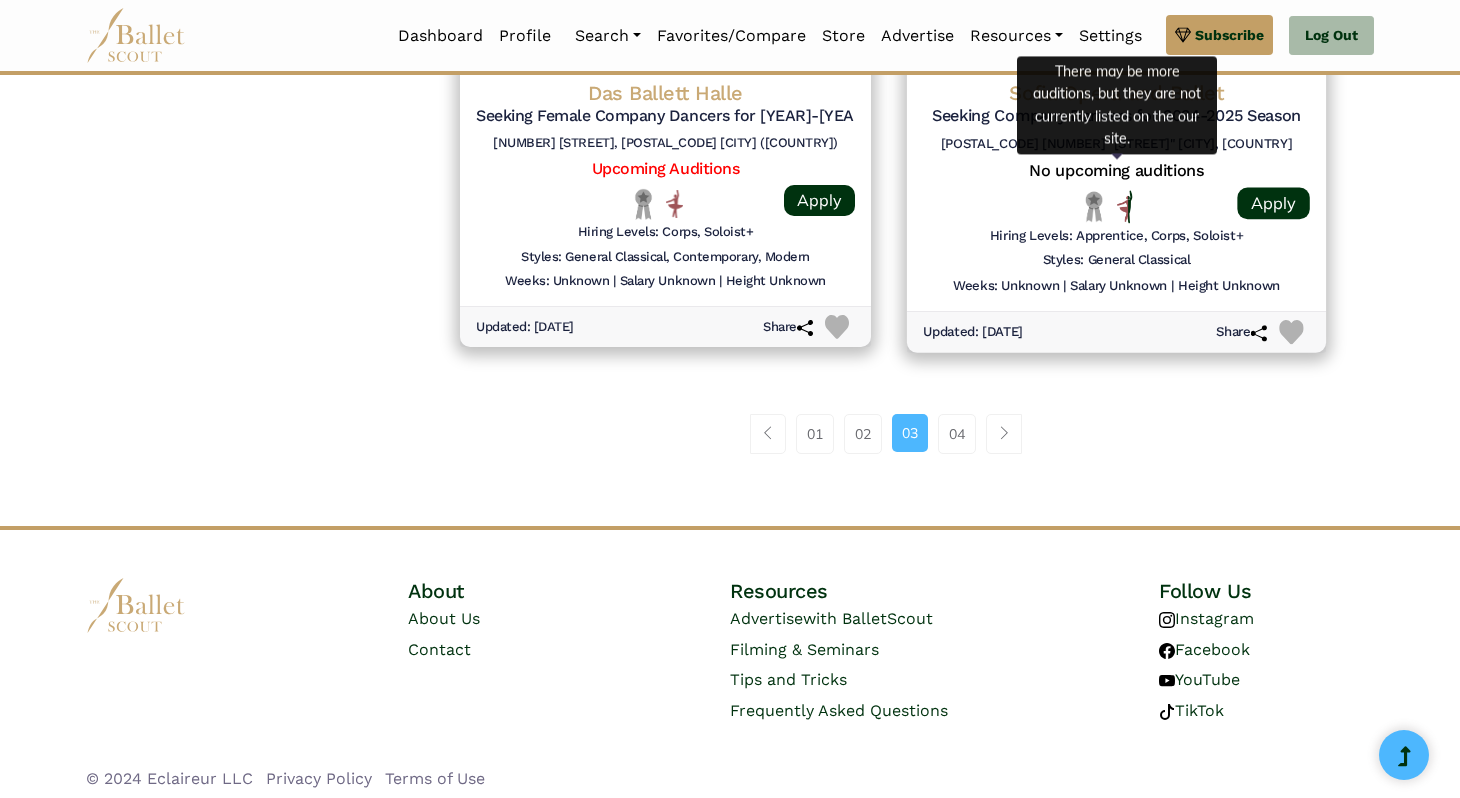 scroll, scrollTop: 2757, scrollLeft: 0, axis: vertical 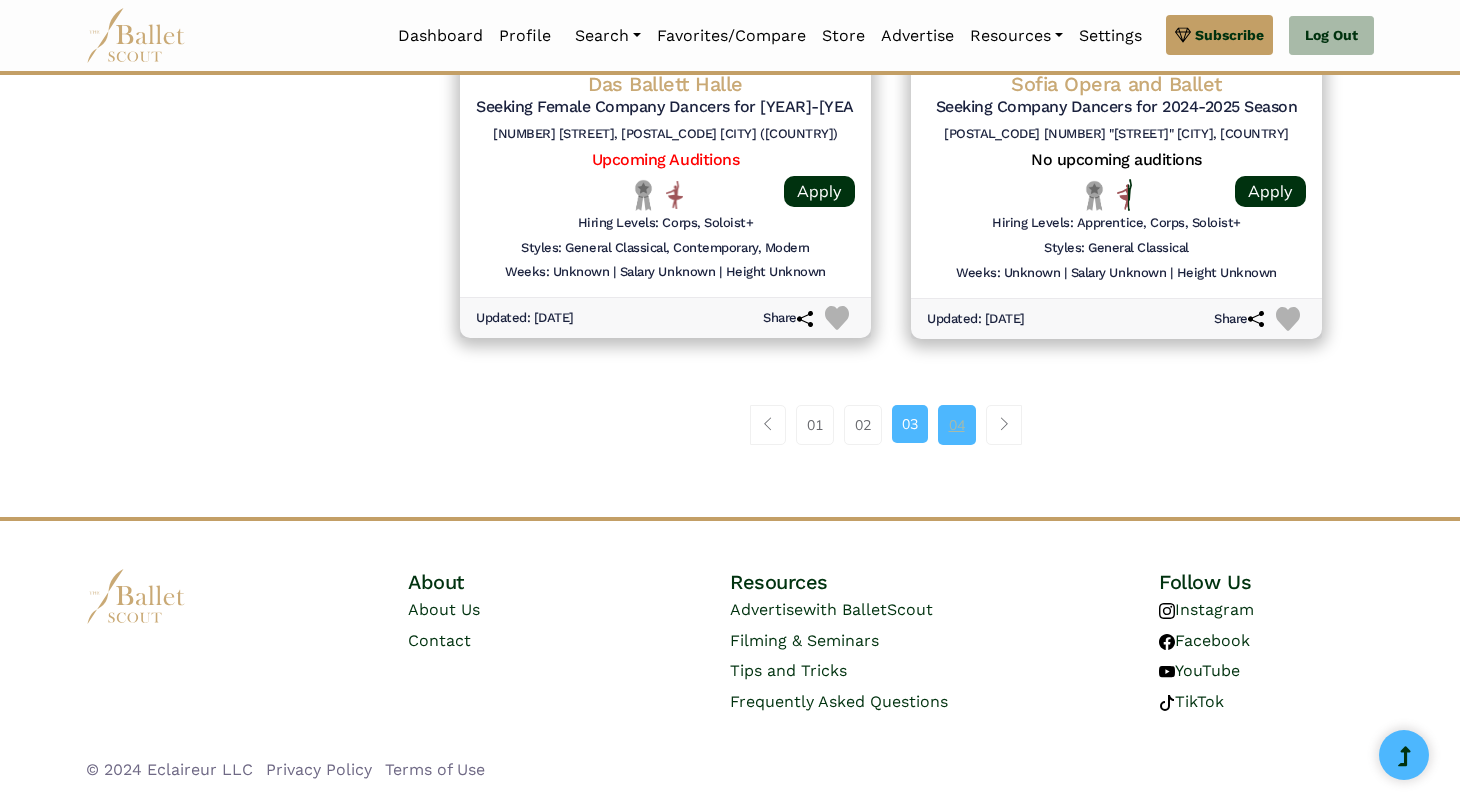 click on "04" at bounding box center (957, 425) 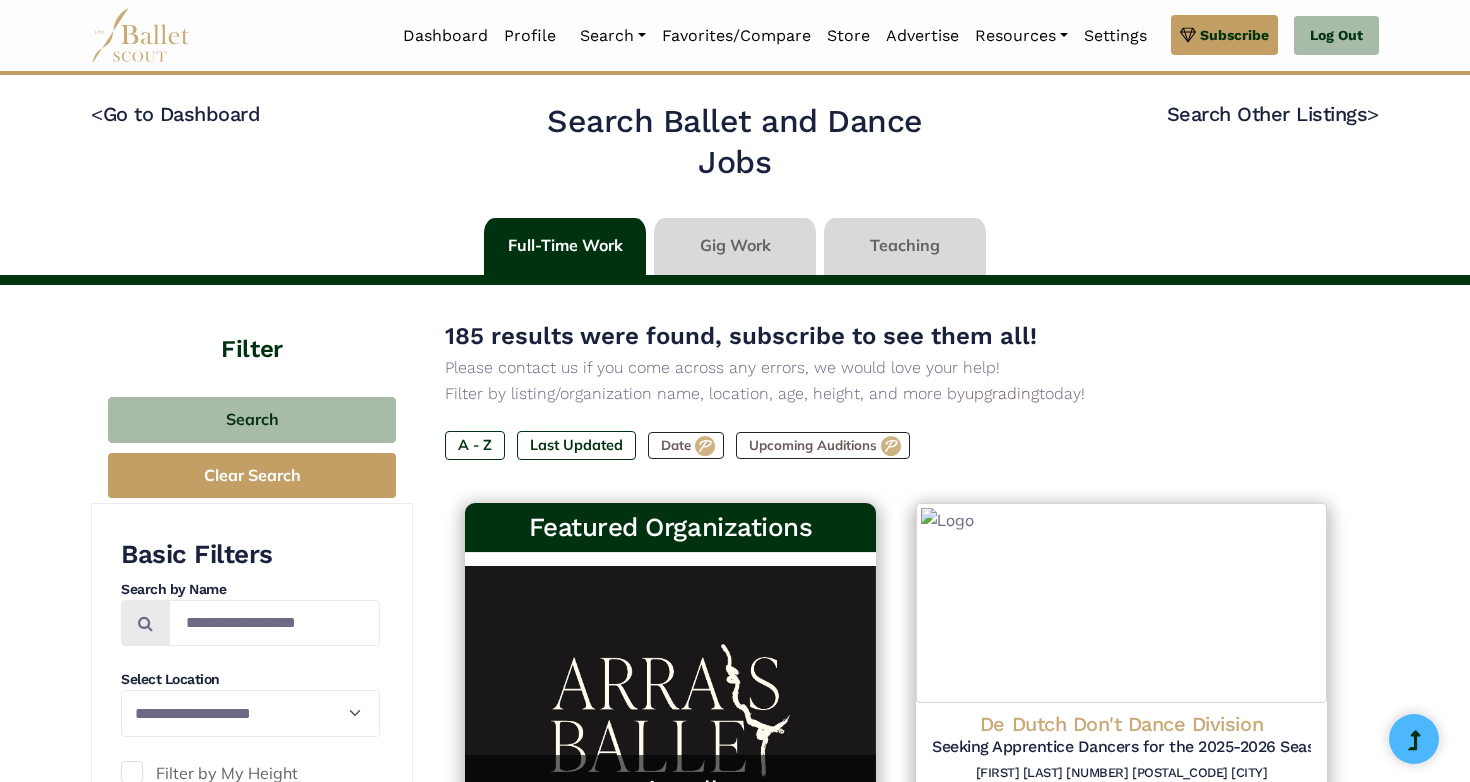 select on "**" 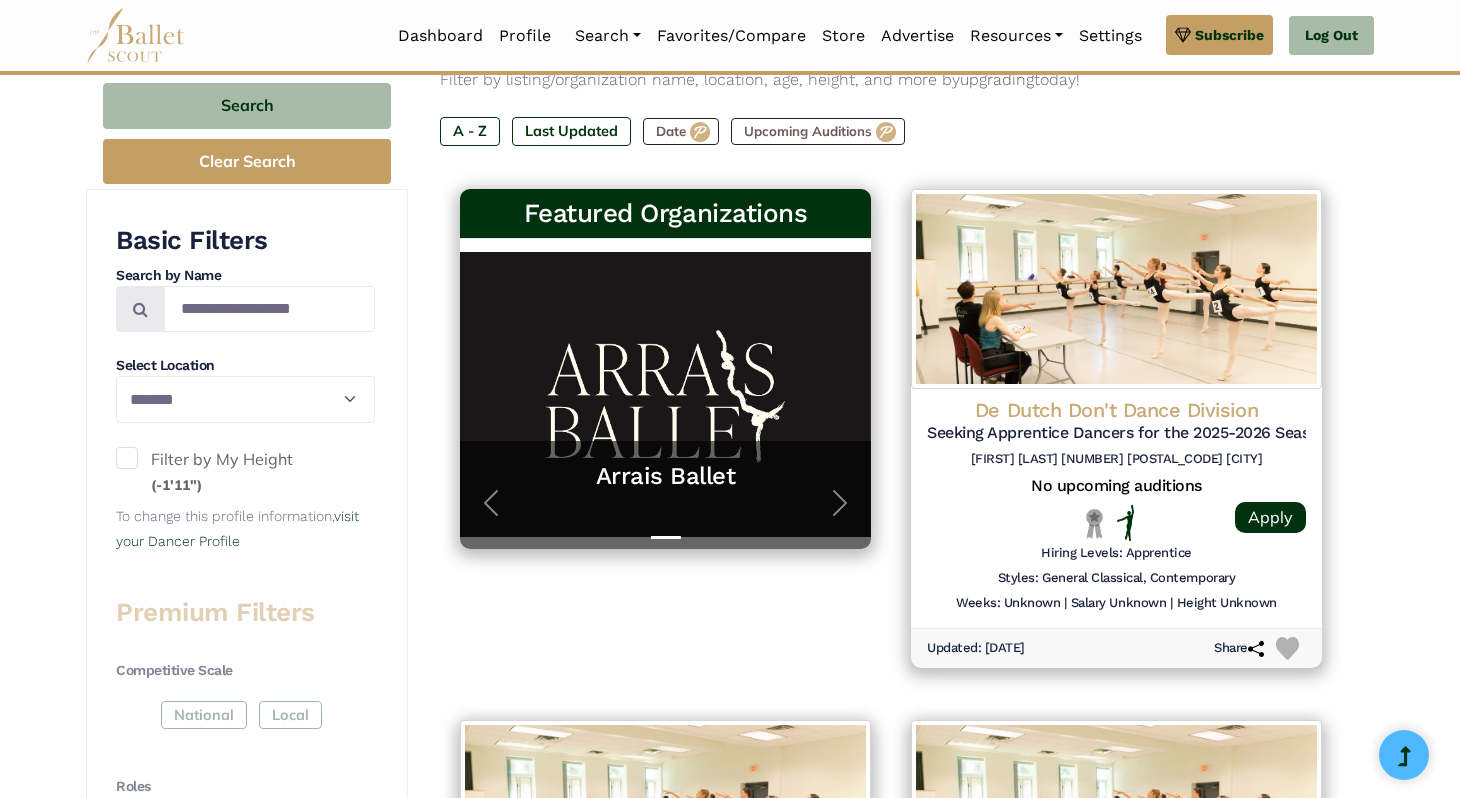 scroll, scrollTop: 0, scrollLeft: 0, axis: both 